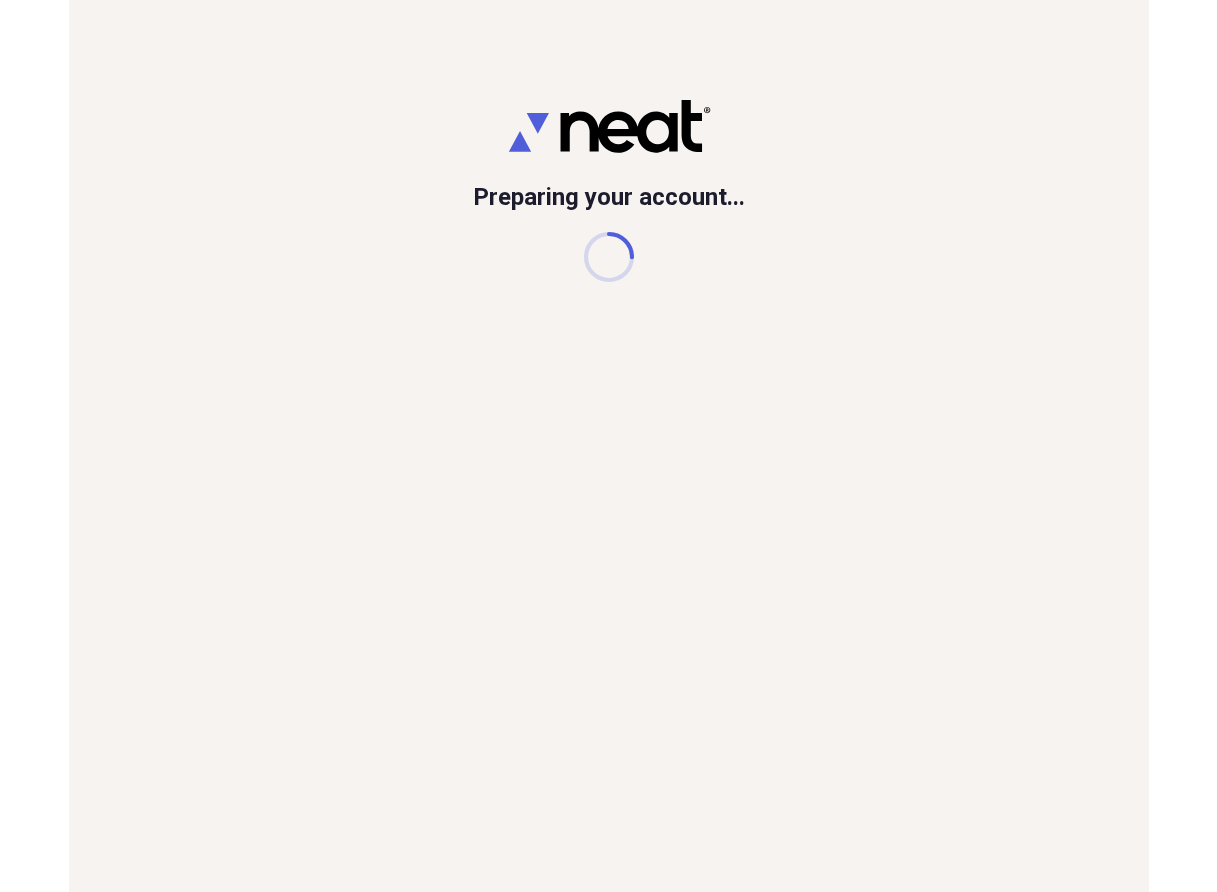 scroll, scrollTop: 0, scrollLeft: 0, axis: both 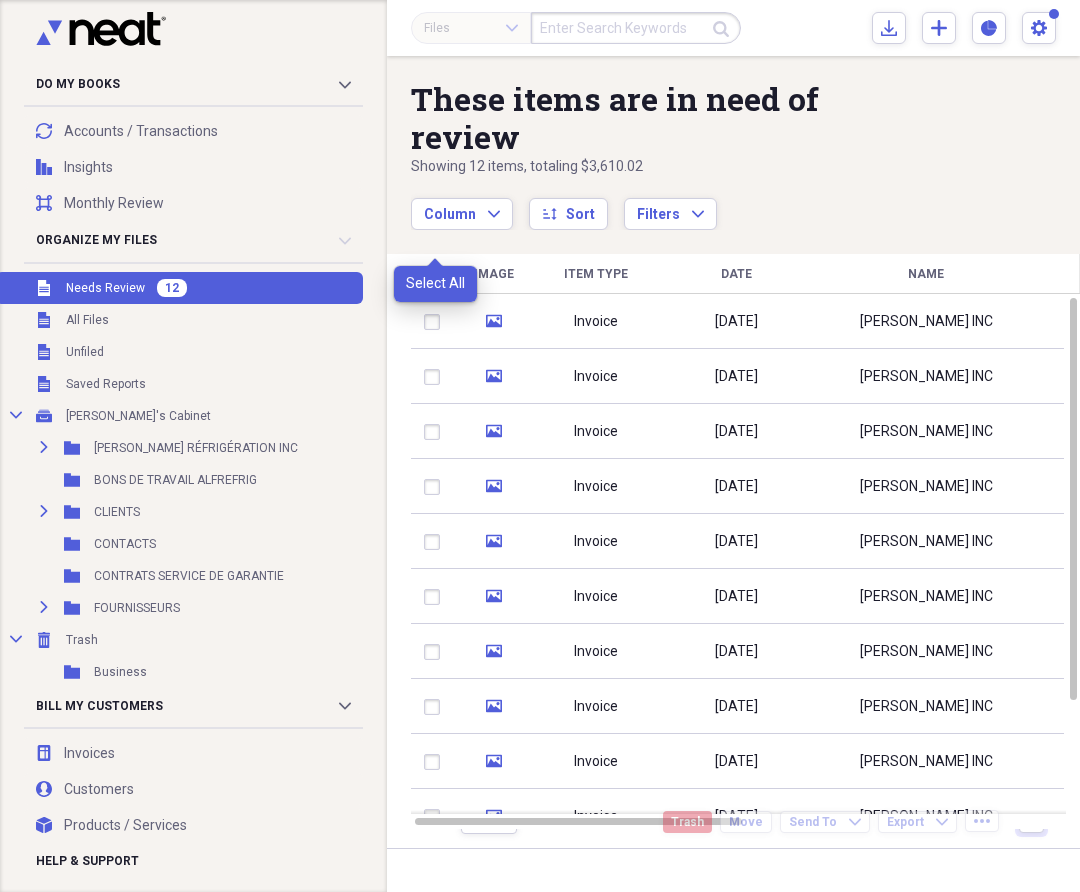 click at bounding box center (436, 274) 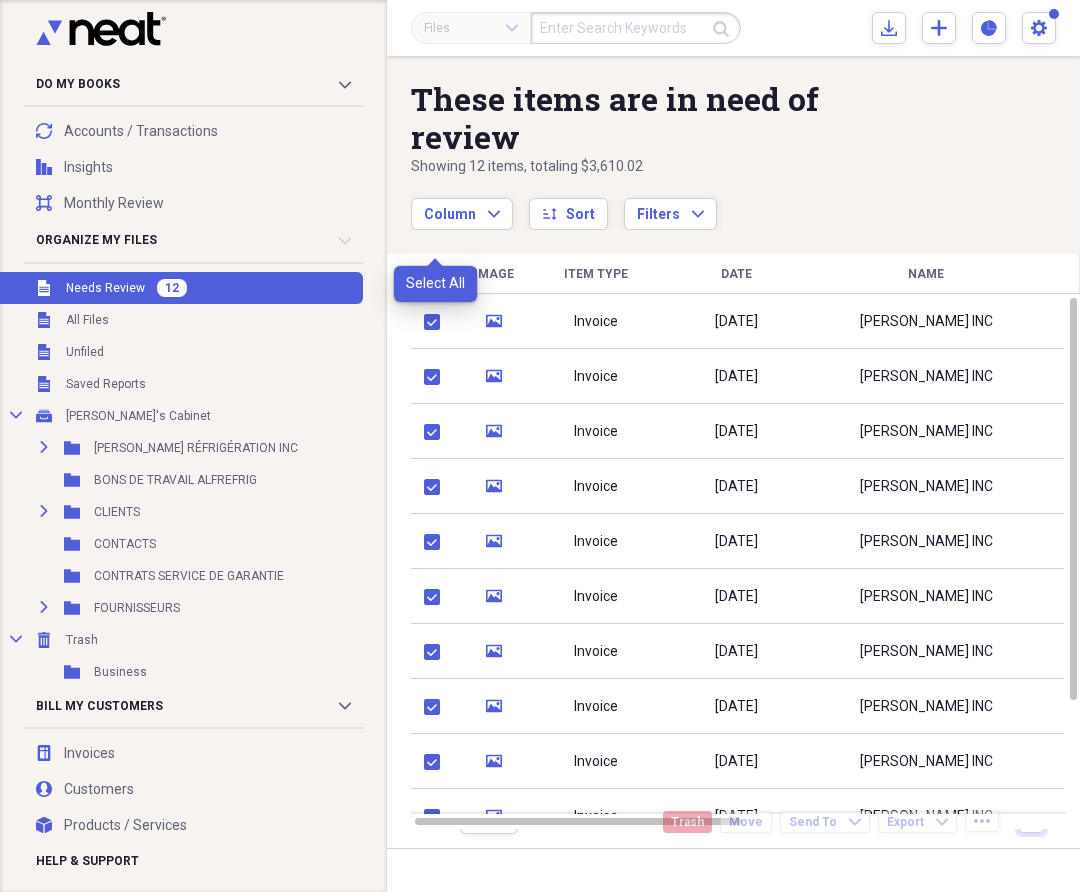 checkbox on "true" 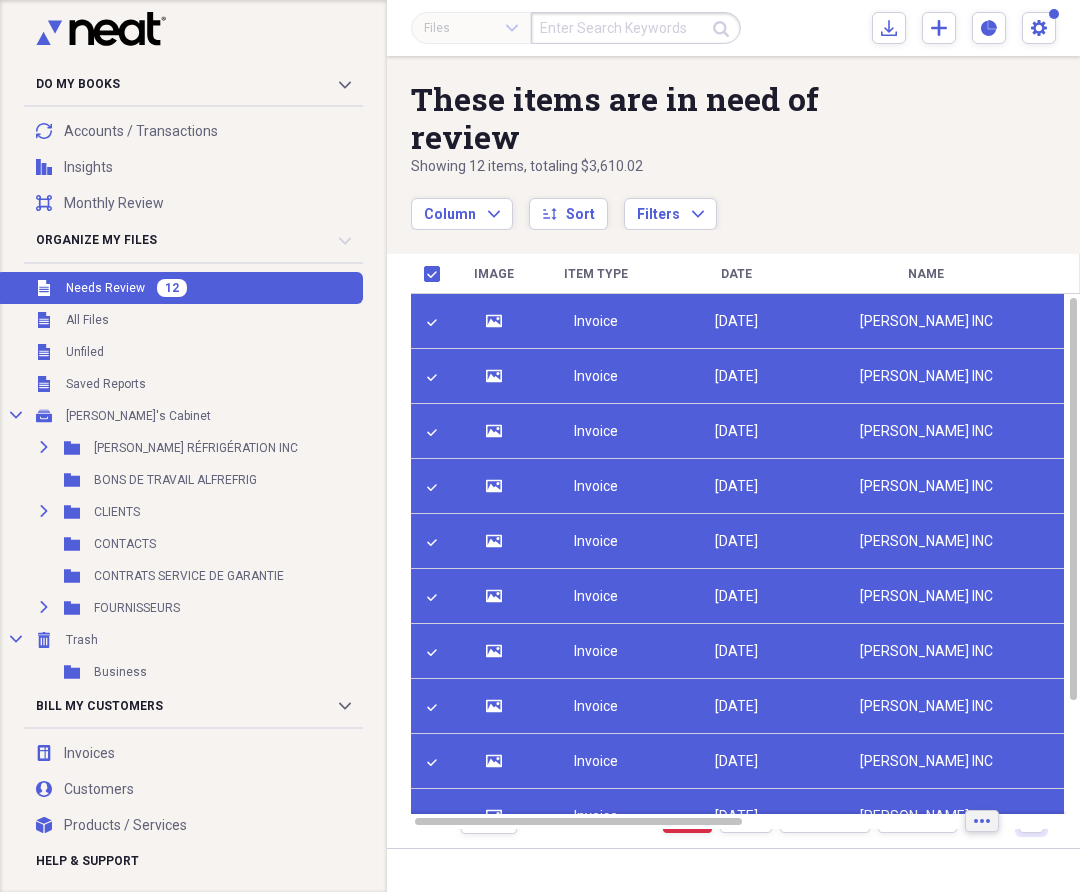 click on "more" 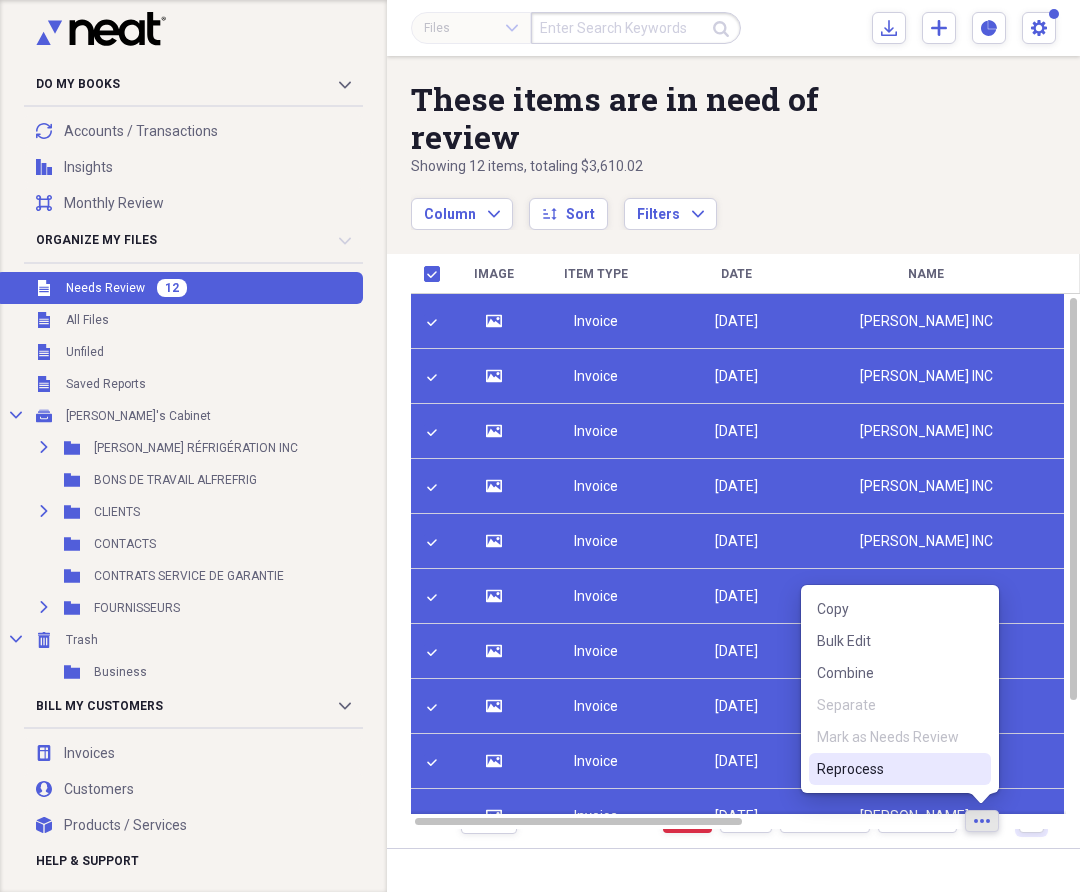 click on "Reprocess" at bounding box center [888, 769] 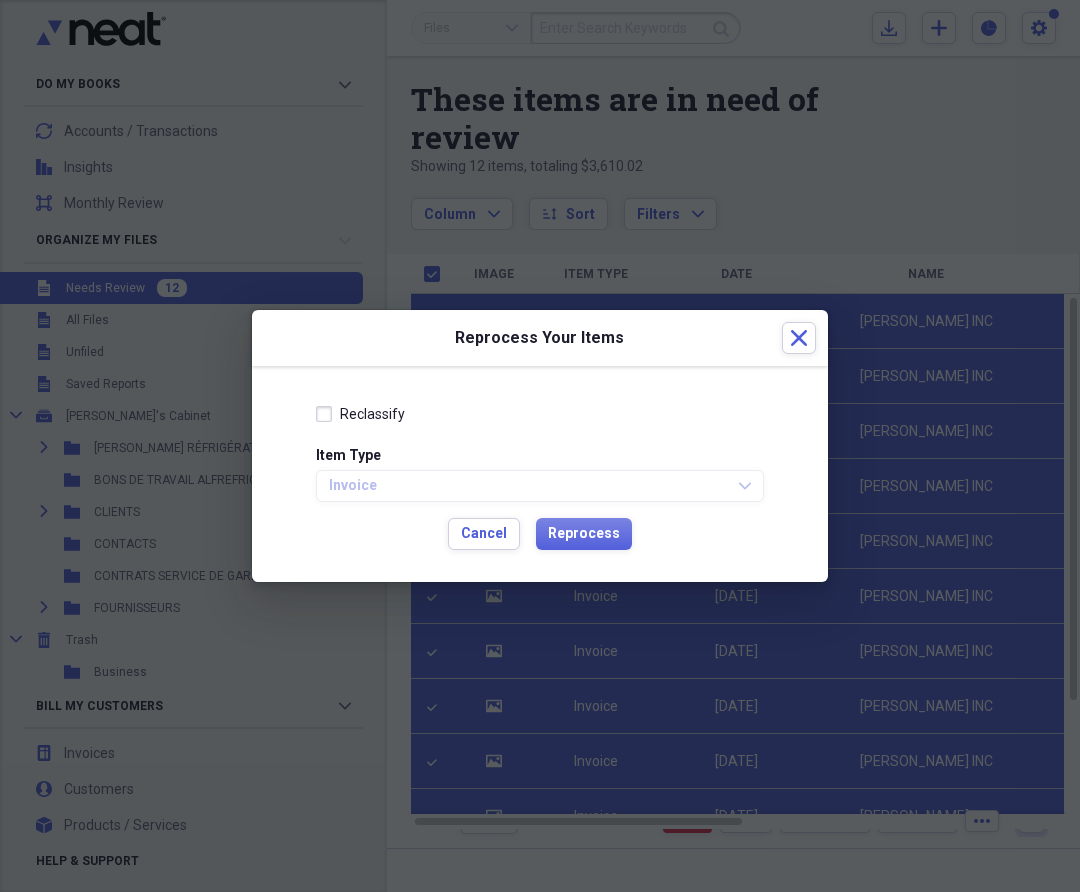 click on "Reclassify" at bounding box center (372, 414) 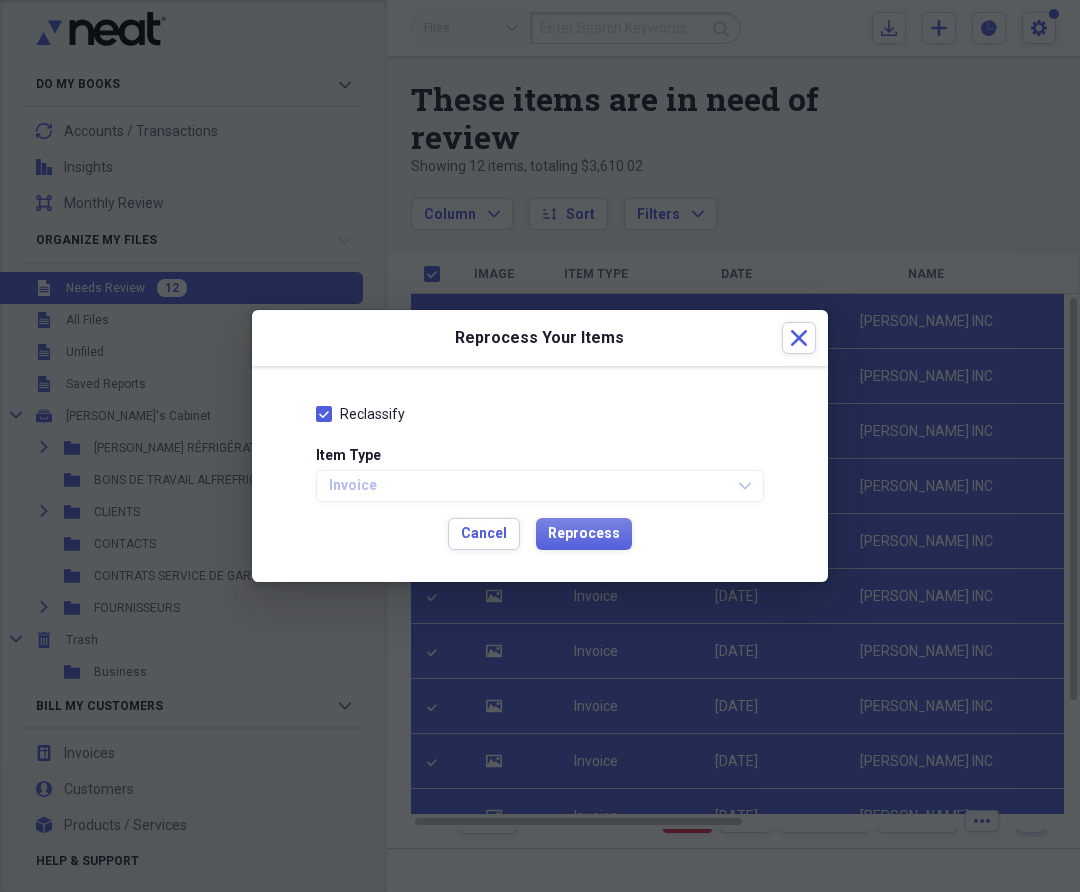 checkbox on "true" 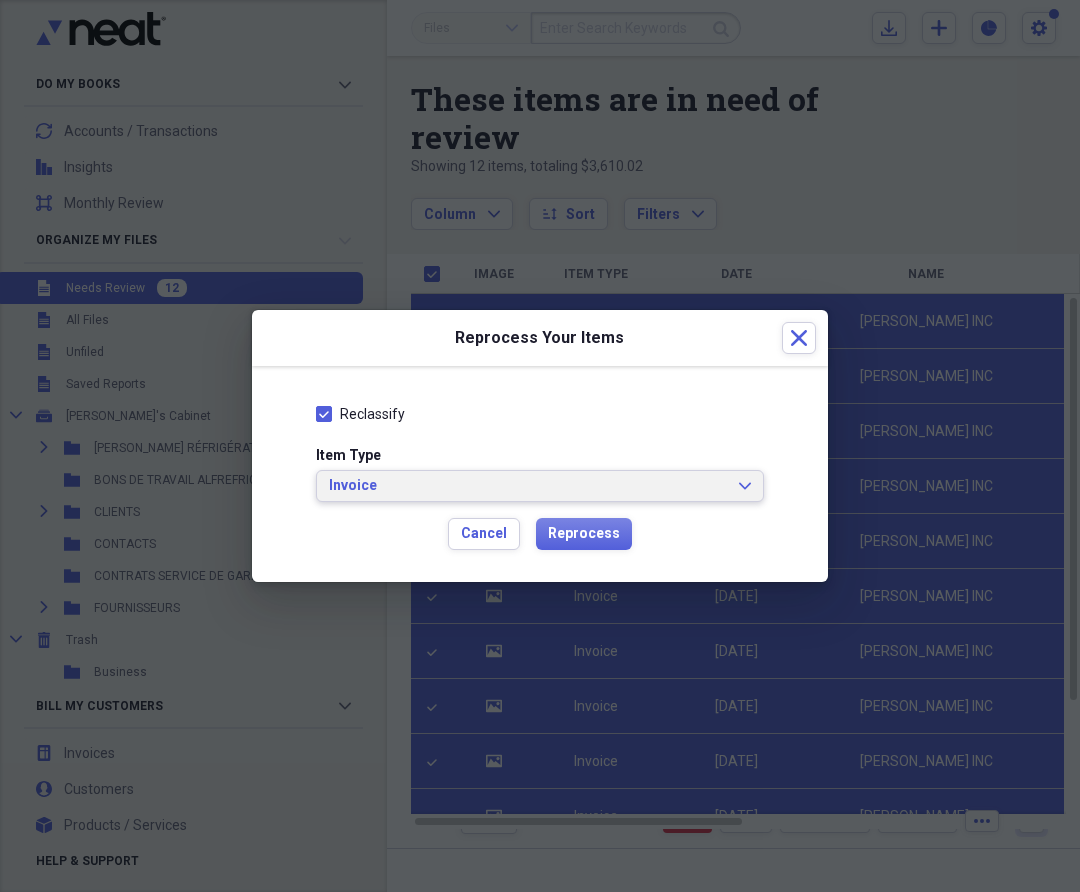 click on "Invoice" at bounding box center [528, 486] 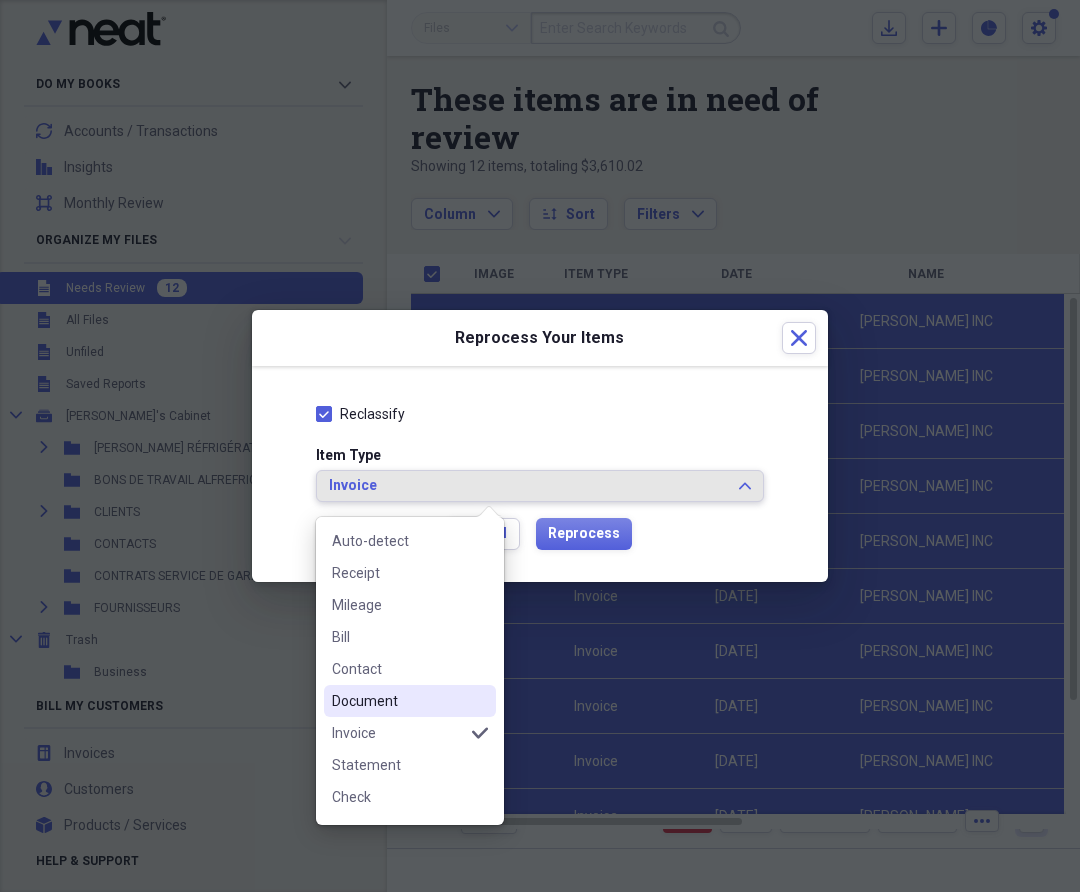 click on "Document" at bounding box center [398, 701] 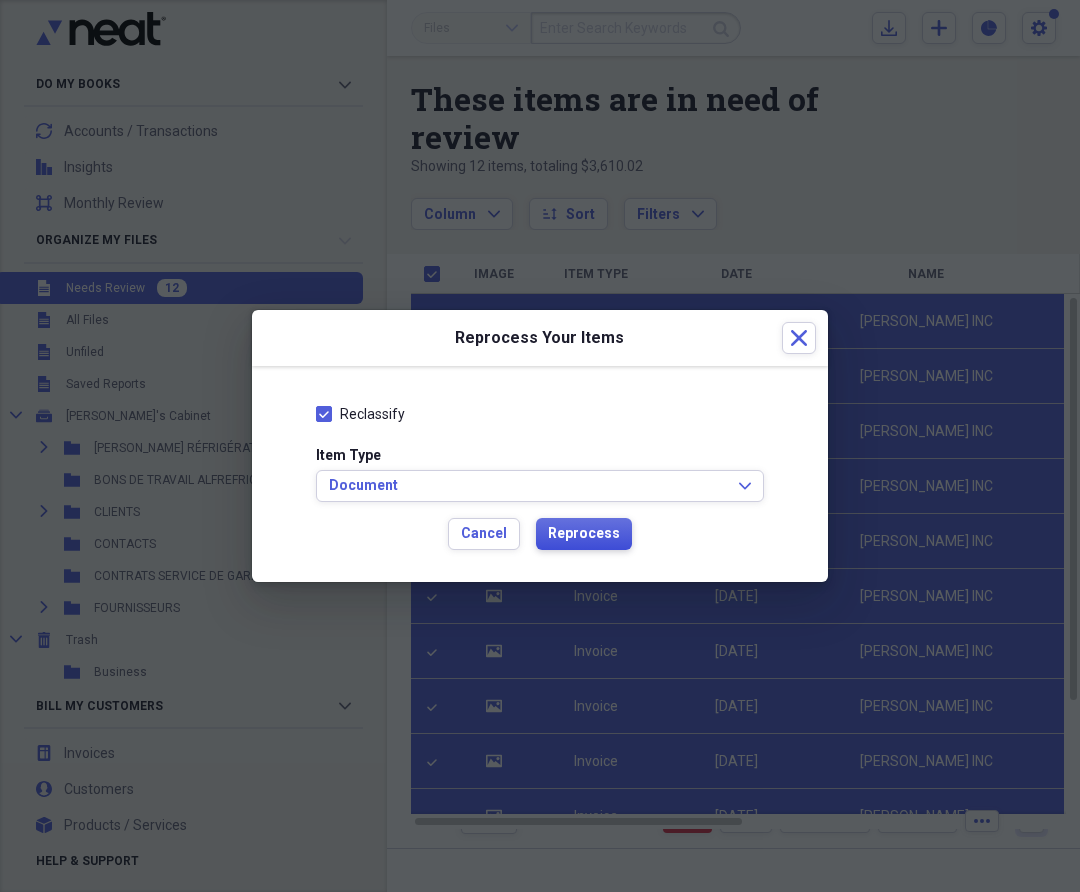 click on "Reprocess" at bounding box center [584, 534] 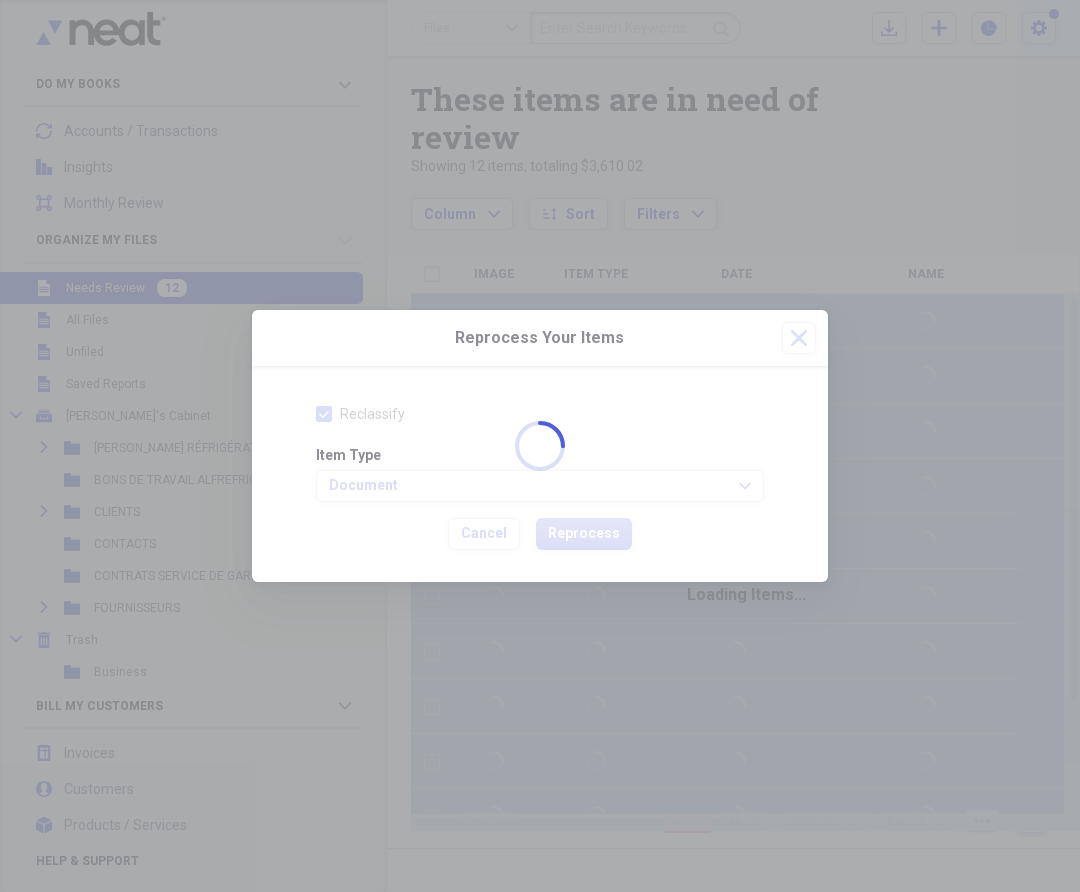 checkbox on "false" 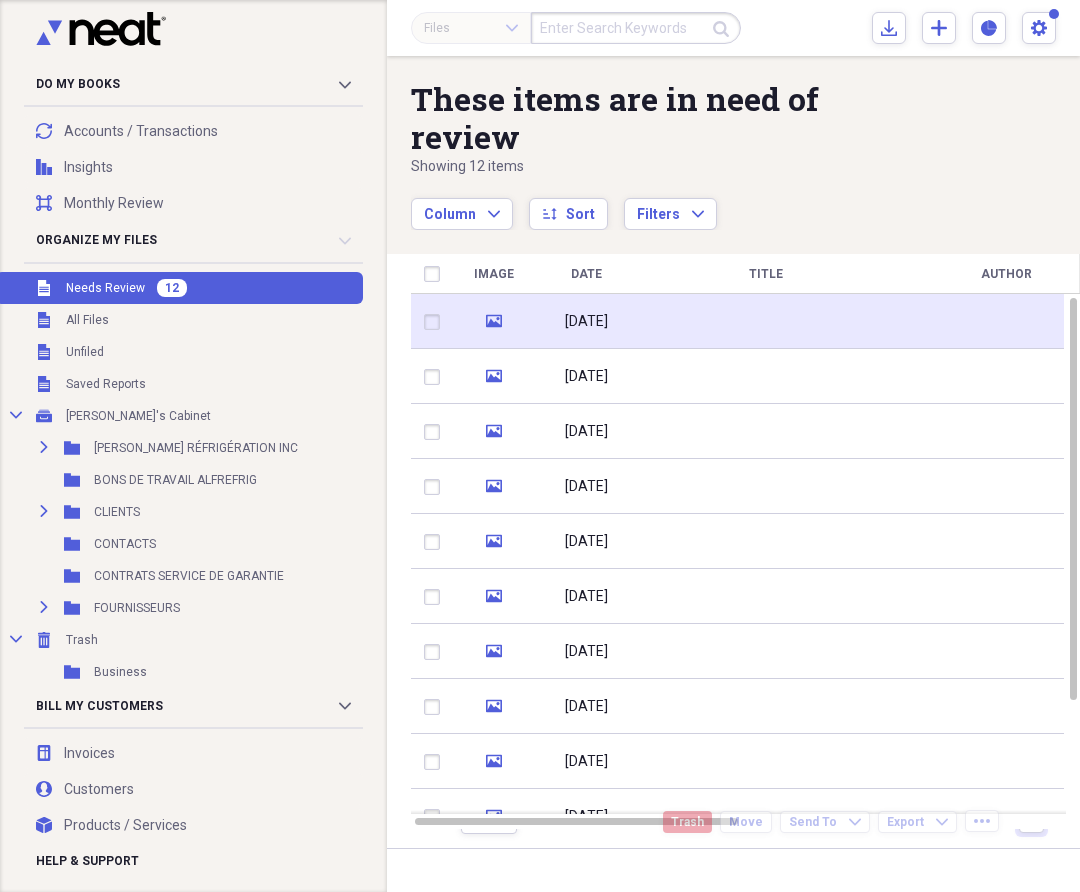 click on "[DATE]" at bounding box center [586, 321] 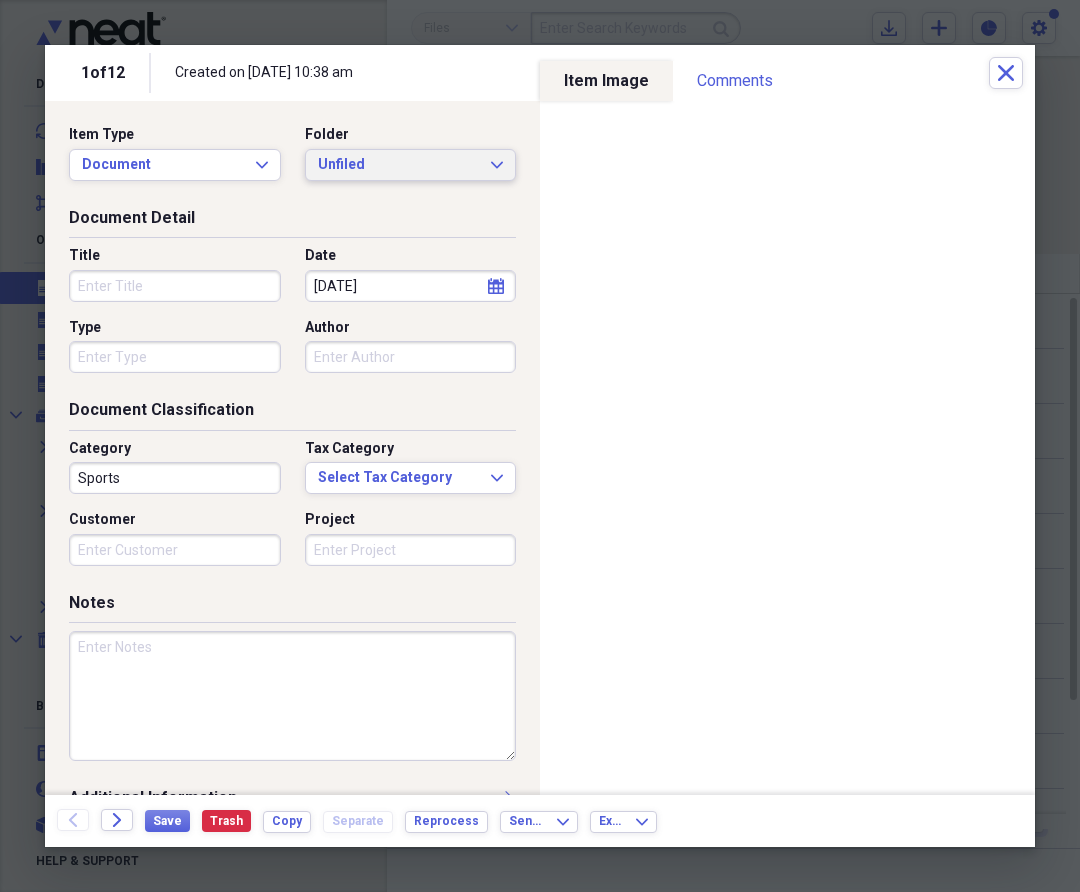 click on "Unfiled" at bounding box center [399, 165] 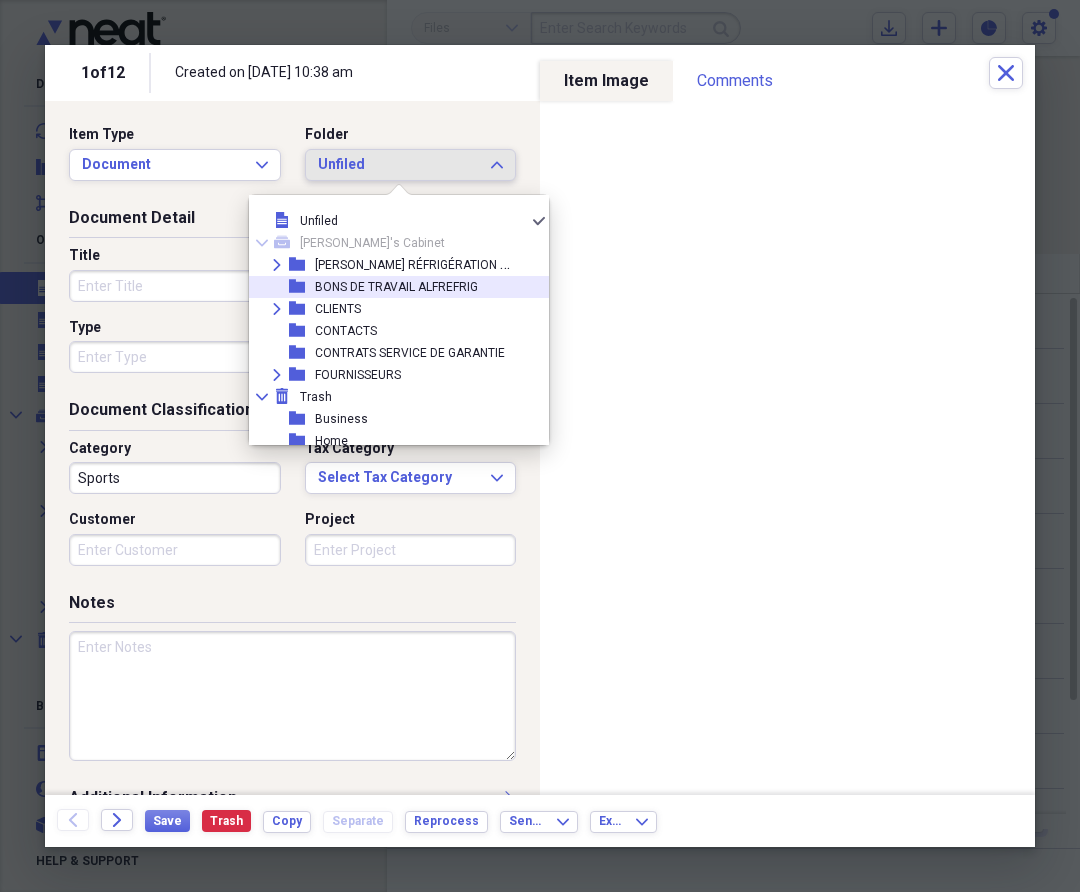 click on "BONS DE TRAVAIL ALFREFRIG" at bounding box center [396, 287] 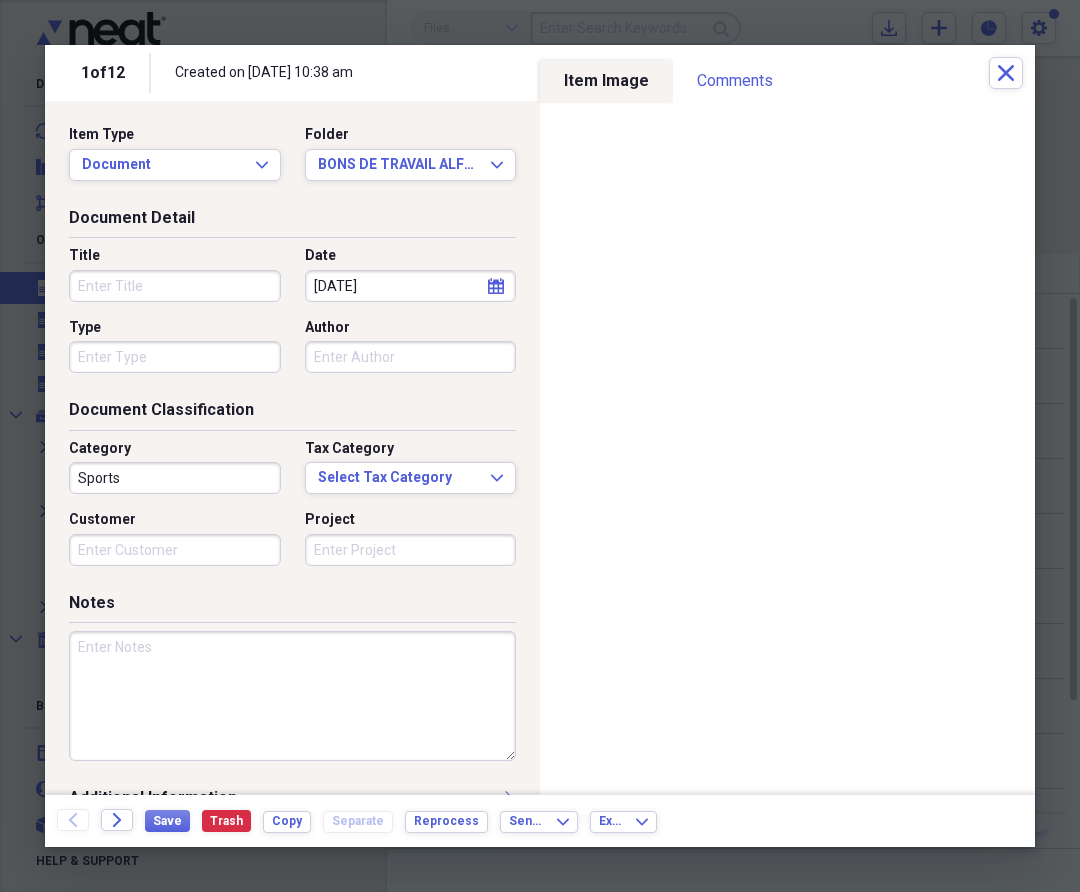 click on "Title" at bounding box center (175, 286) 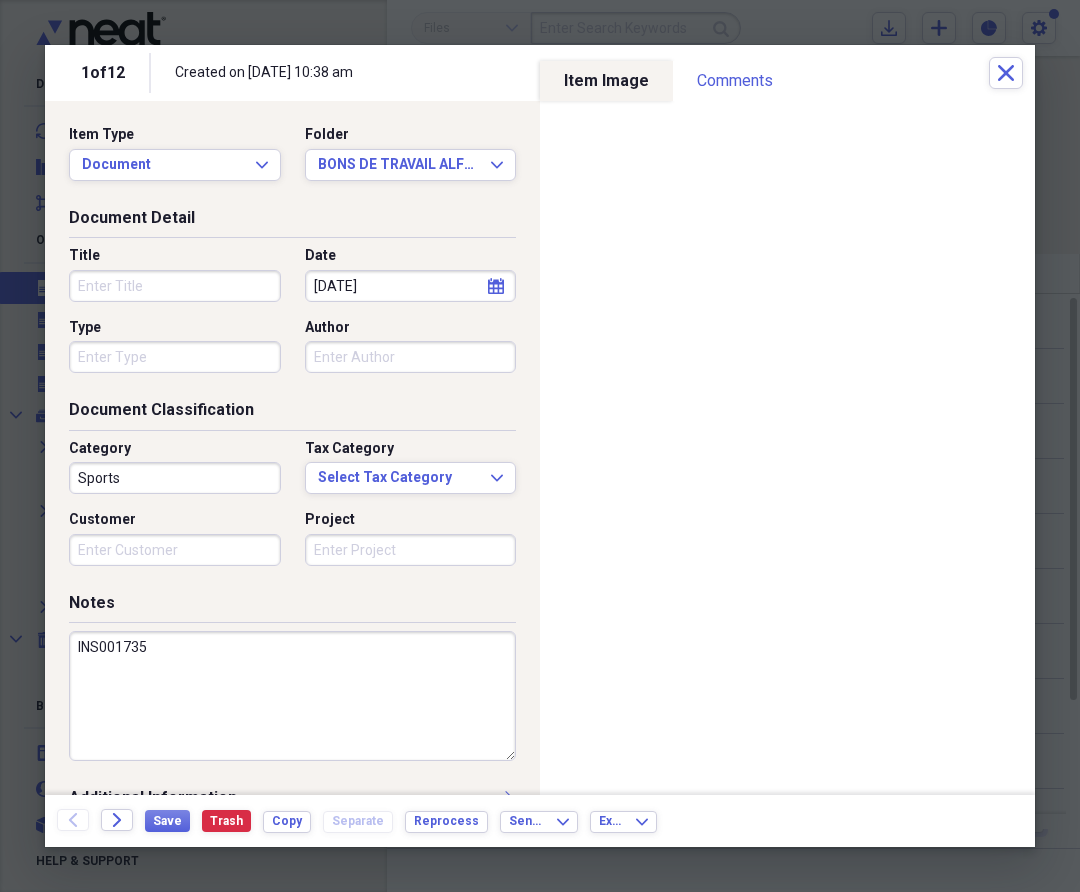 type on "INS001735" 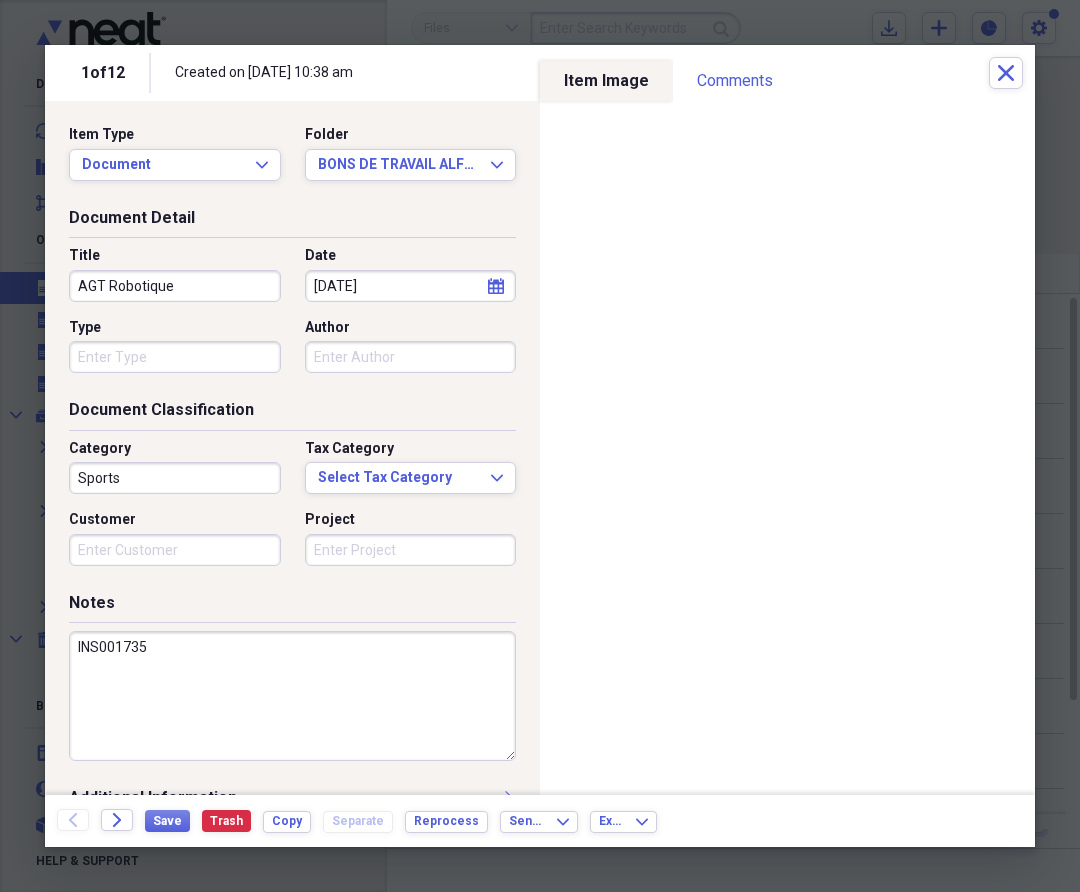 type on "AGT Robotique" 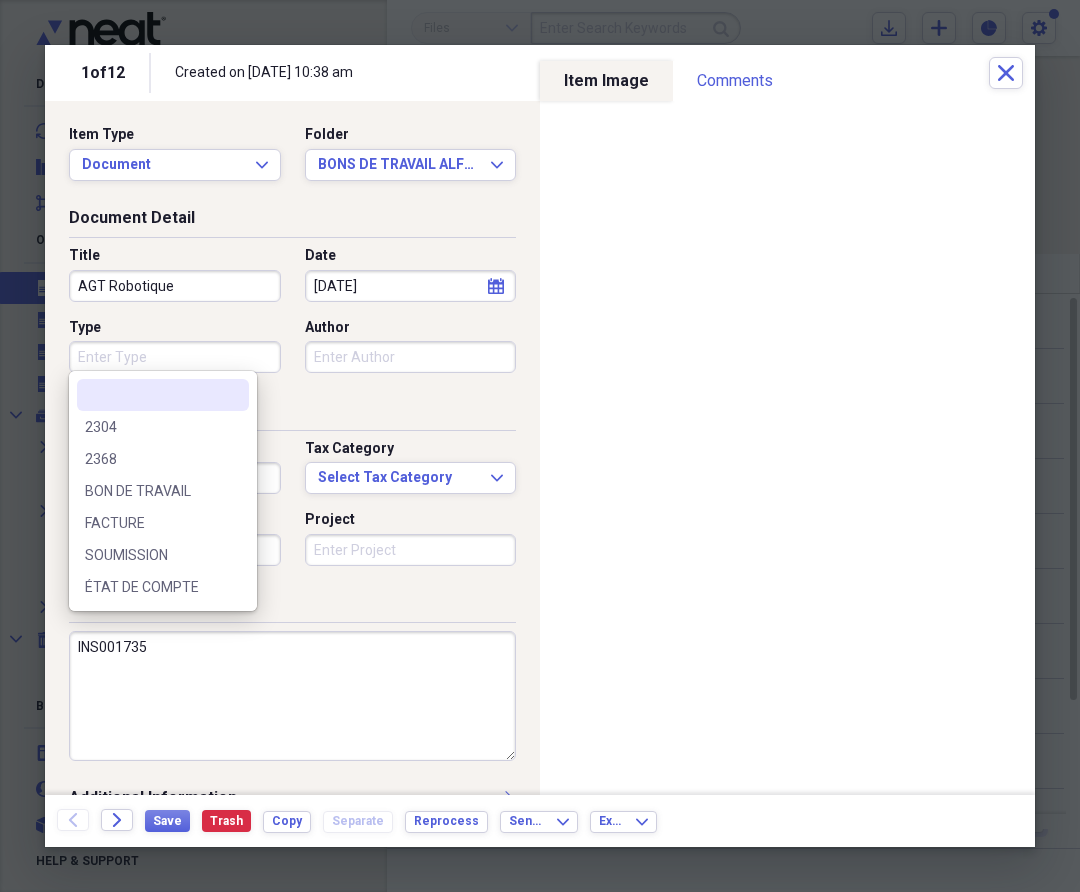 click on "Type" at bounding box center (175, 357) 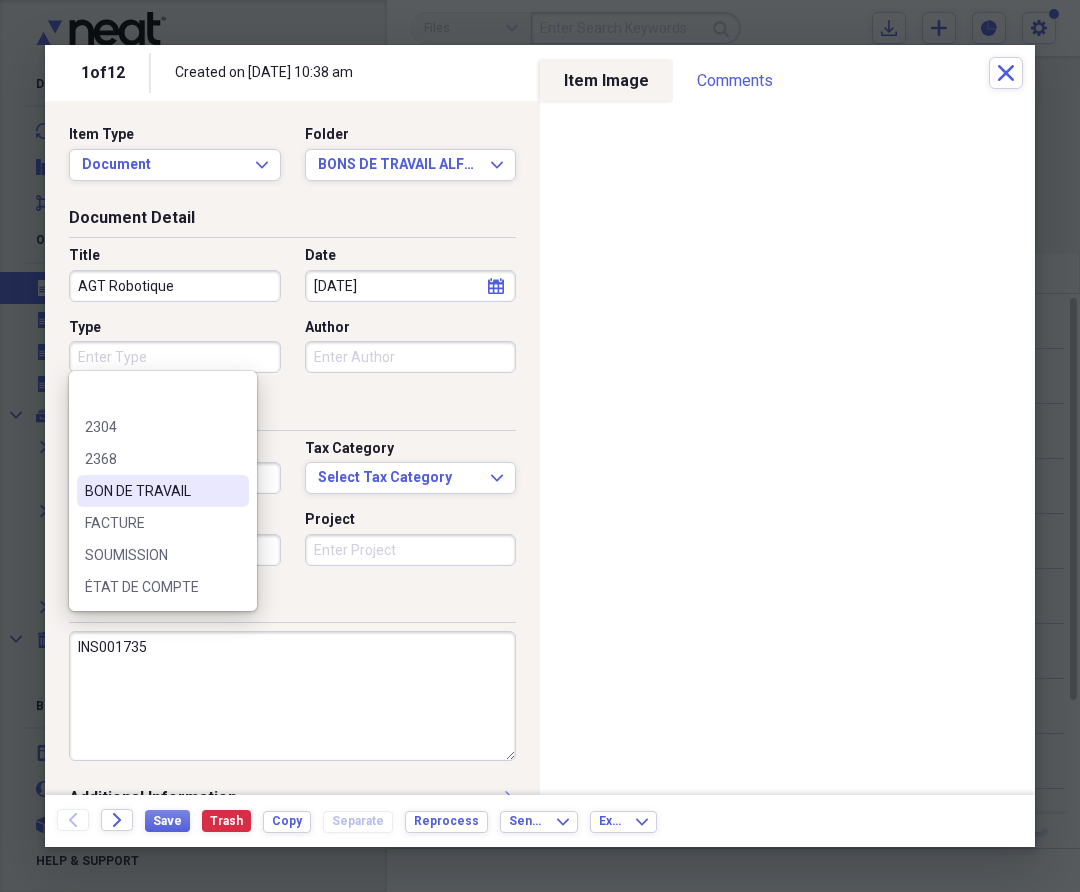 click on "BON DE TRAVAIL" at bounding box center (151, 491) 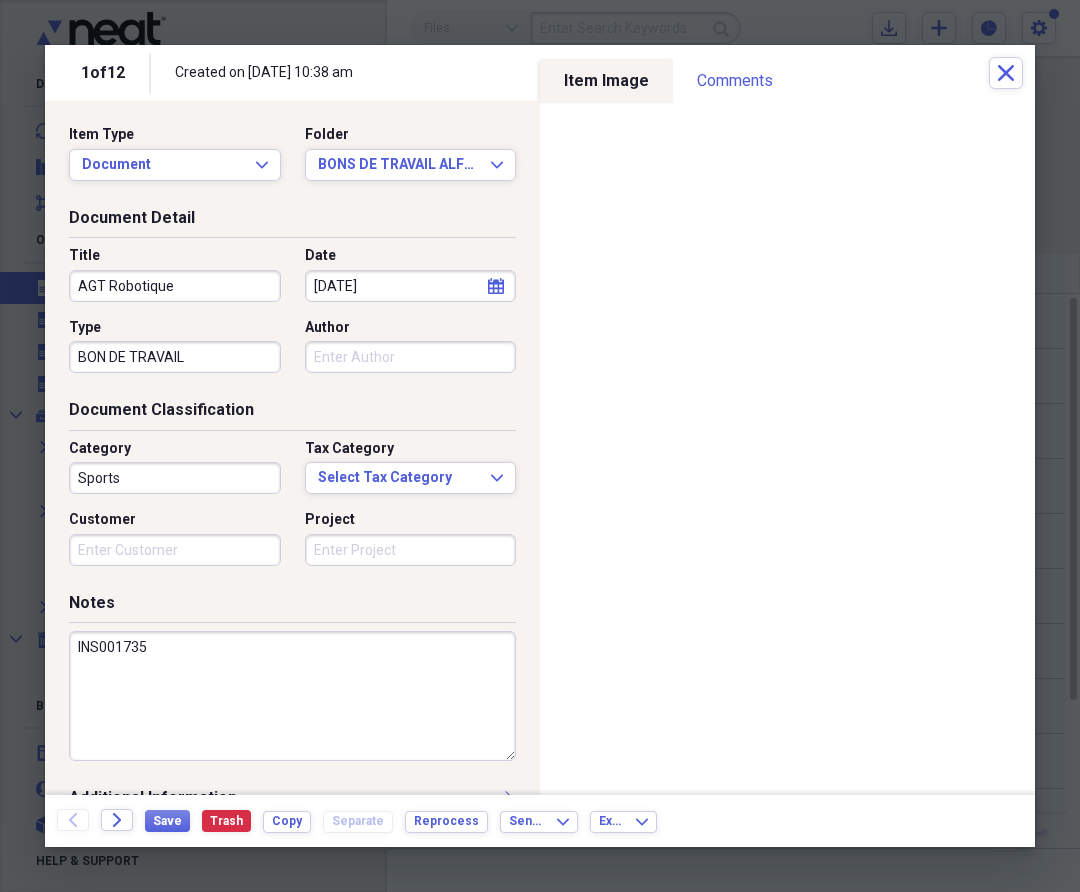 click on "Sports" at bounding box center [175, 478] 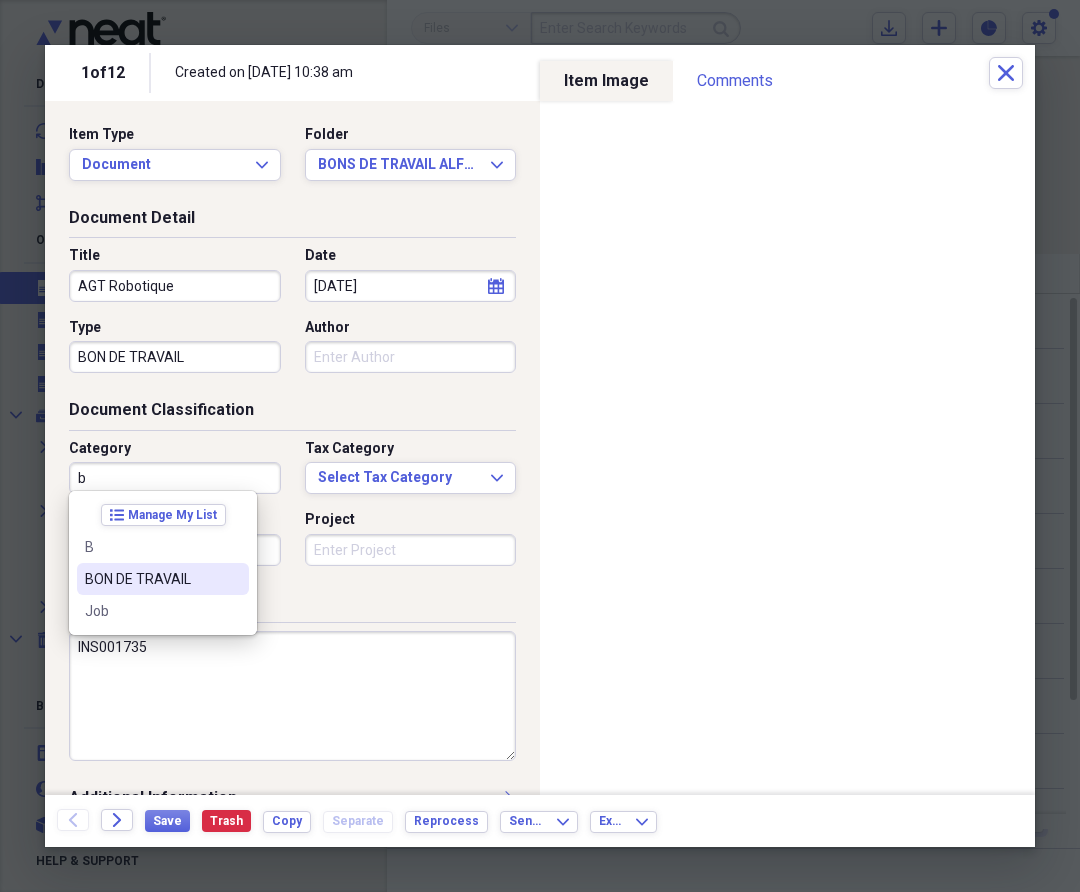 click on "BON DE TRAVAIL" at bounding box center (163, 579) 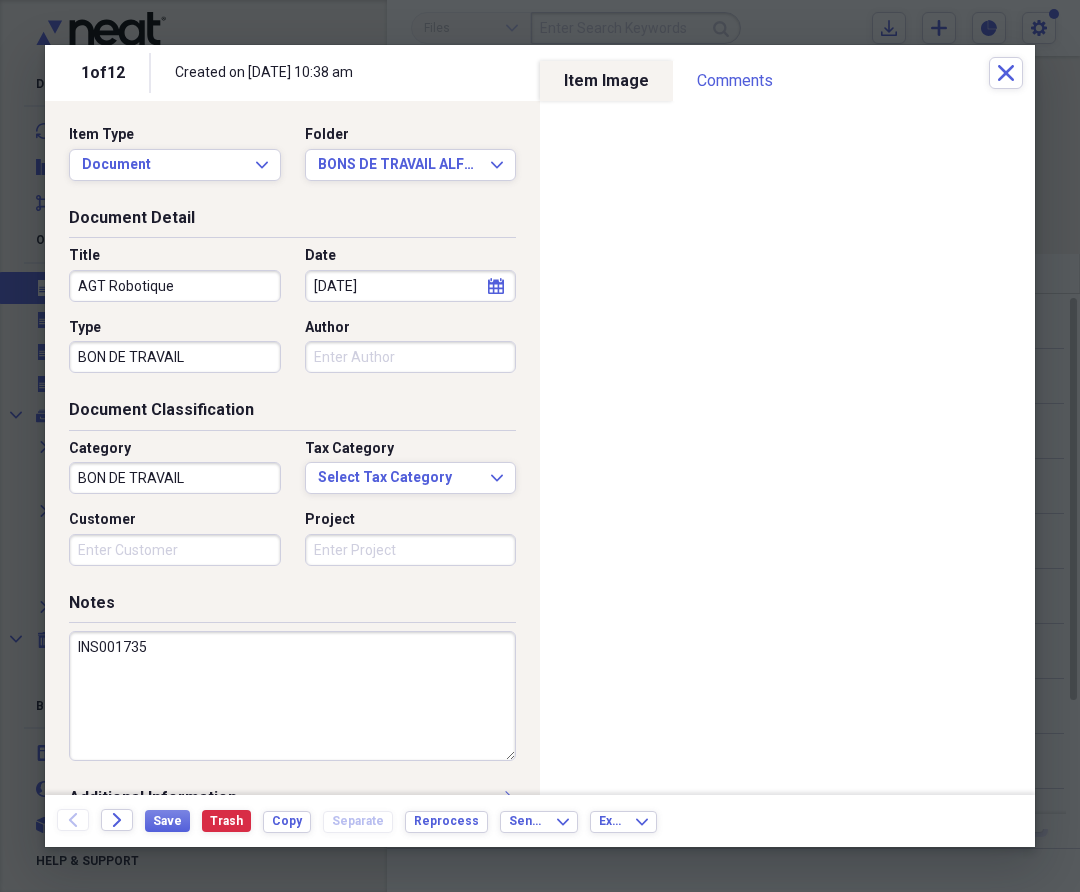 drag, startPoint x: 178, startPoint y: 649, endPoint x: 50, endPoint y: 630, distance: 129.40247 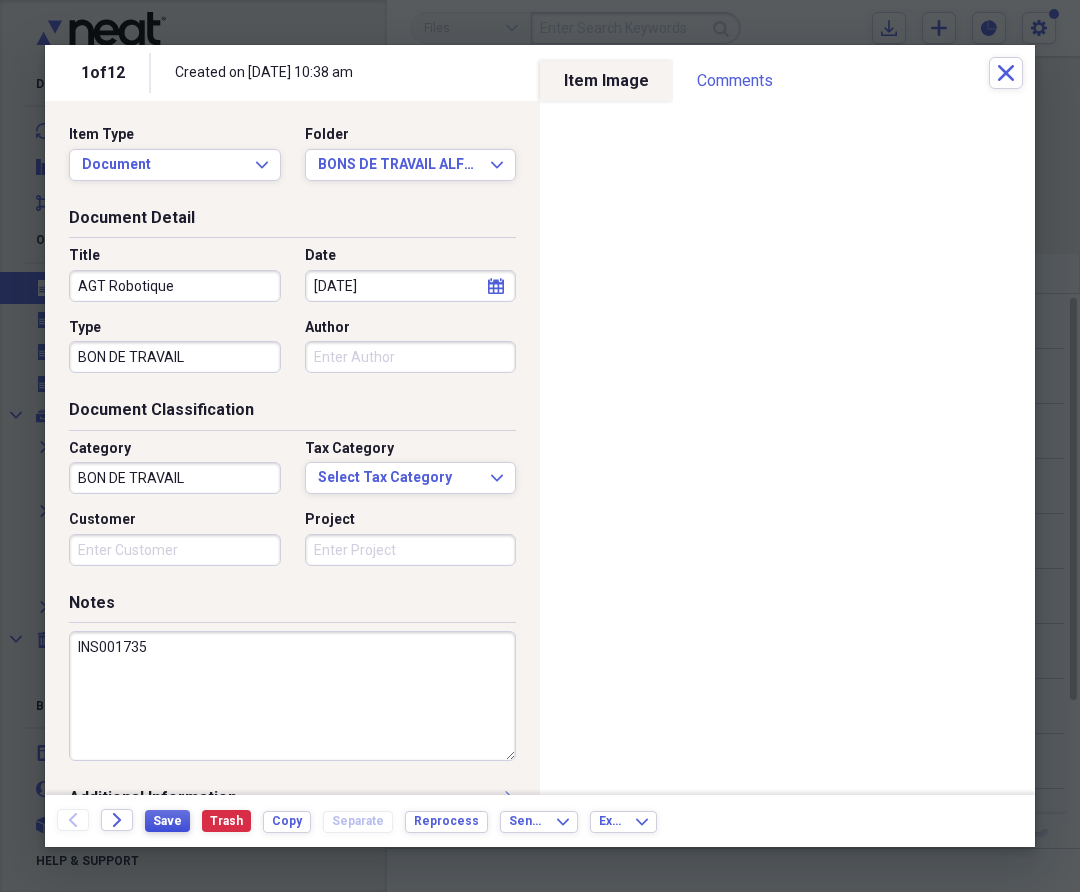click on "Save" at bounding box center [167, 821] 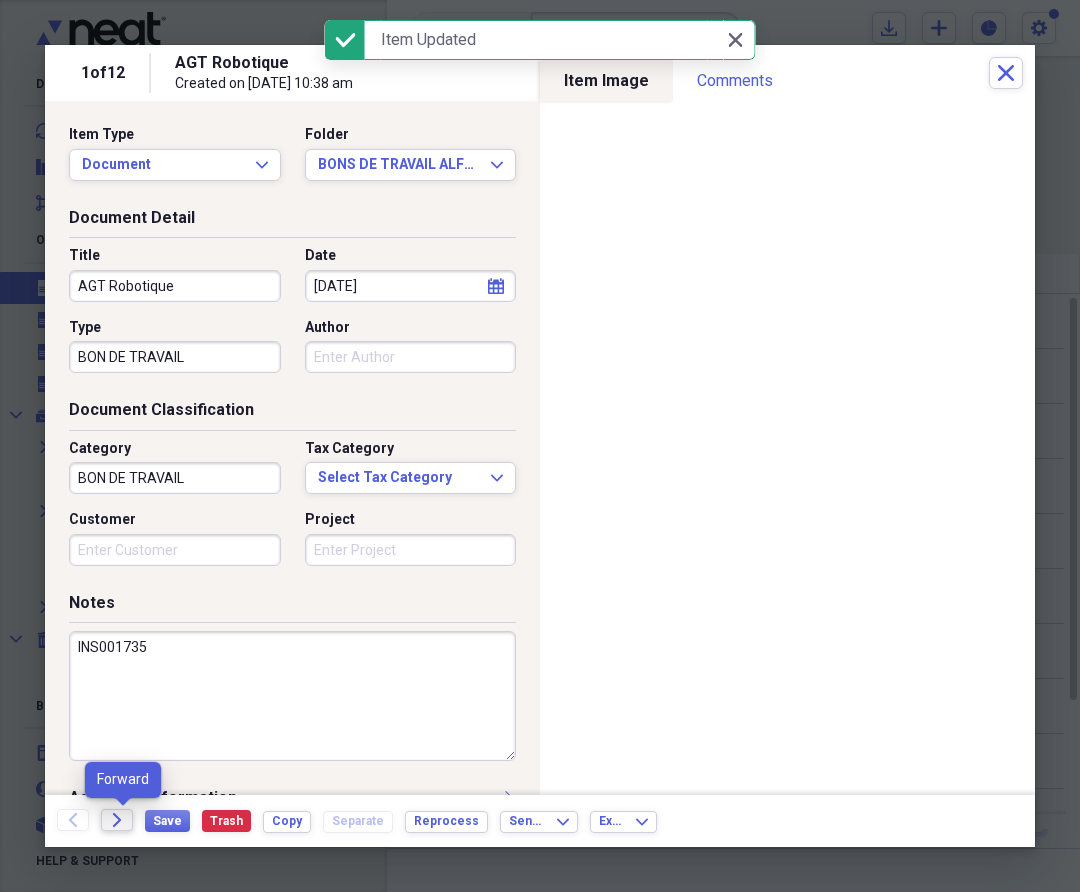 click on "Forward" 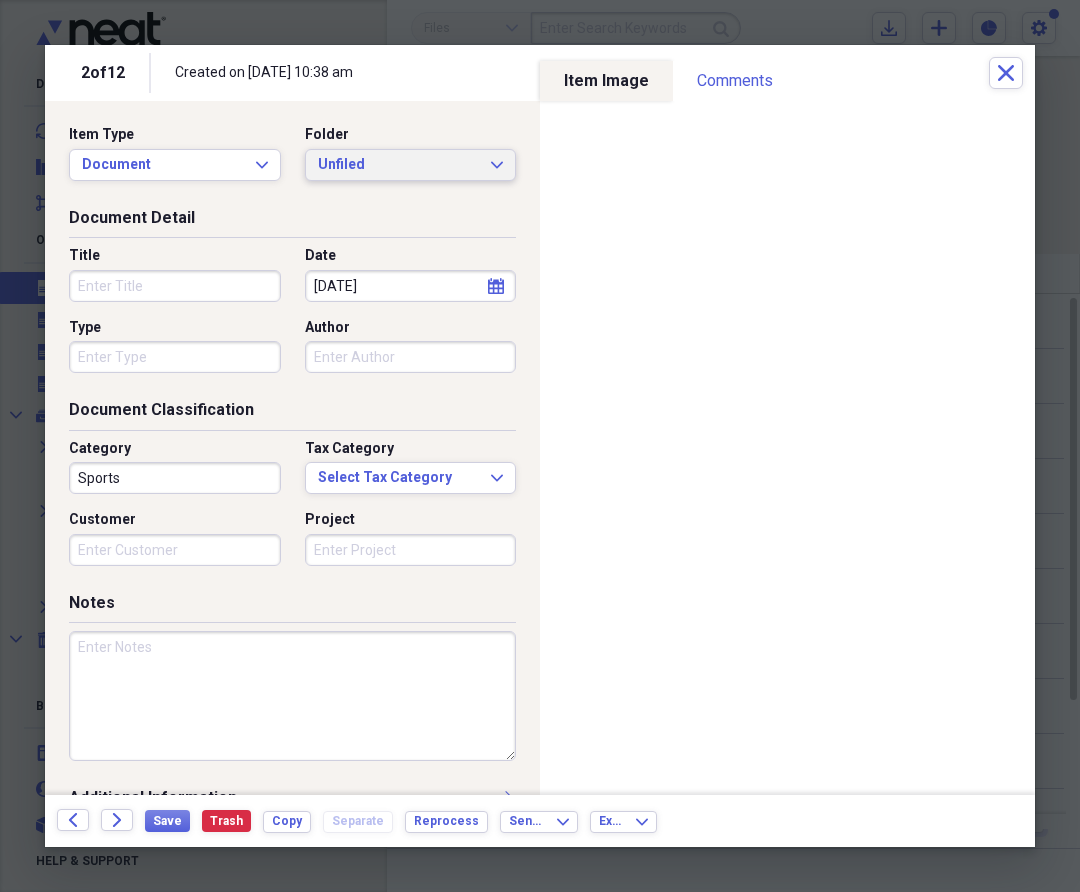 click on "Unfiled Expand" at bounding box center (411, 165) 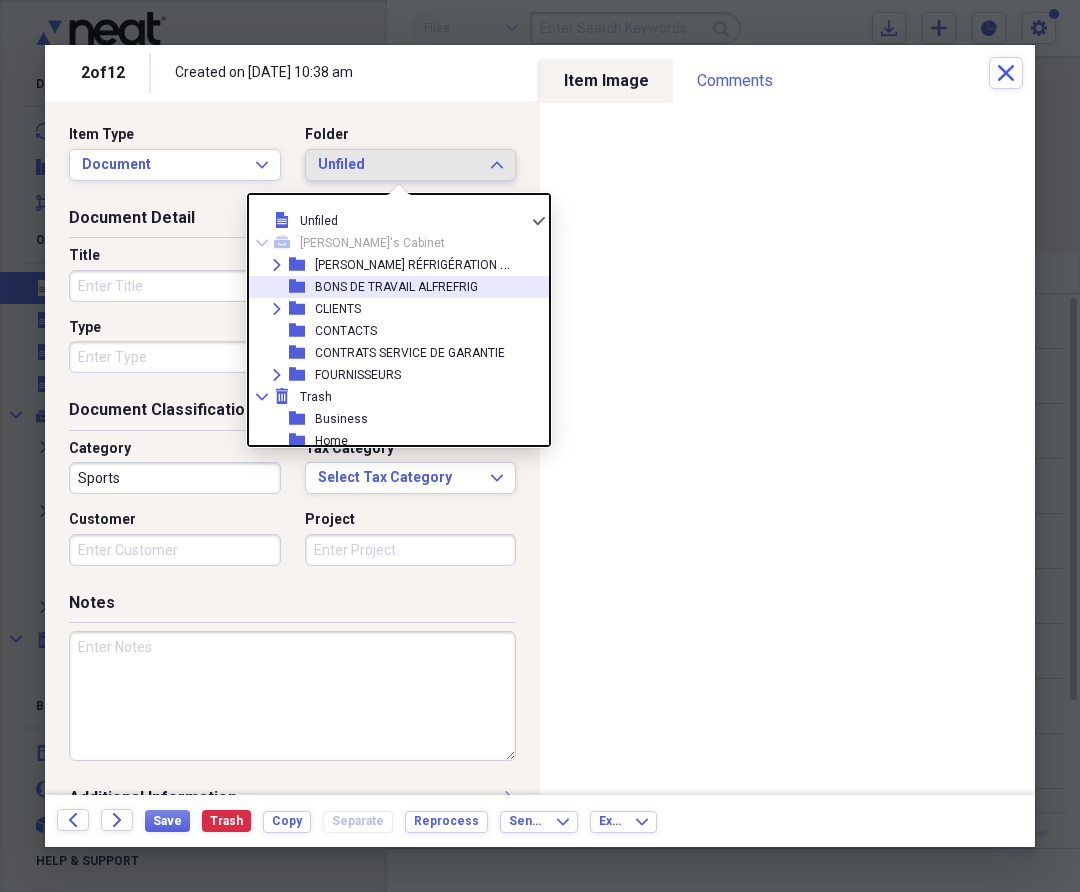 click on "BONS DE TRAVAIL ALFREFRIG" at bounding box center (396, 287) 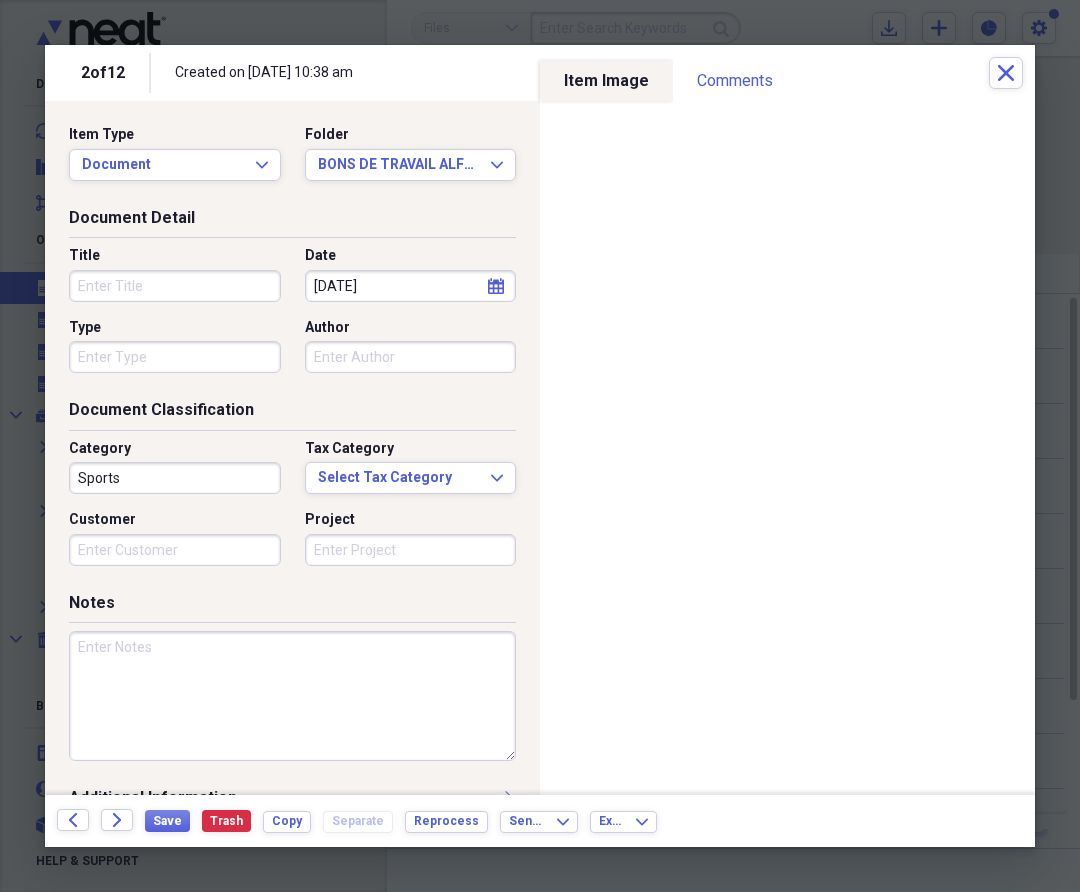 click on "Title" at bounding box center (175, 286) 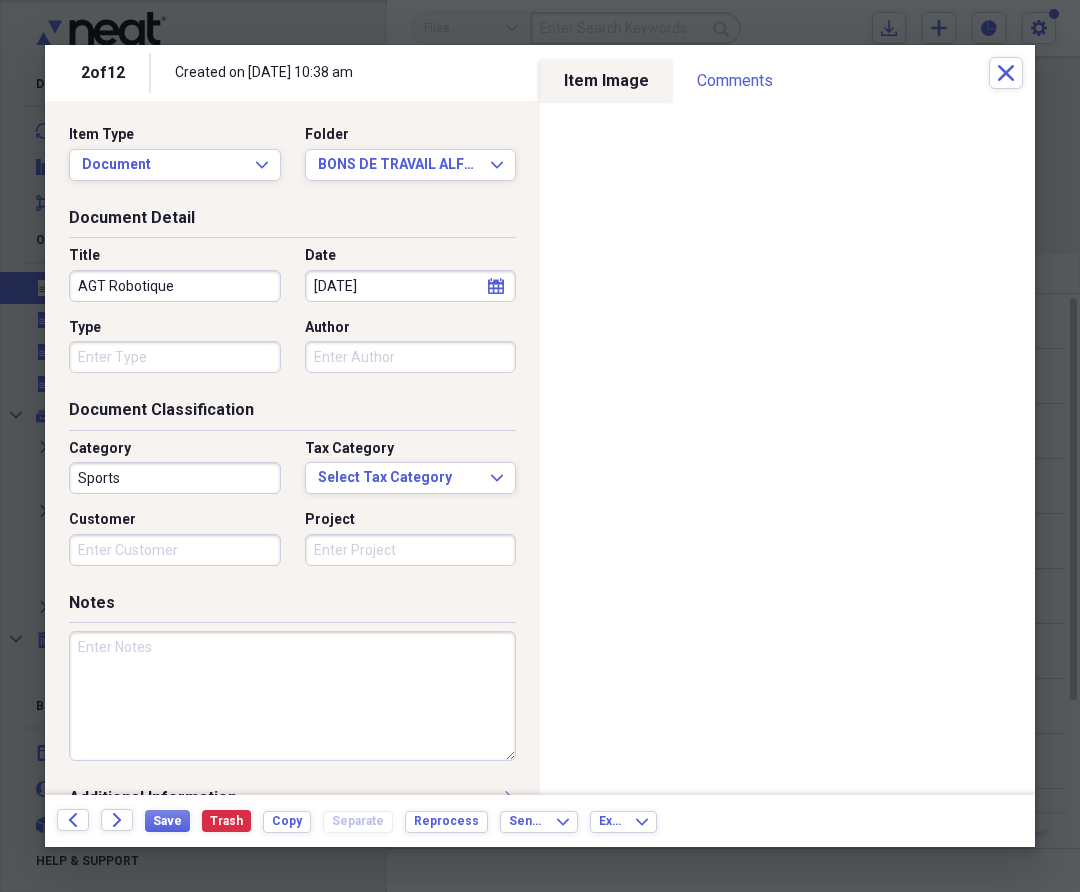 type on "AGT Robotique" 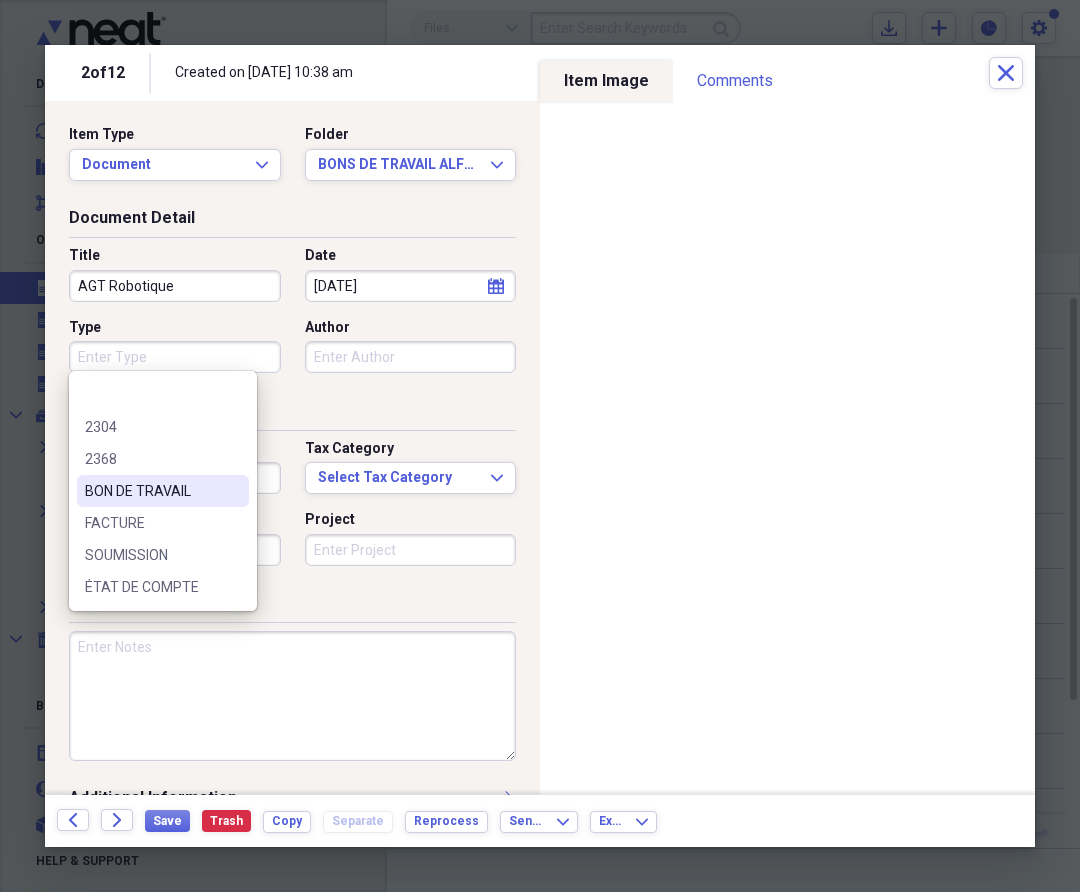 click on "BON DE TRAVAIL" at bounding box center (151, 491) 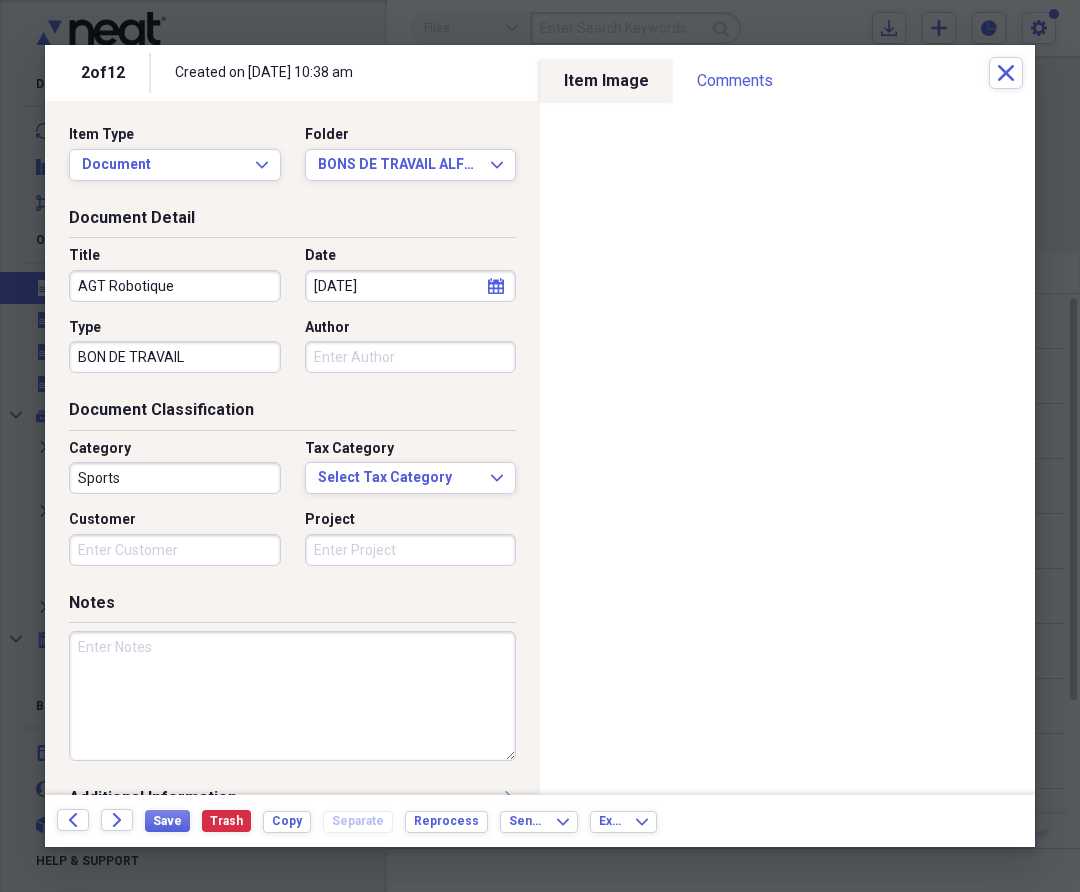 click on "Sports" at bounding box center (175, 478) 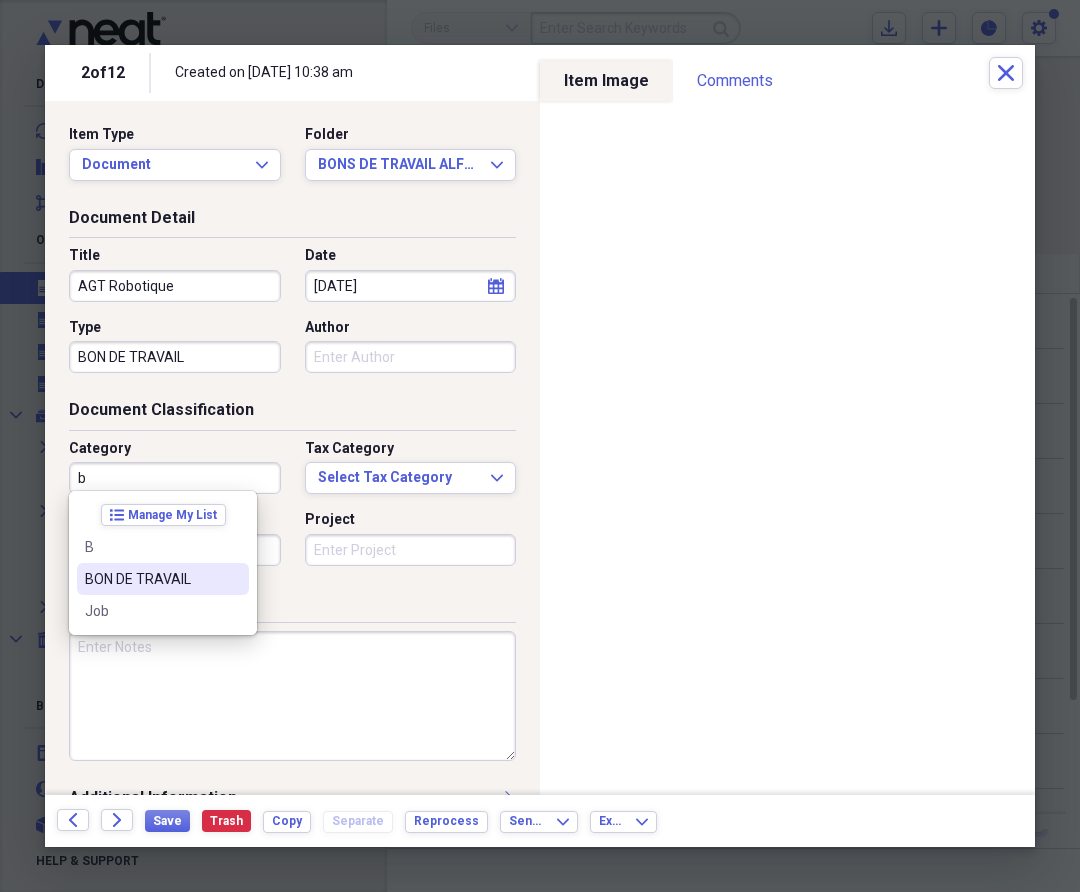 click on "BON DE TRAVAIL" at bounding box center (151, 579) 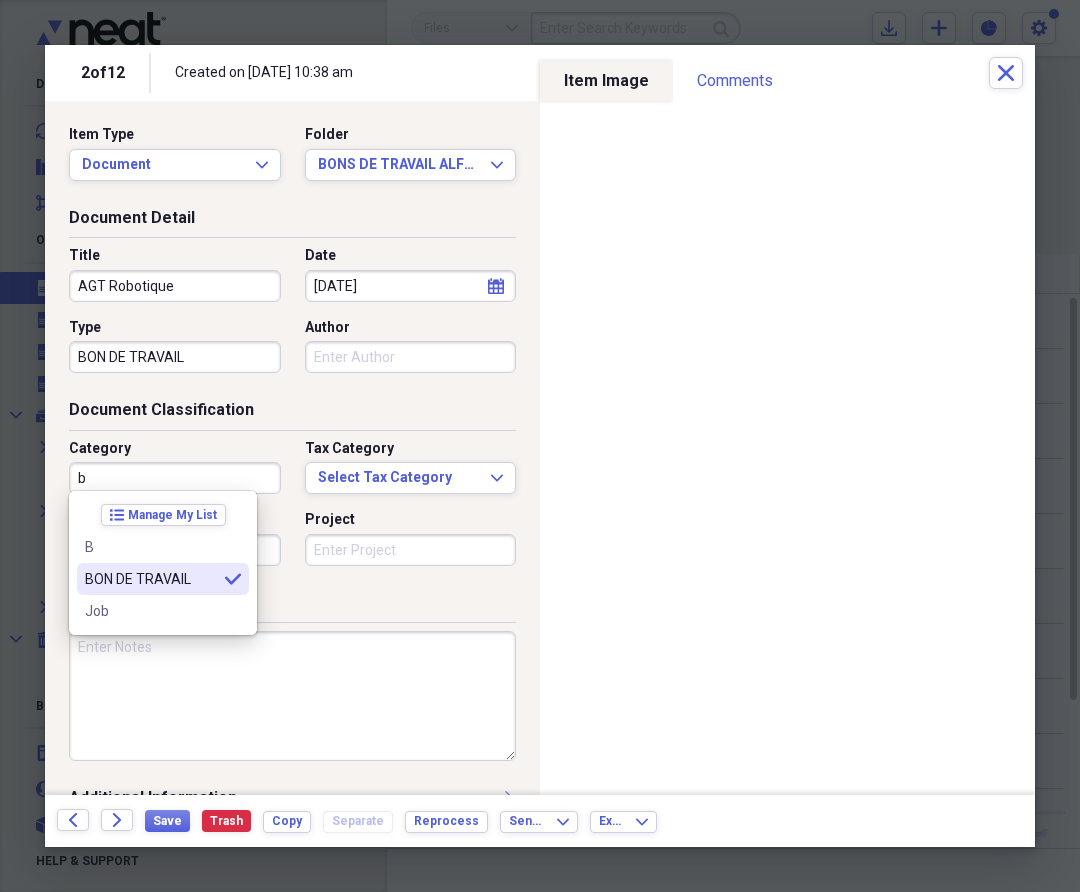 type on "BON DE TRAVAIL" 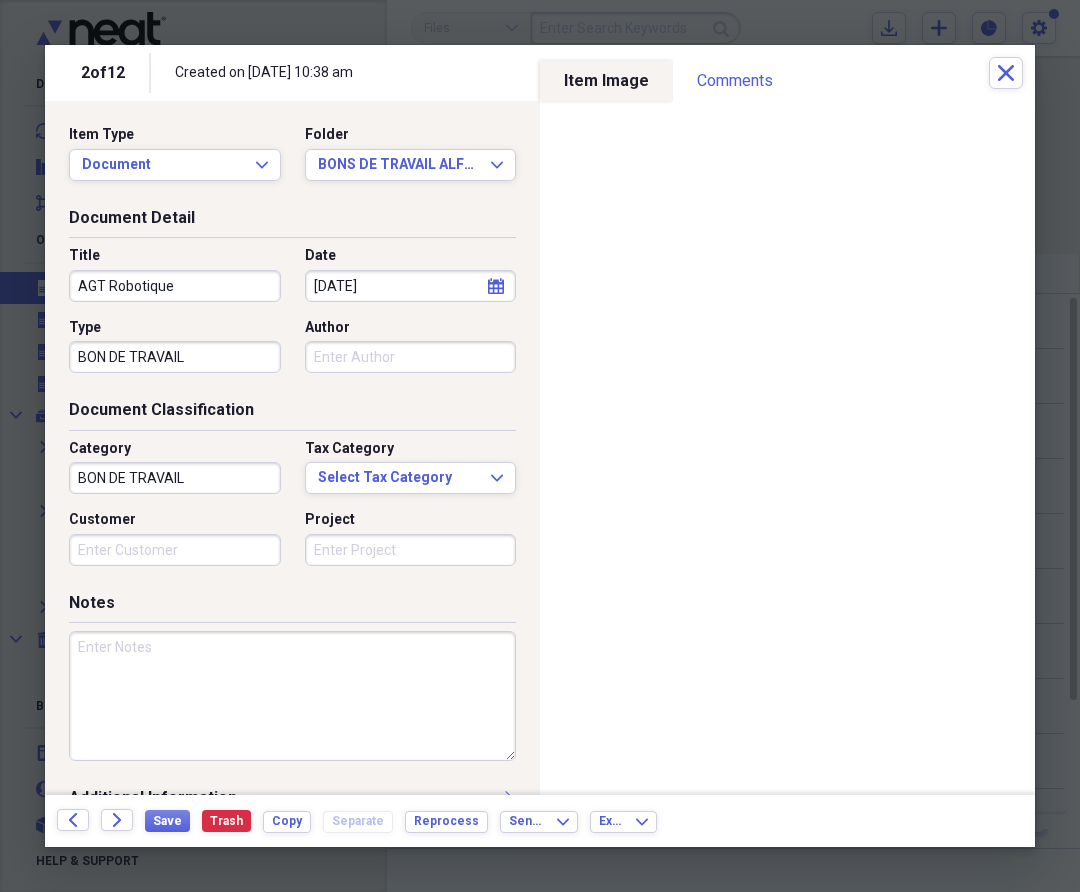 click at bounding box center (292, 696) 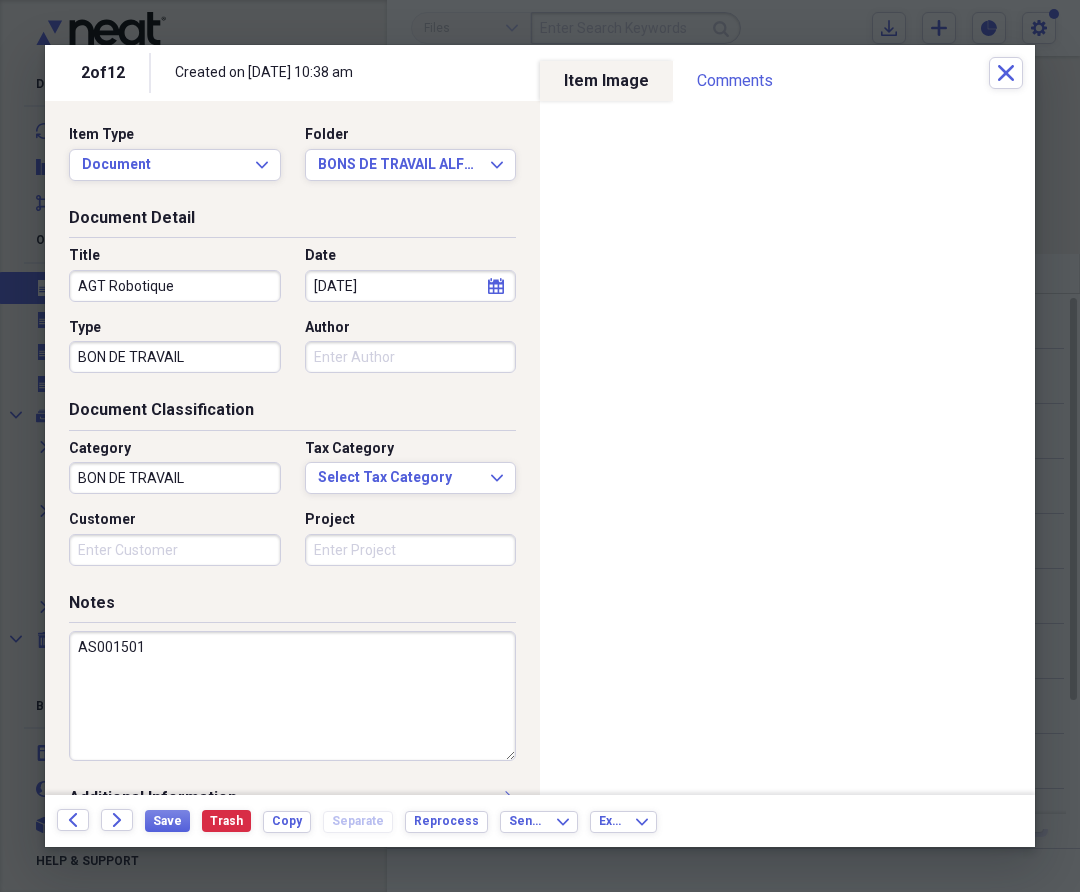 type on "AS001501" 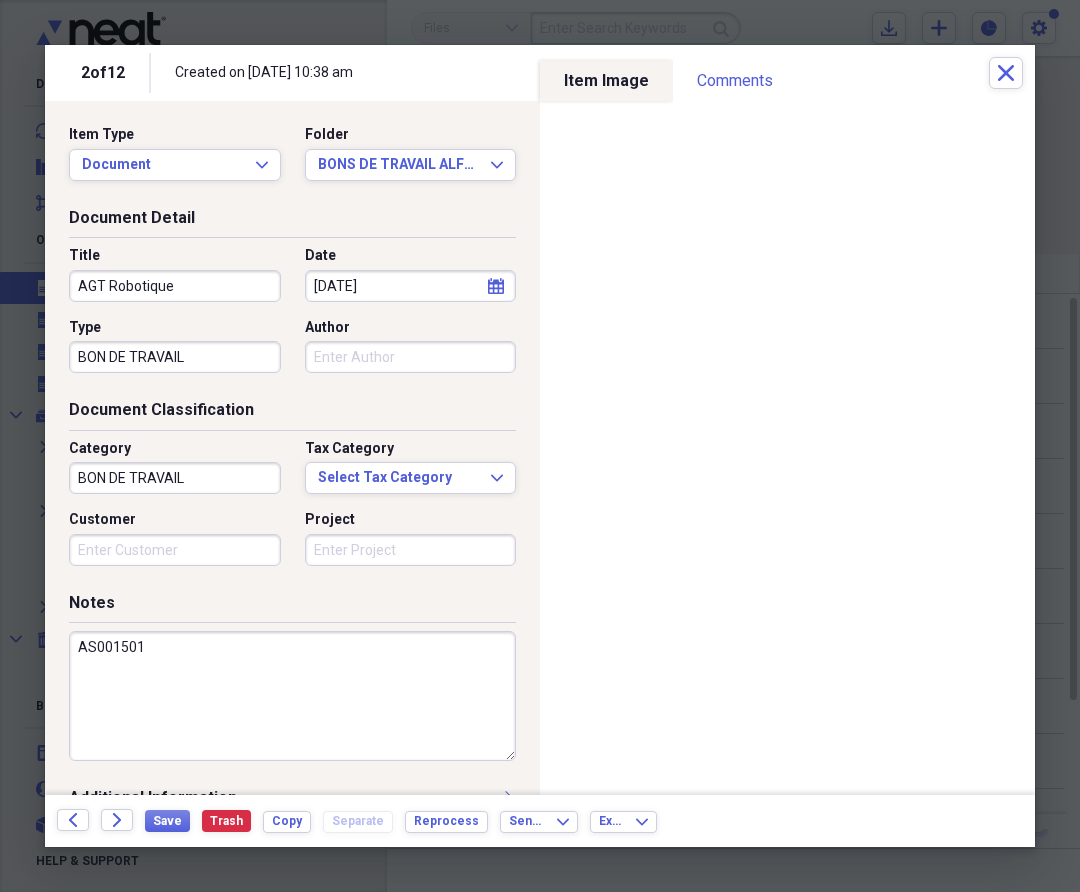 drag, startPoint x: 175, startPoint y: 644, endPoint x: 50, endPoint y: 632, distance: 125.57468 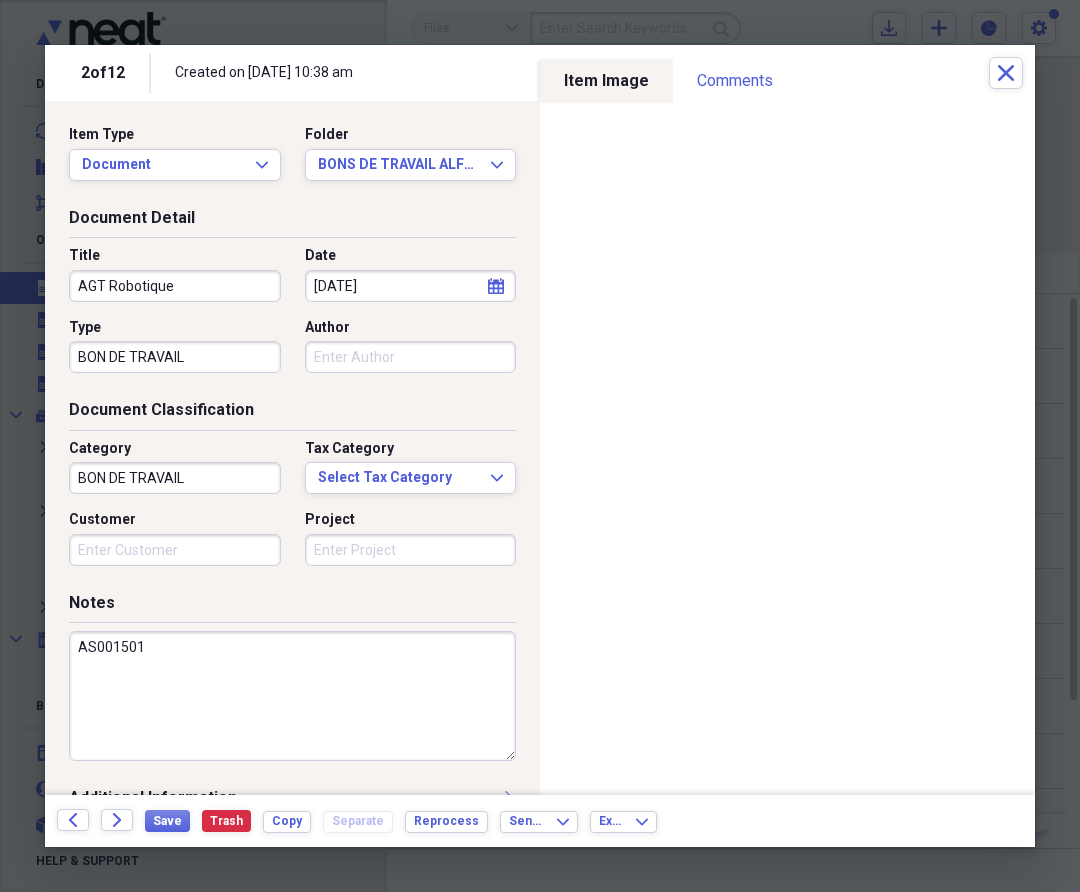click on "Notes AS001501" at bounding box center (292, 689) 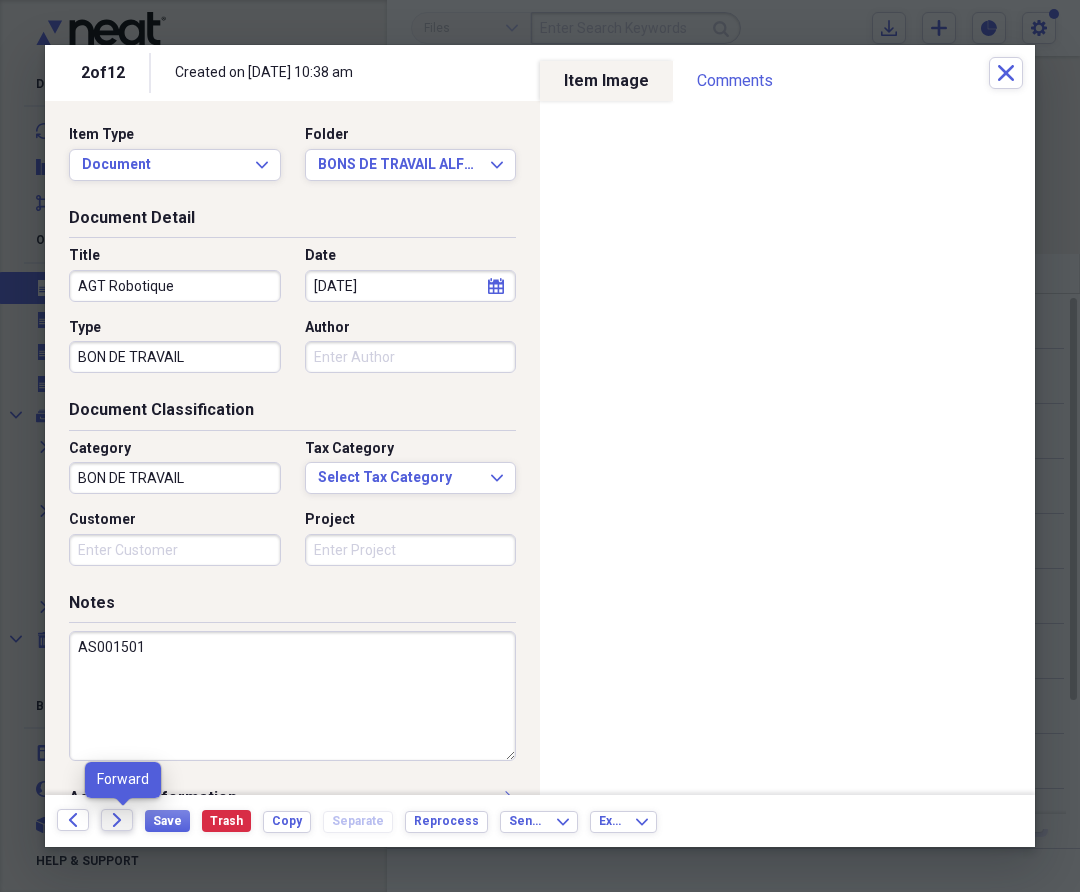 click on "Forward" at bounding box center (117, 820) 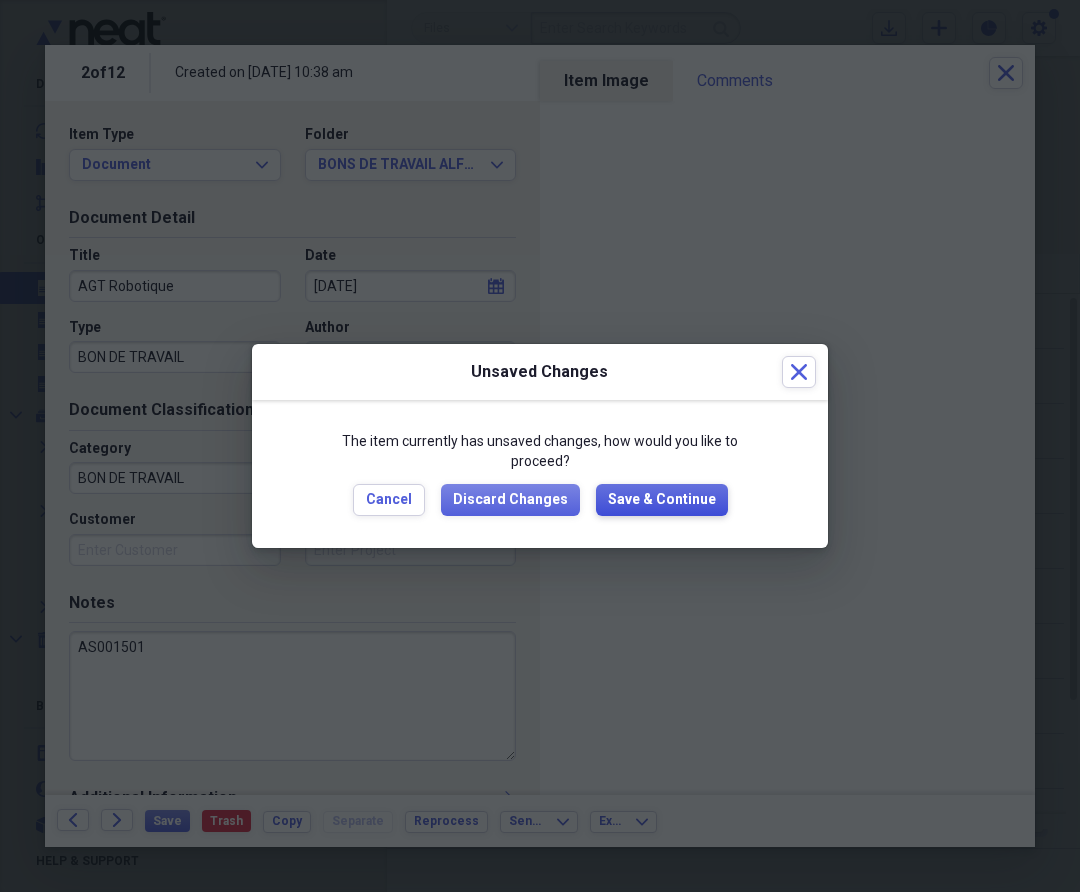 click on "Save & Continue" at bounding box center [662, 500] 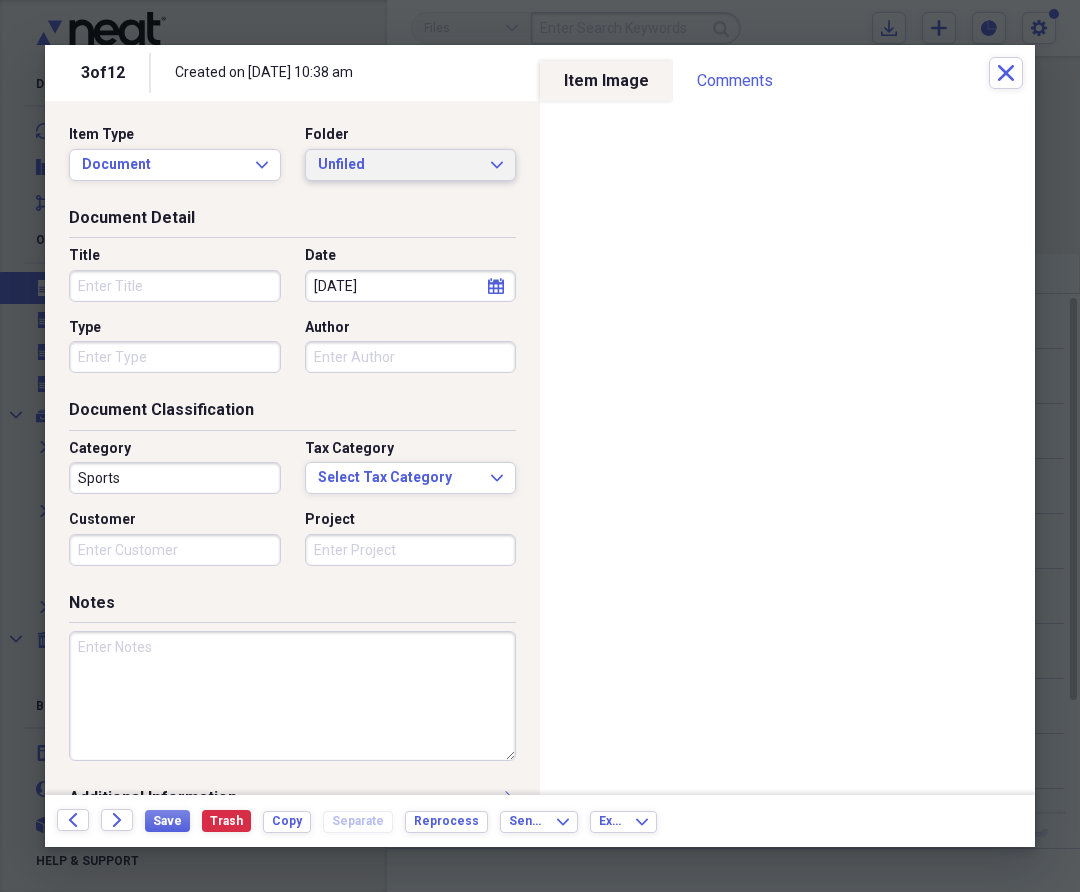 click on "Unfiled" at bounding box center [399, 165] 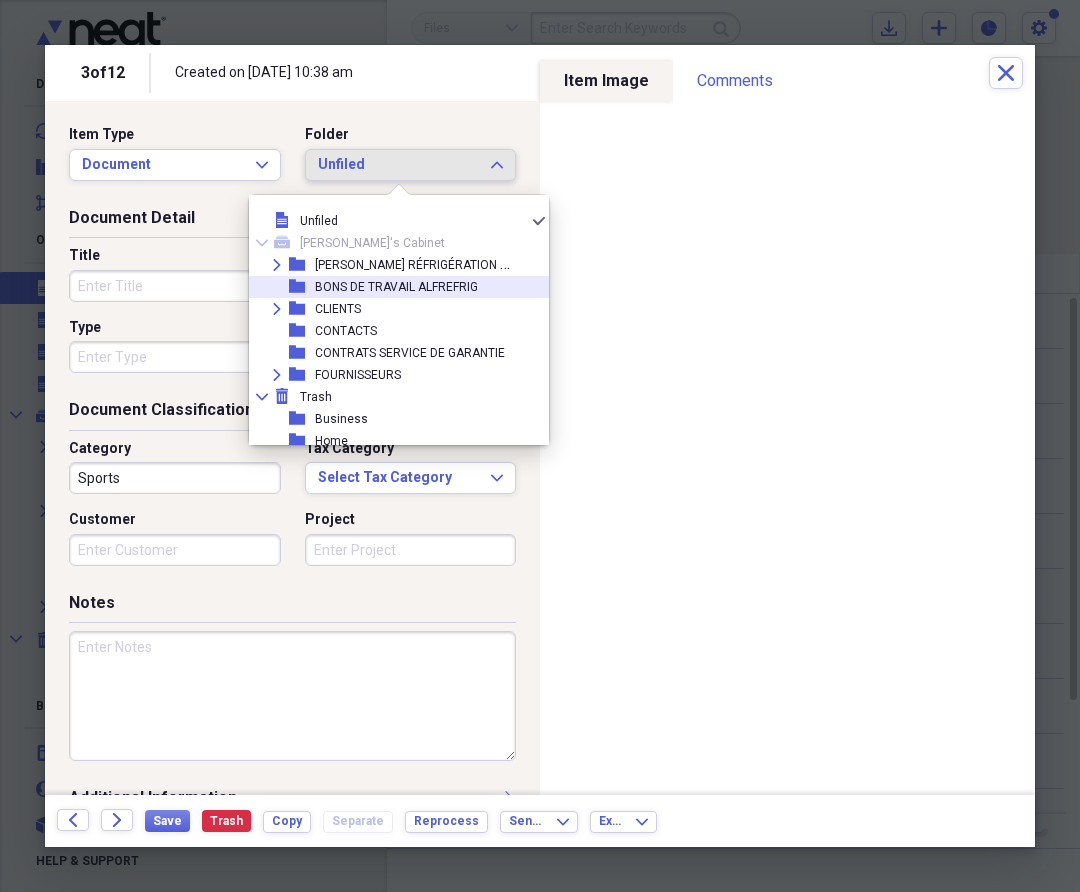 click on "BONS DE TRAVAIL ALFREFRIG" at bounding box center [396, 287] 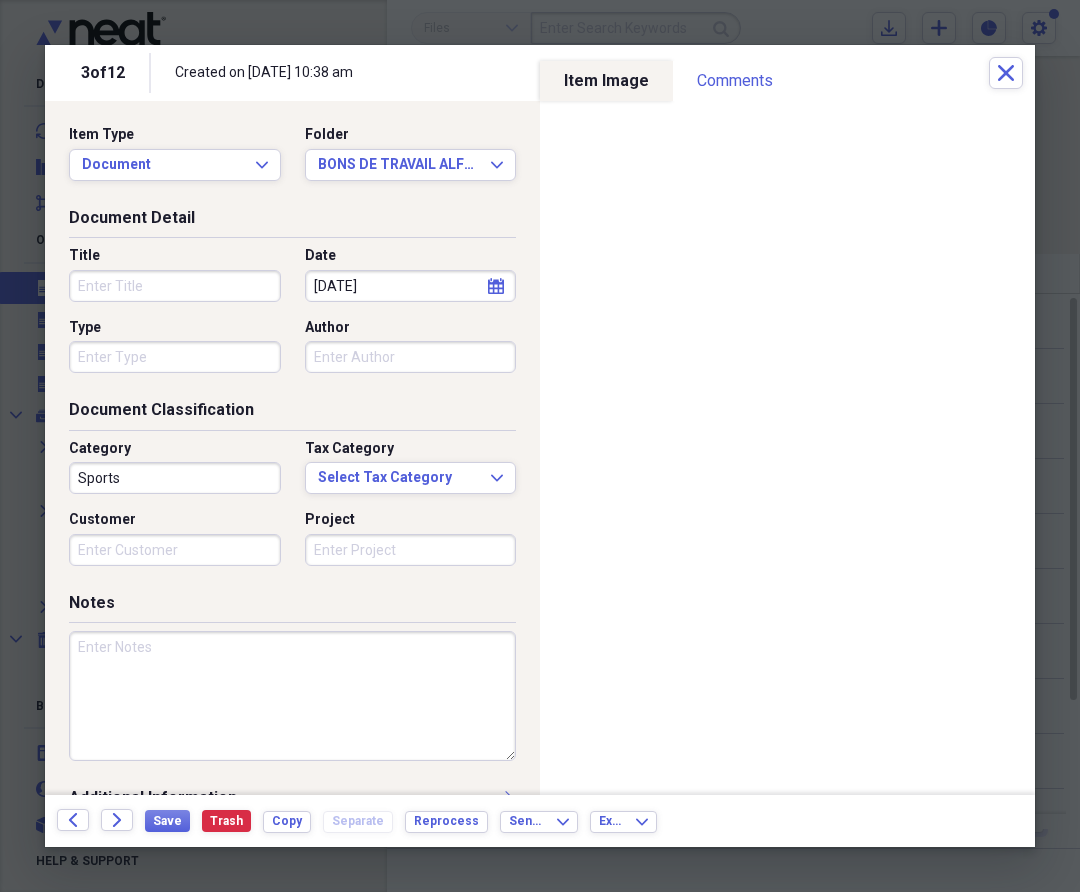 click on "Title" at bounding box center (175, 286) 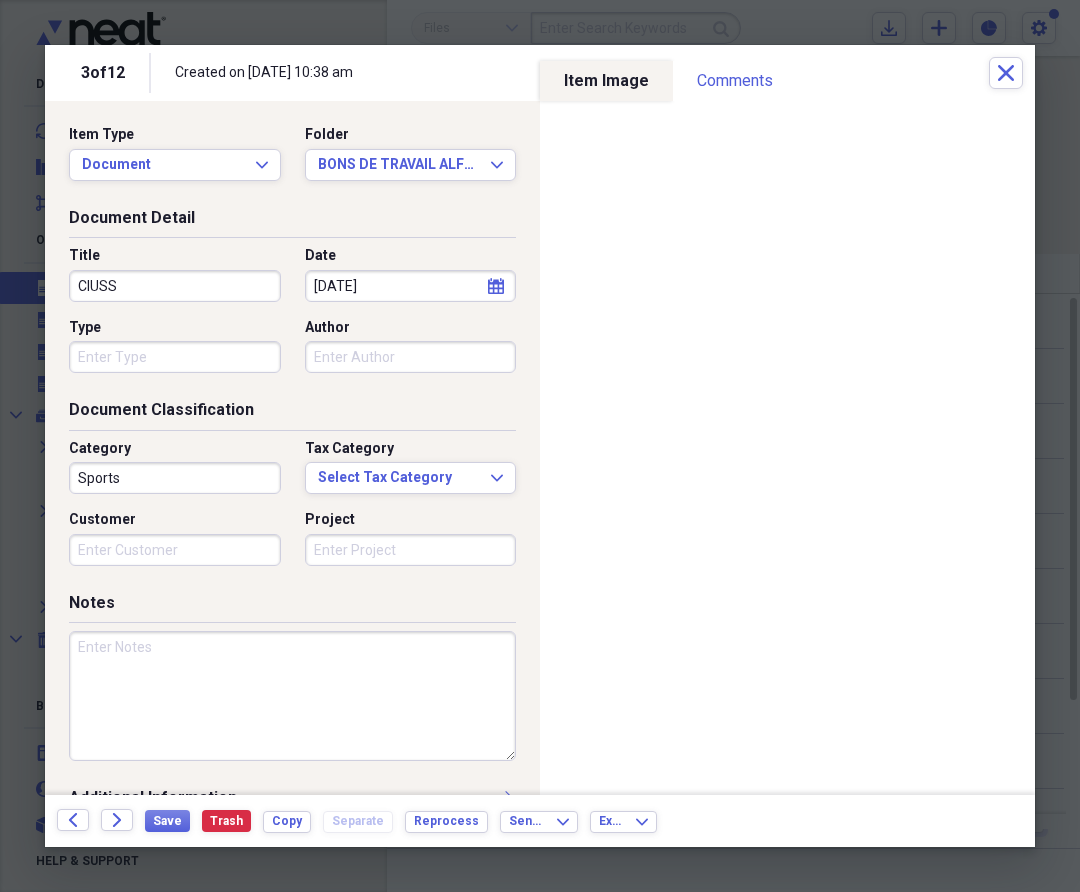 type on "CIUSS" 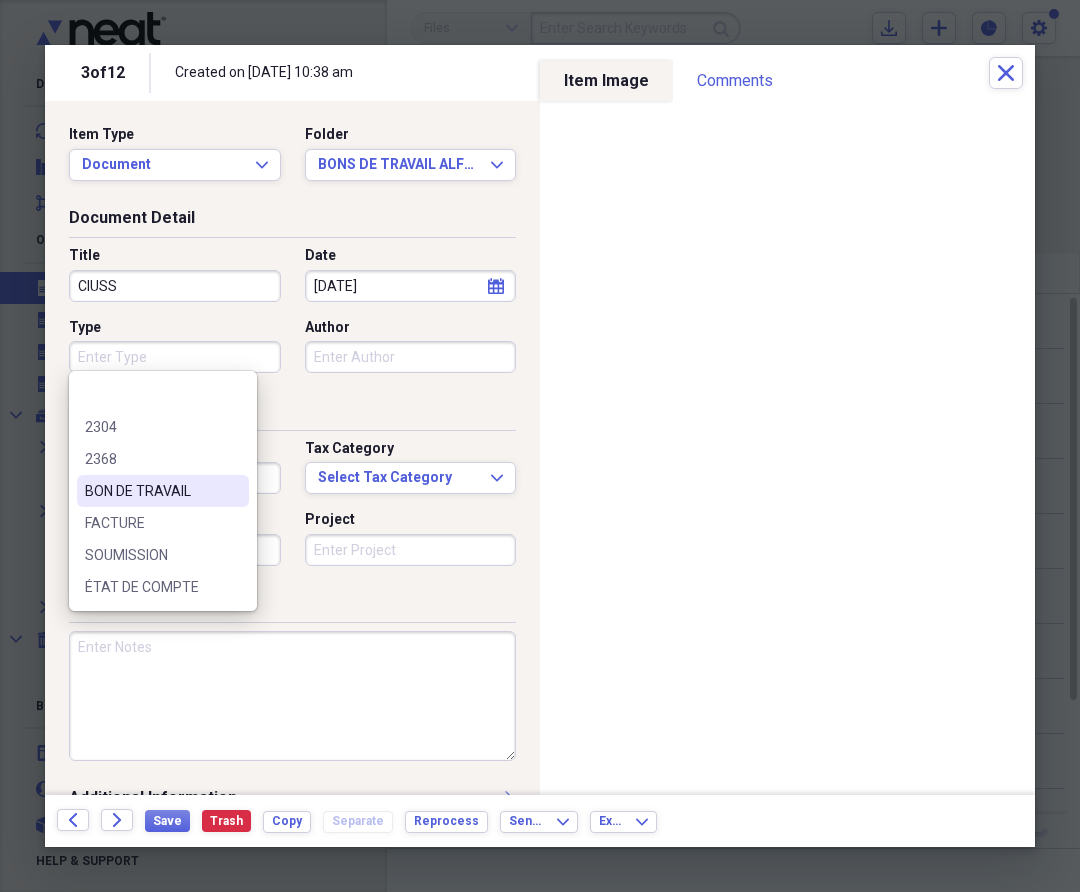 click on "BON DE TRAVAIL" at bounding box center [163, 491] 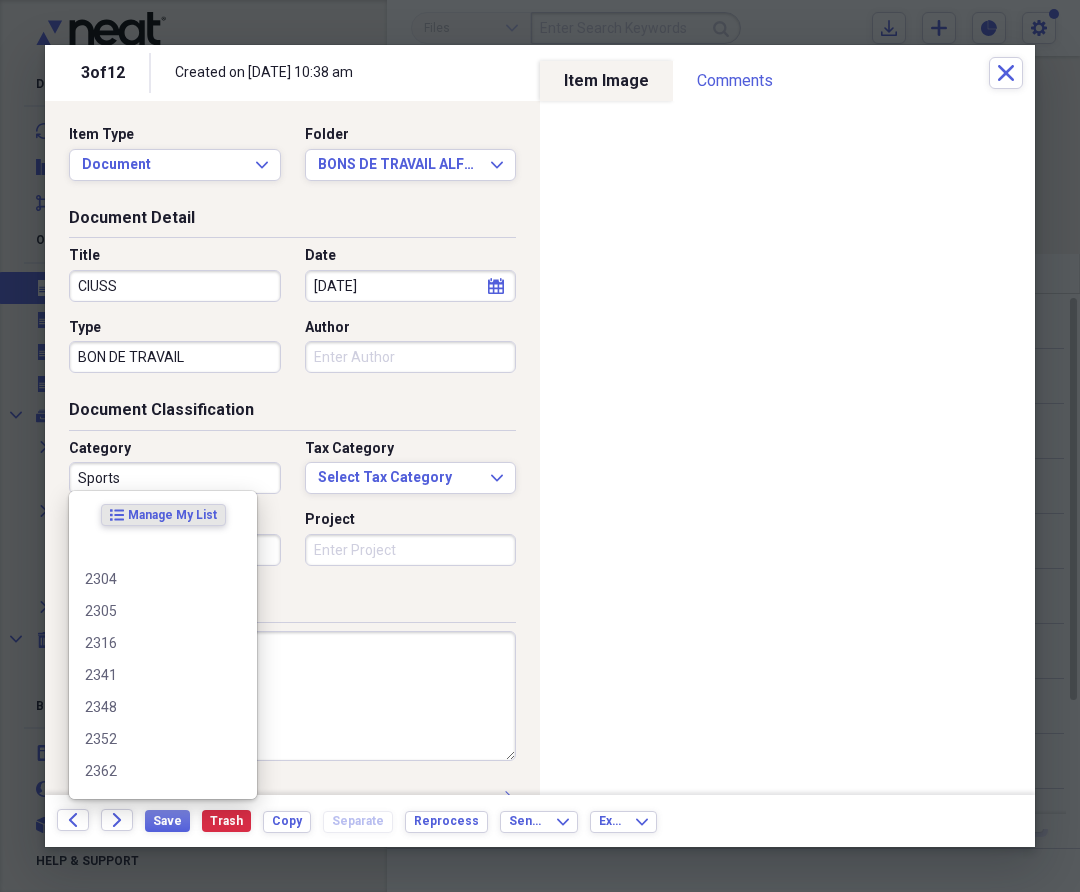 click on "Sports" at bounding box center [175, 478] 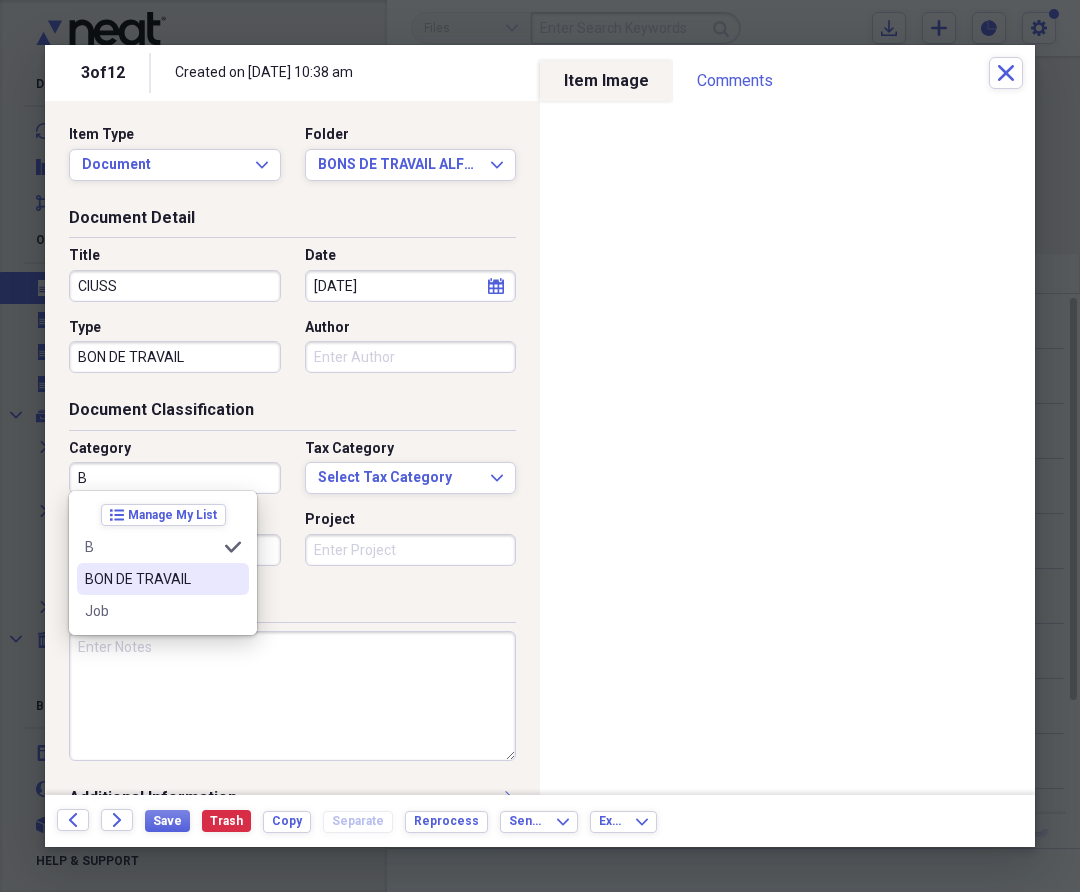 drag, startPoint x: 148, startPoint y: 583, endPoint x: 119, endPoint y: 648, distance: 71.17584 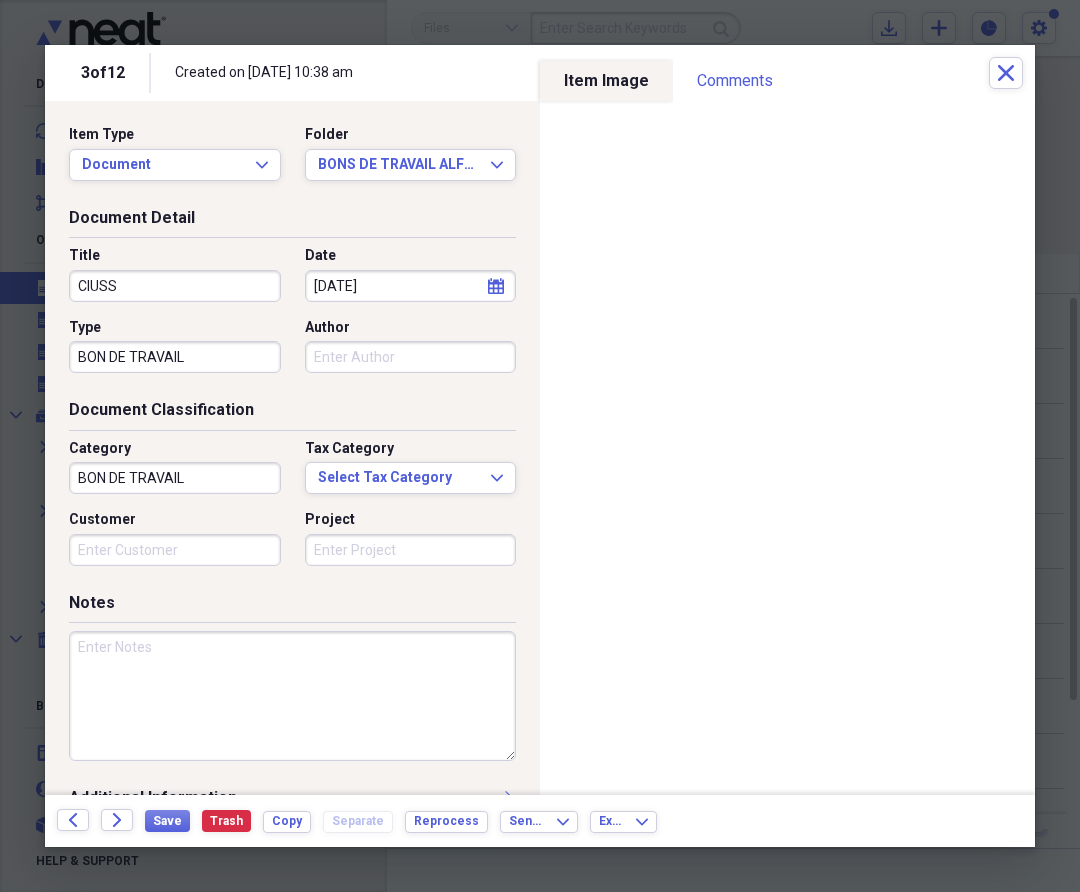 paste on "AS001501" 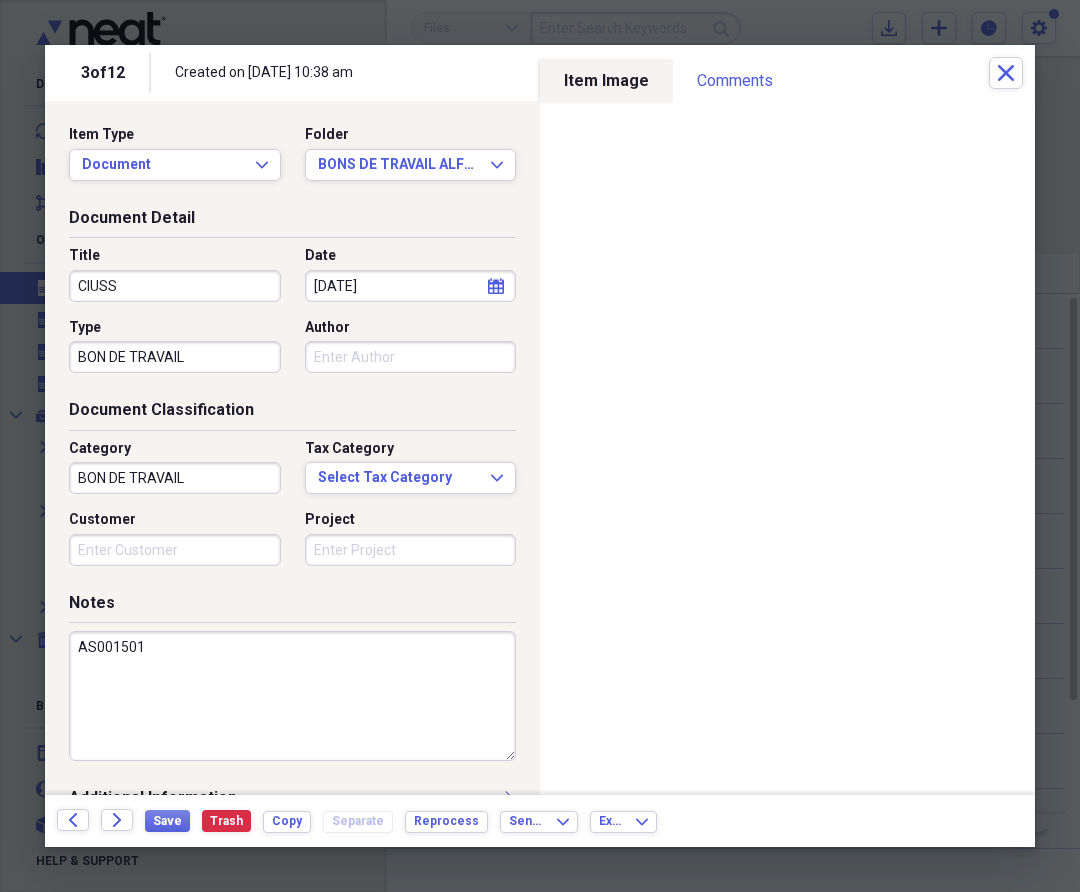 drag, startPoint x: 146, startPoint y: 639, endPoint x: 219, endPoint y: 651, distance: 73.97973 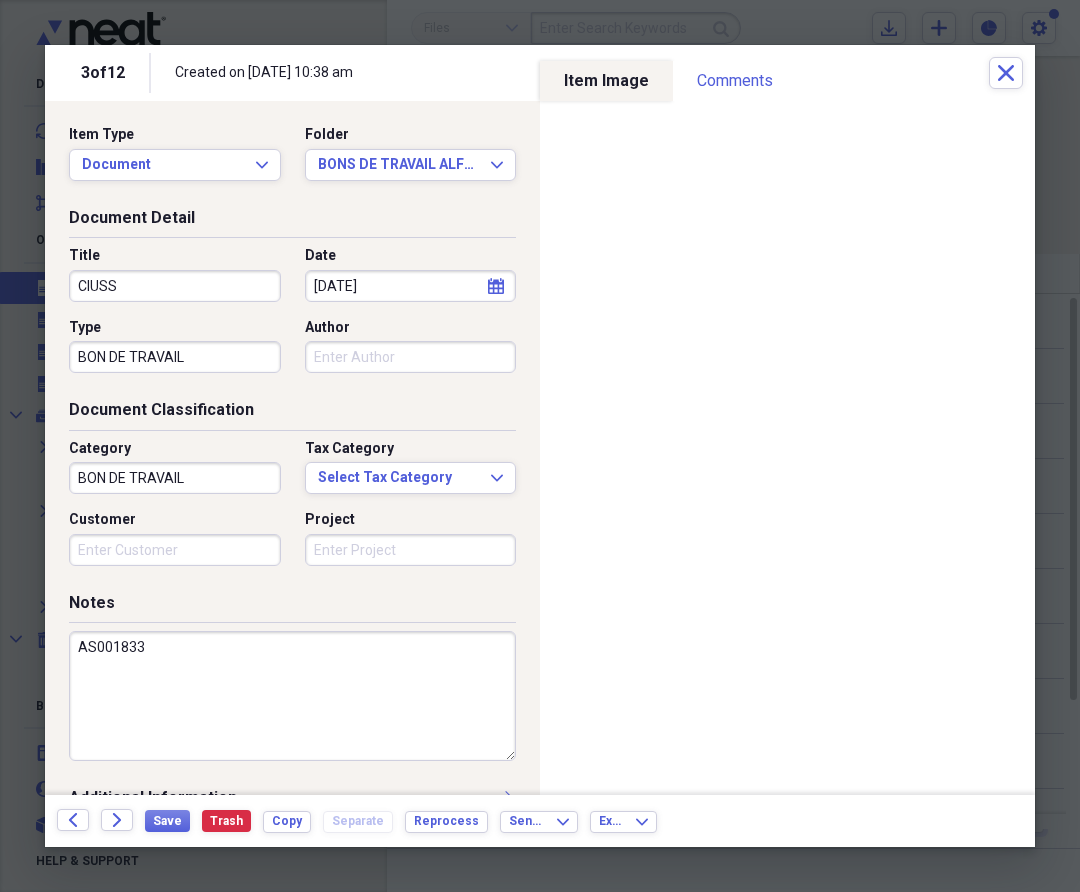type on "AS001833" 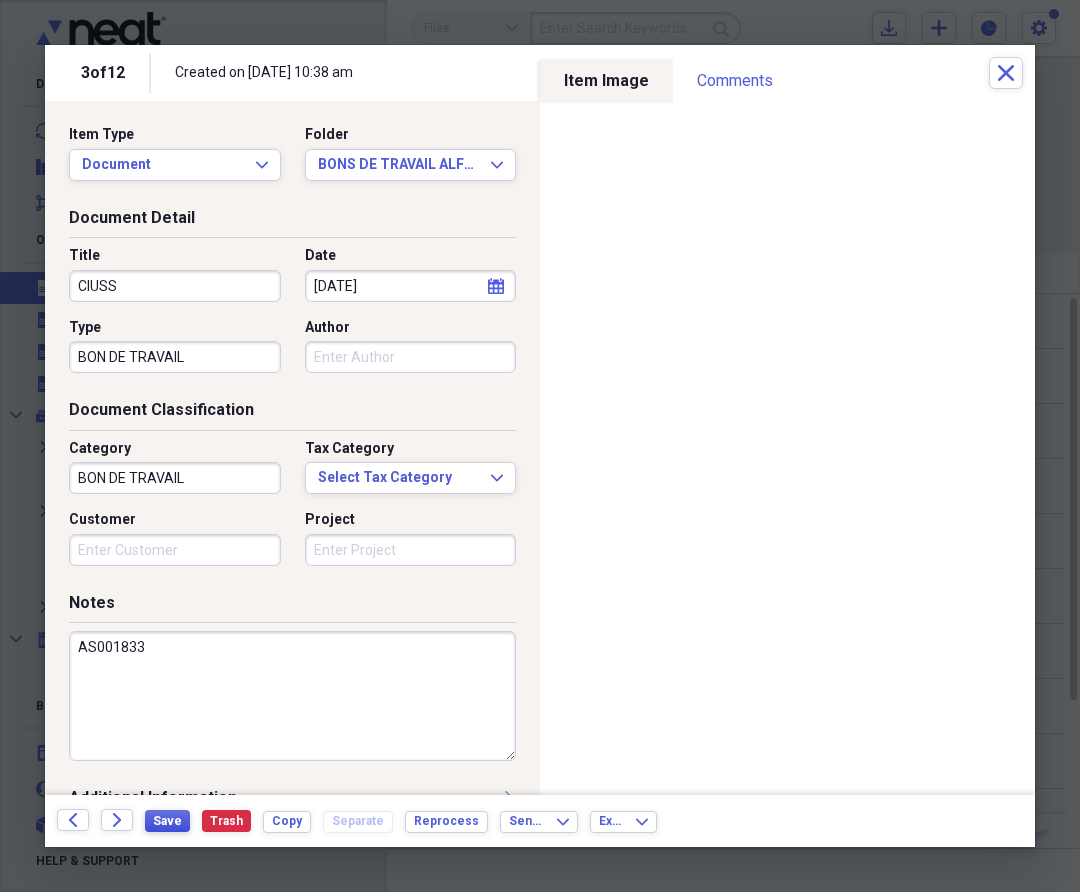 click on "Save" at bounding box center (167, 821) 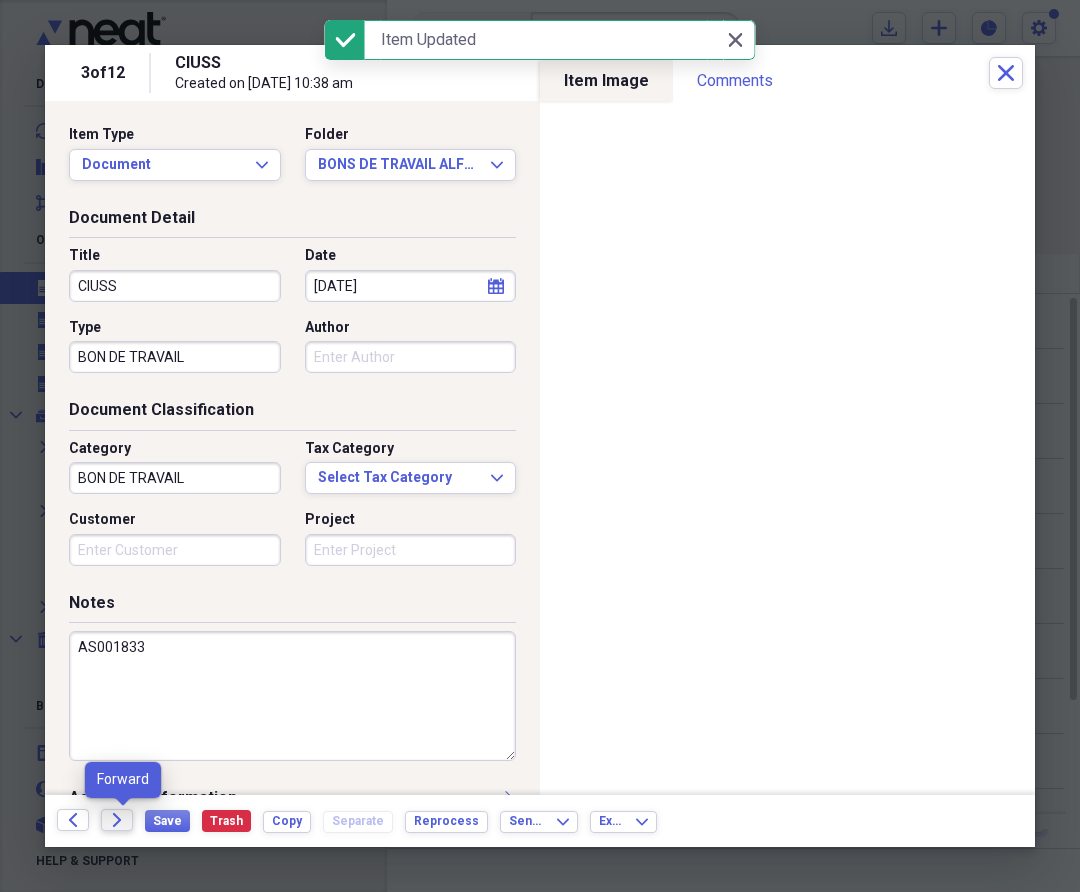 click on "Forward" 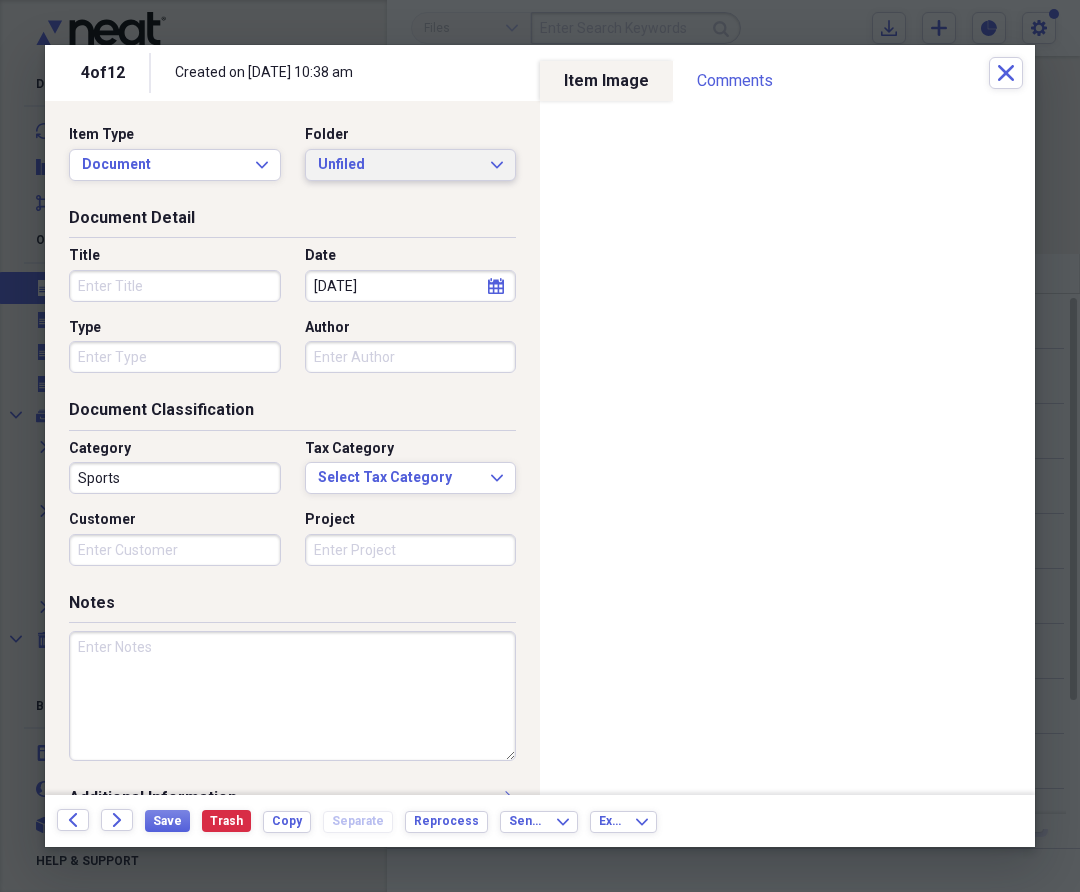click on "Unfiled" at bounding box center (399, 165) 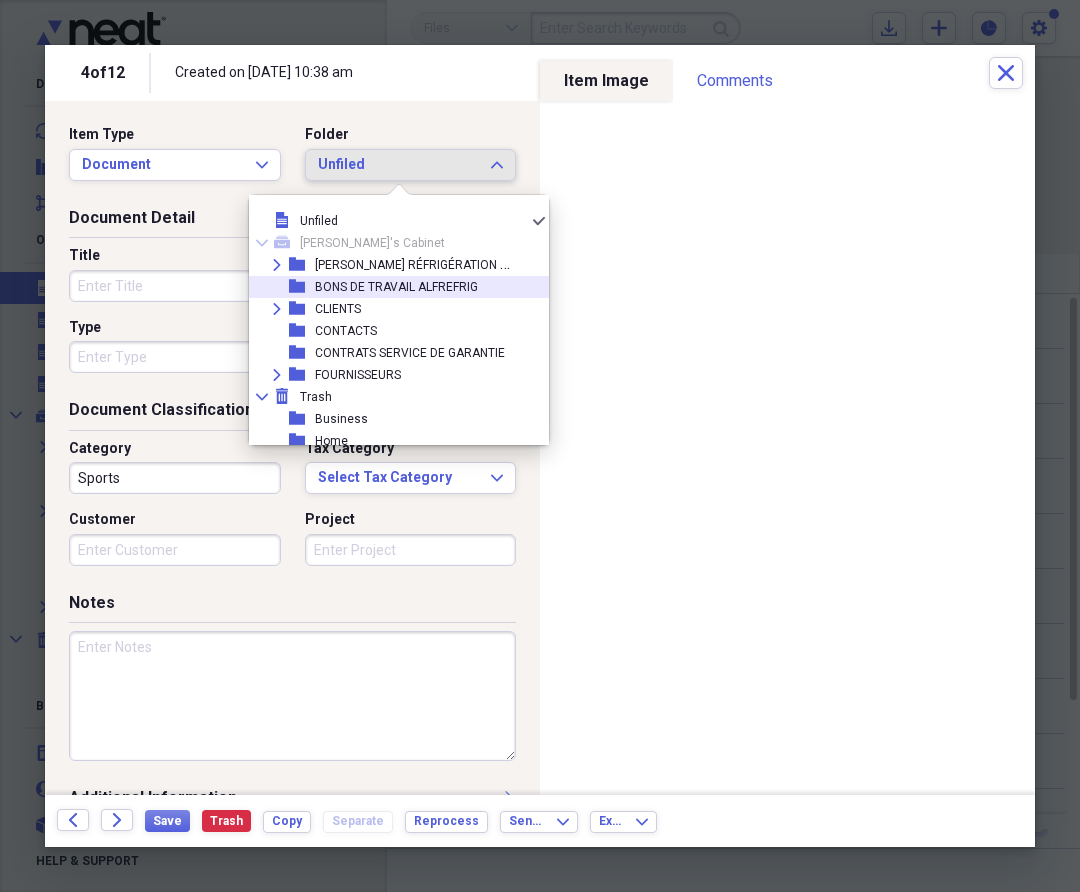 click on "BONS DE TRAVAIL ALFREFRIG" at bounding box center [396, 287] 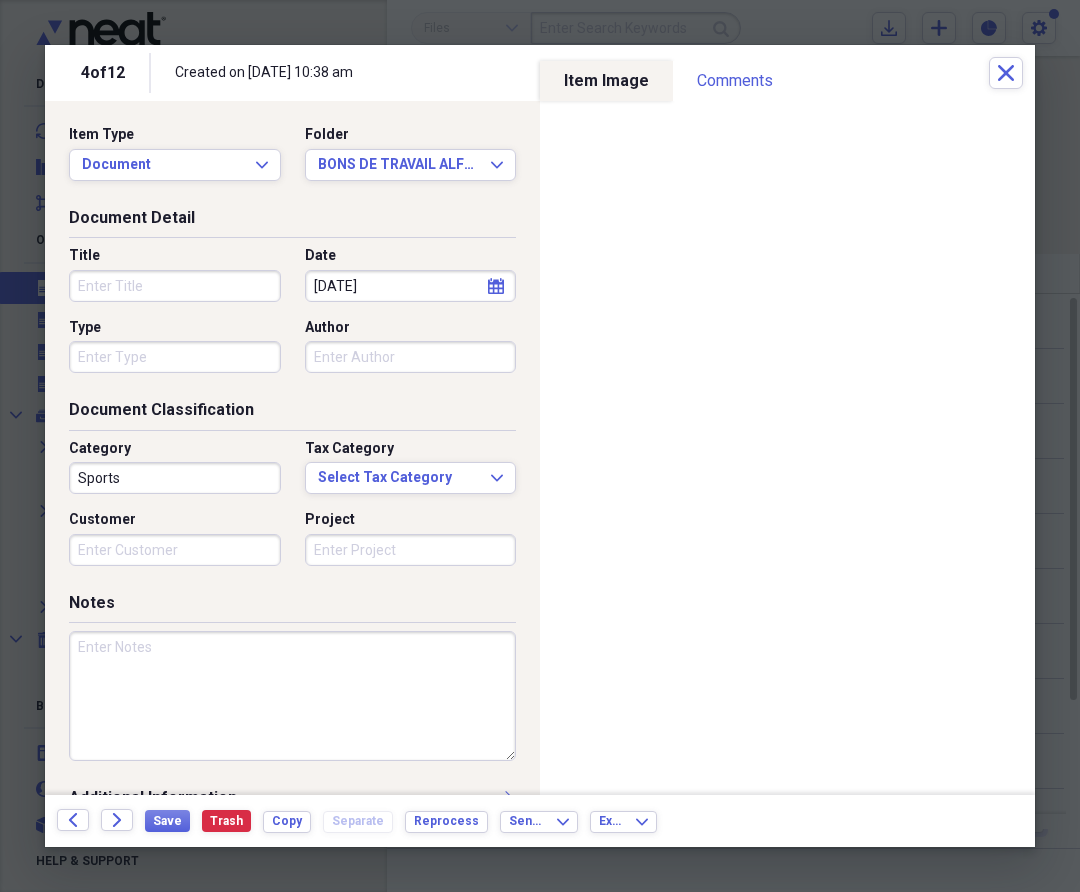 click on "Title" at bounding box center [175, 286] 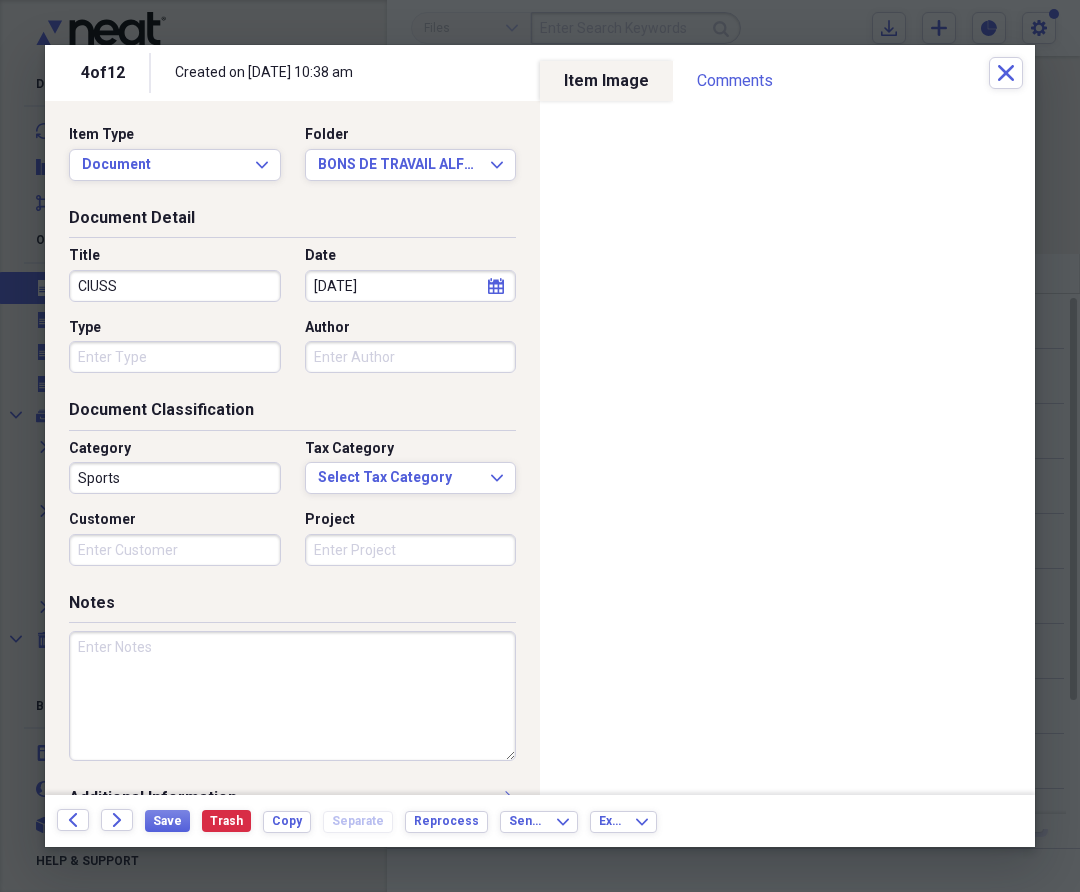 type on "CIUSS" 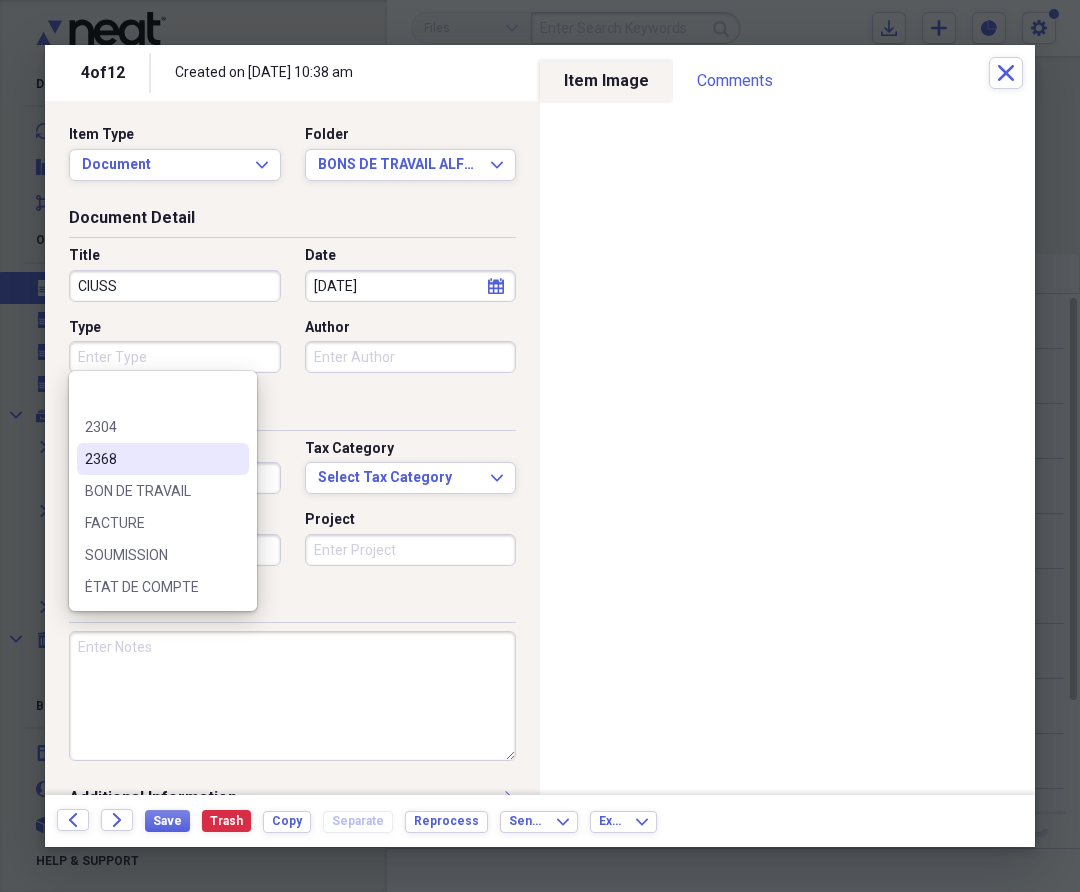 click on "BON DE TRAVAIL" at bounding box center (151, 491) 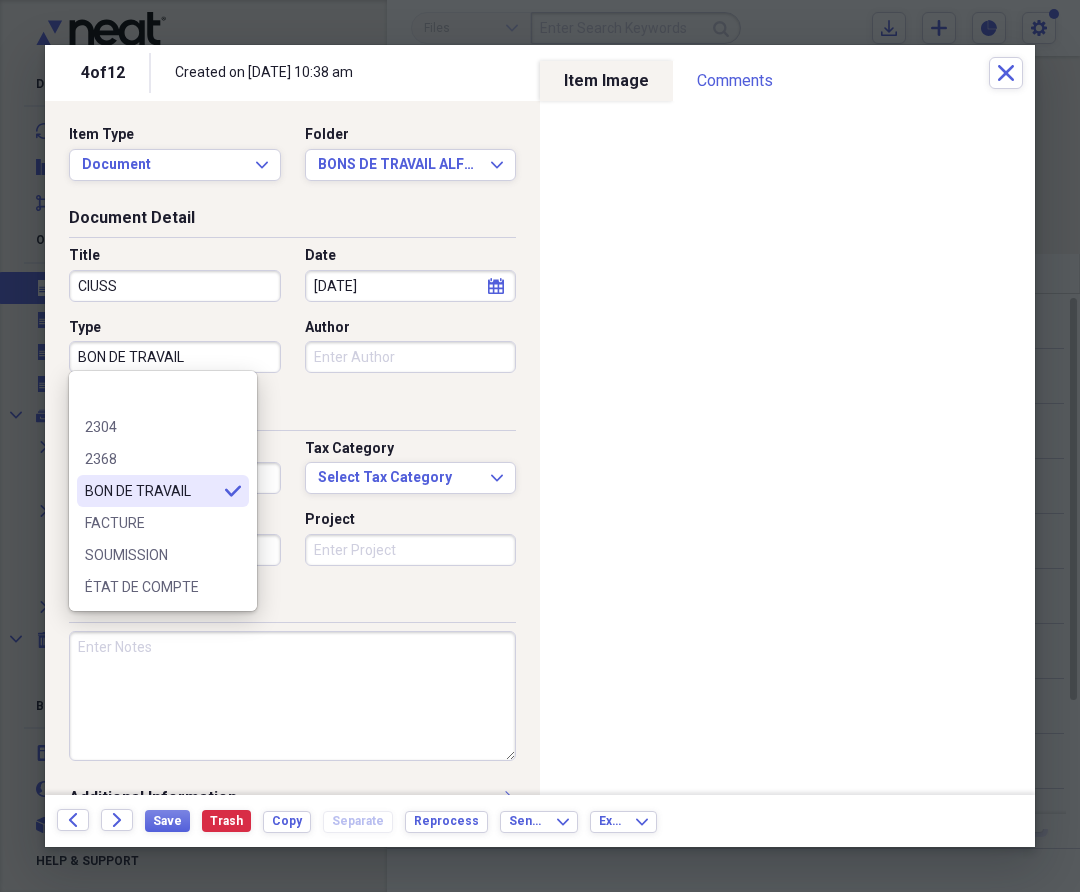 type on "BON DE TRAVAIL" 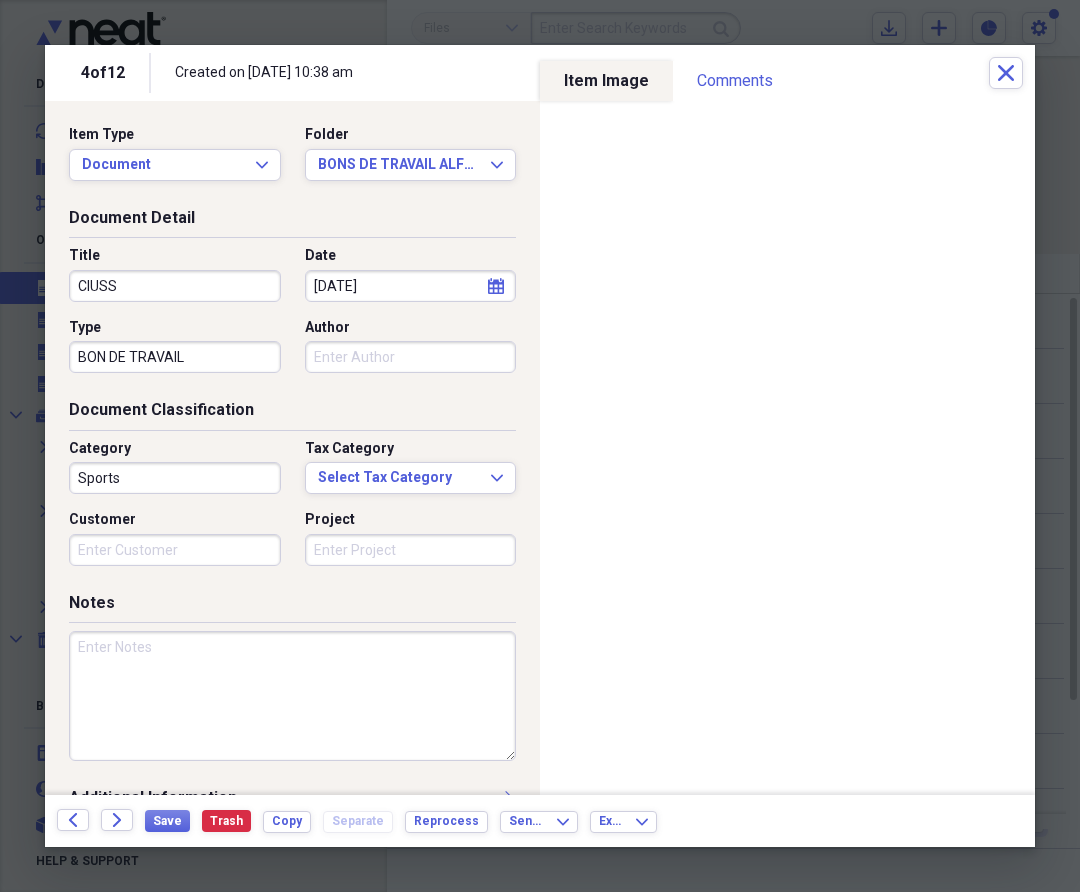 click on "Sports" at bounding box center (175, 478) 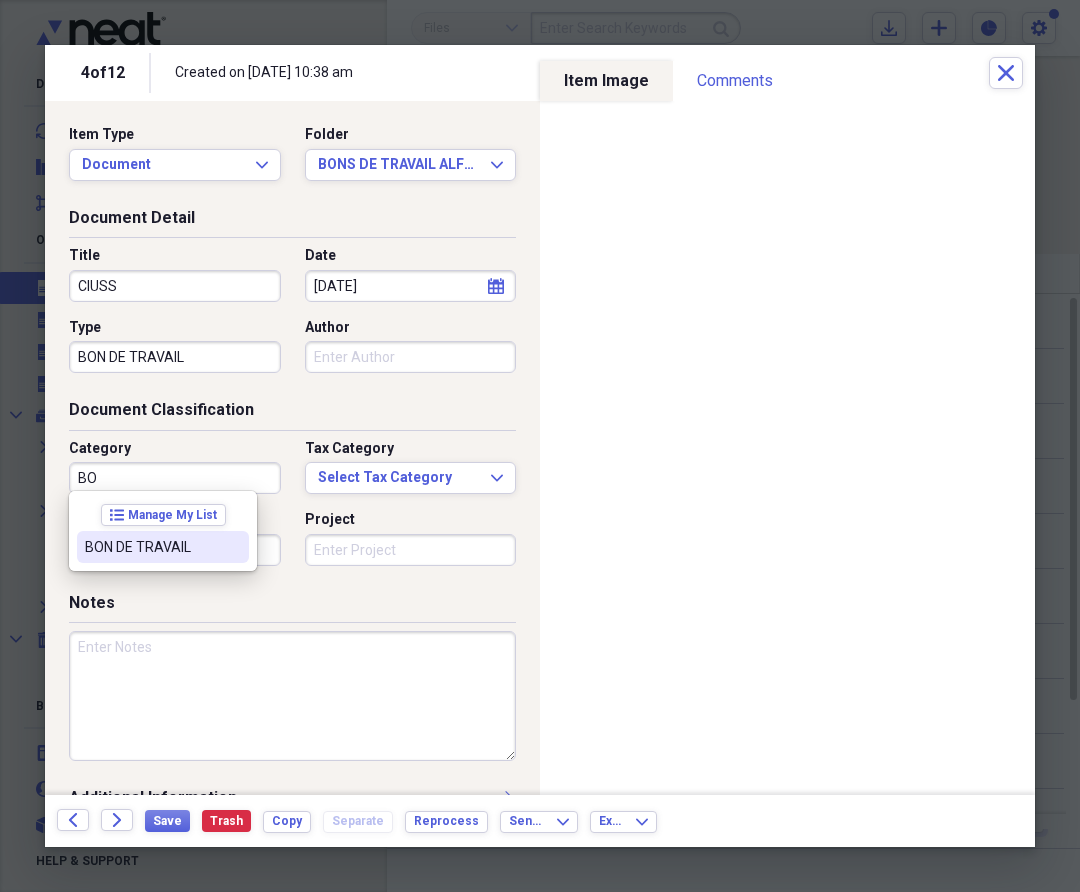 click on "BON DE TRAVAIL" at bounding box center (151, 547) 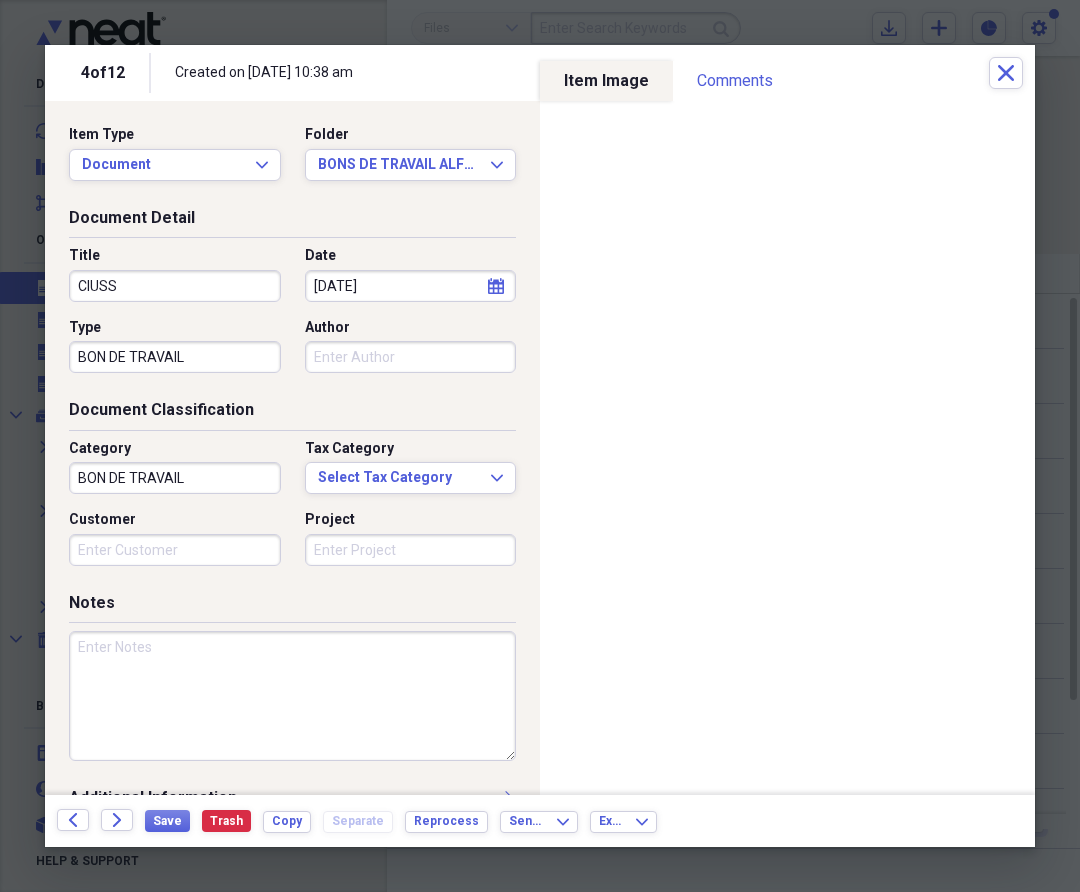 paste on "AS001501" 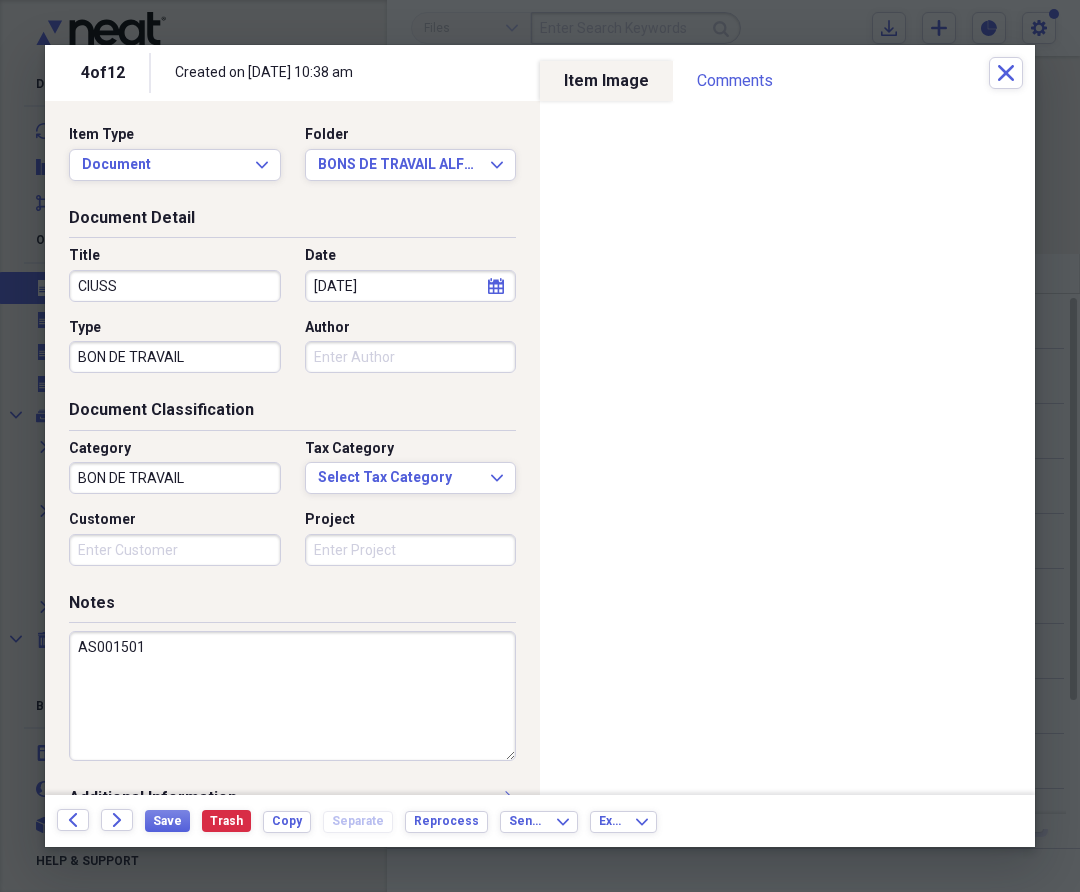 drag, startPoint x: 147, startPoint y: 648, endPoint x: 118, endPoint y: 642, distance: 29.614185 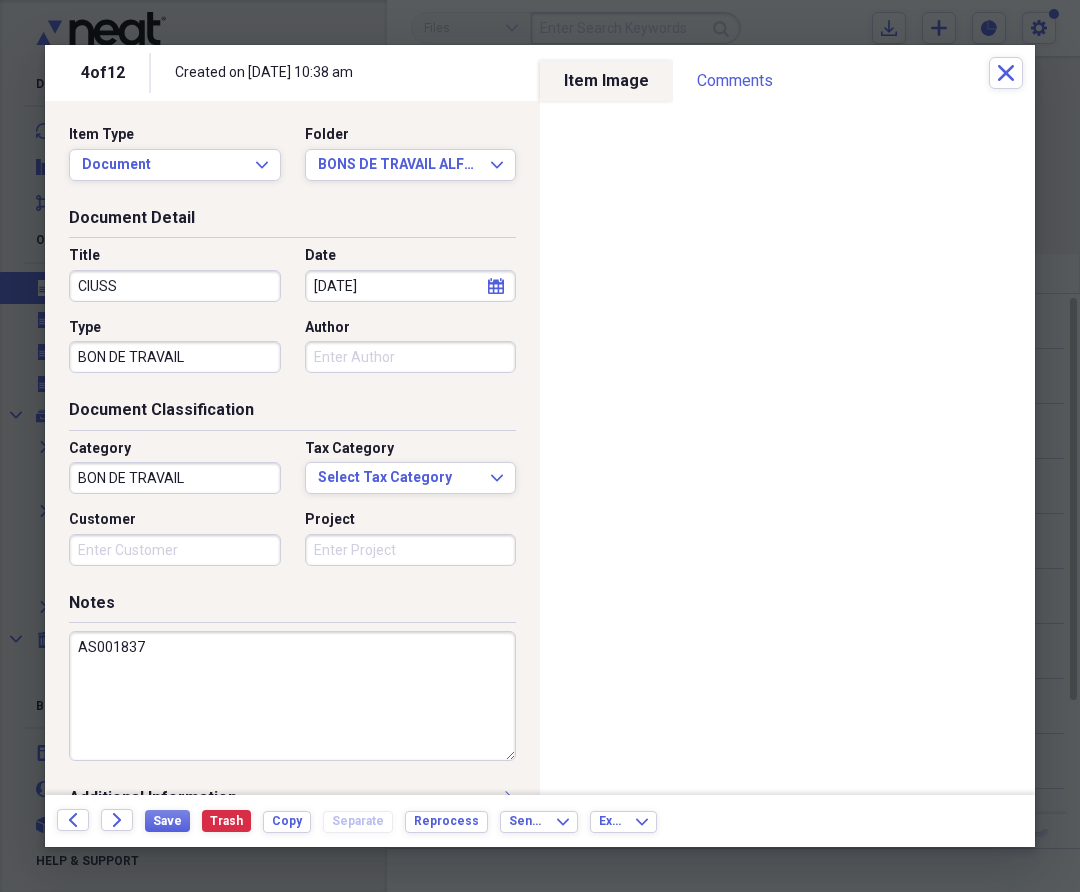 type on "AS001837" 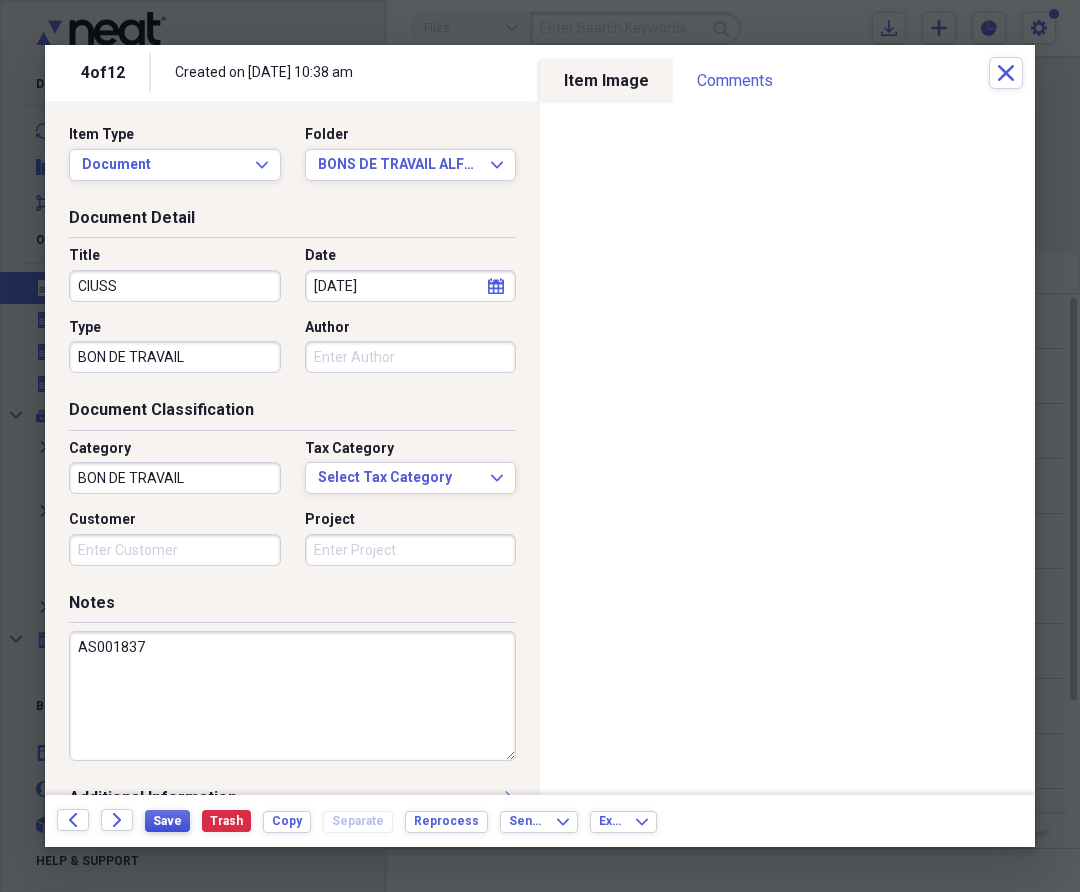 click on "Save" at bounding box center [167, 821] 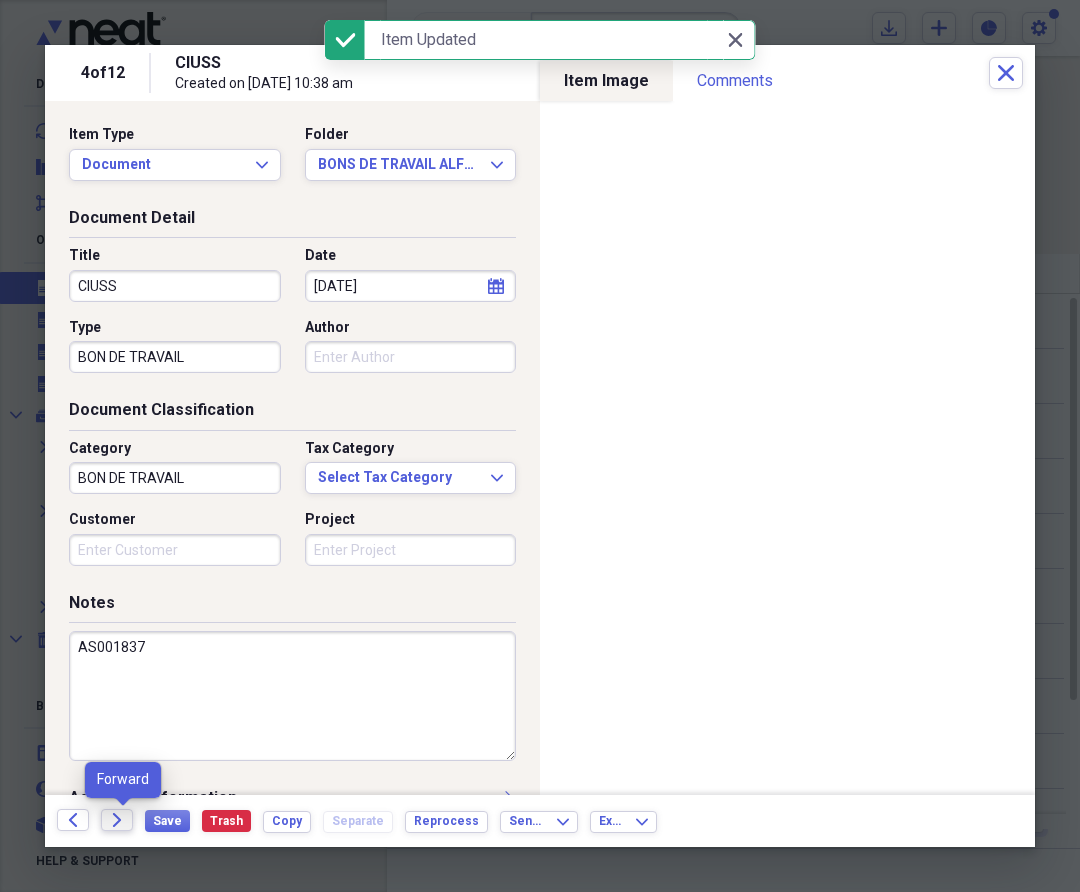 click on "Forward" 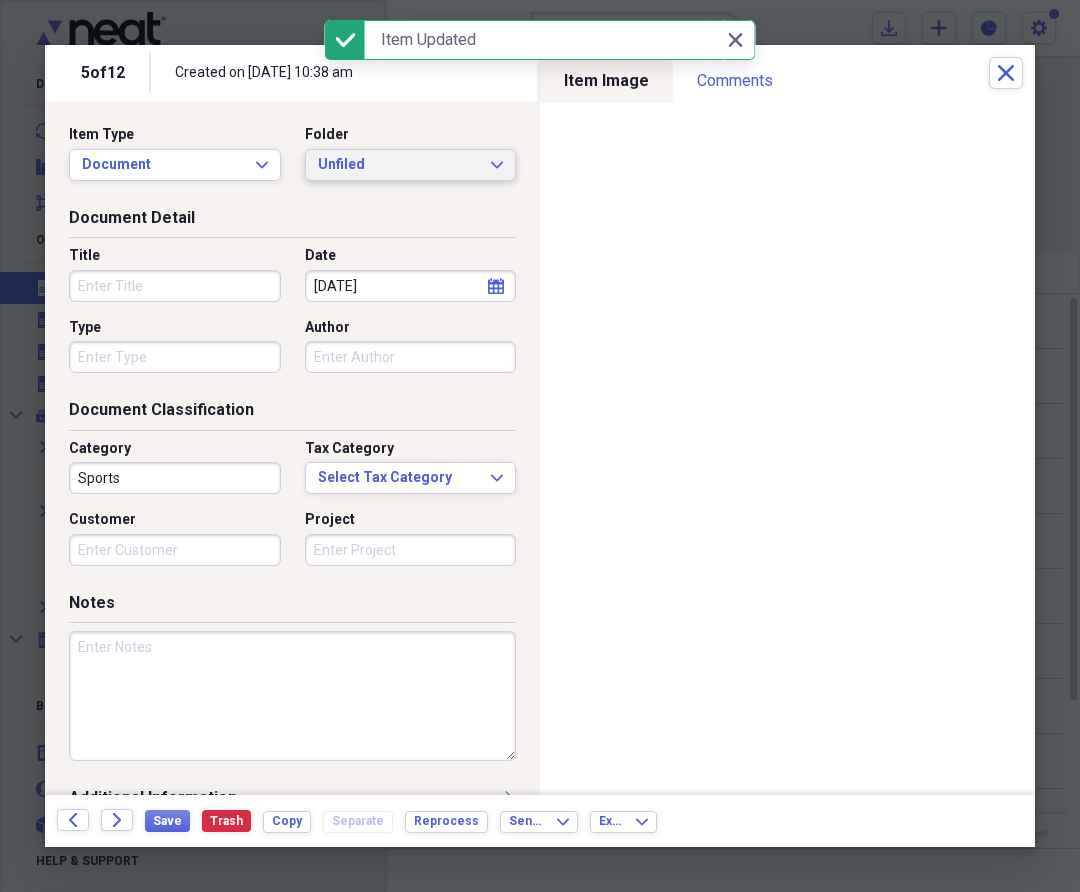 click on "Unfiled" at bounding box center [399, 165] 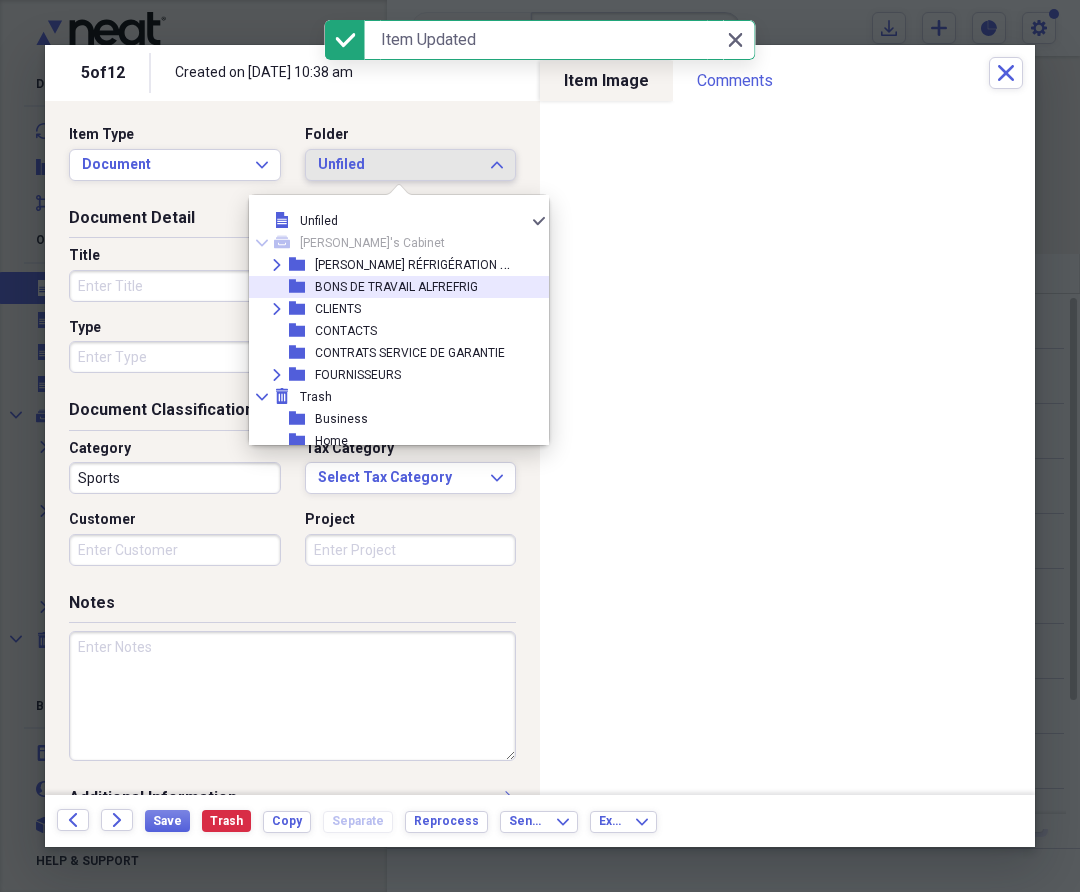 click on "BONS DE TRAVAIL ALFREFRIG" at bounding box center [396, 287] 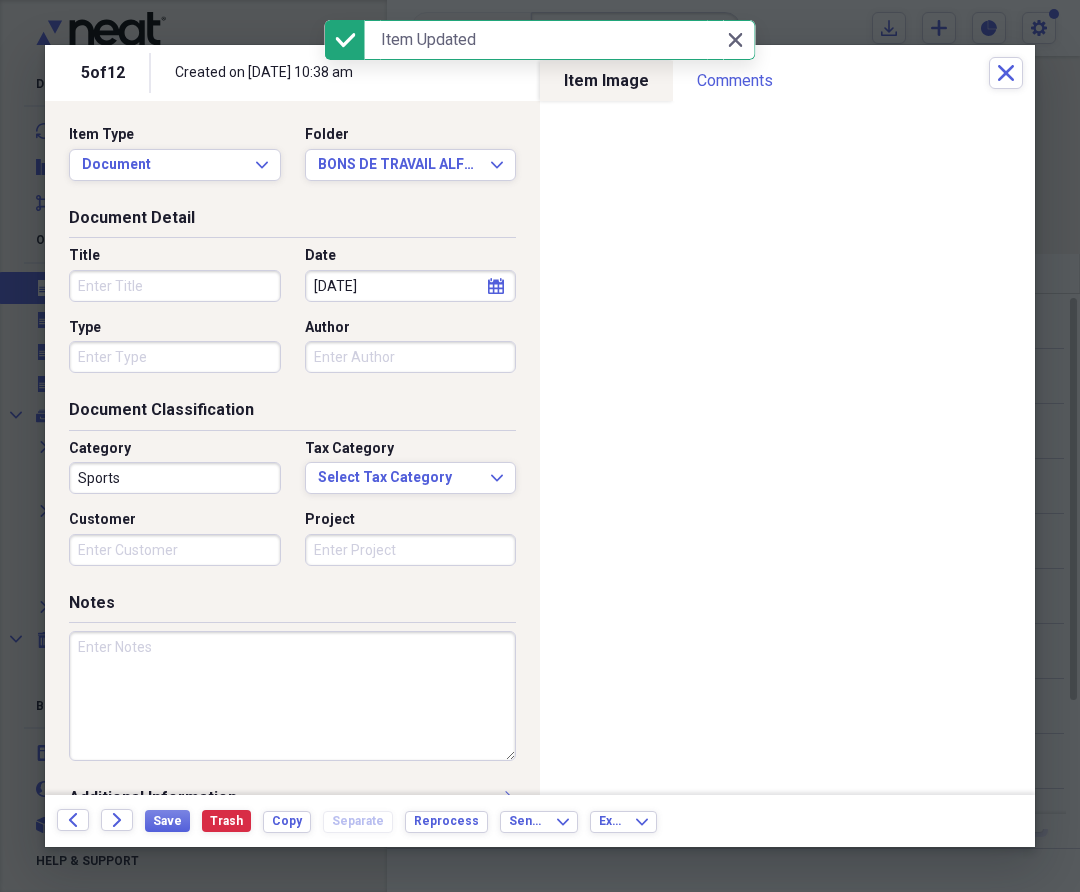 click on "Title" at bounding box center [175, 286] 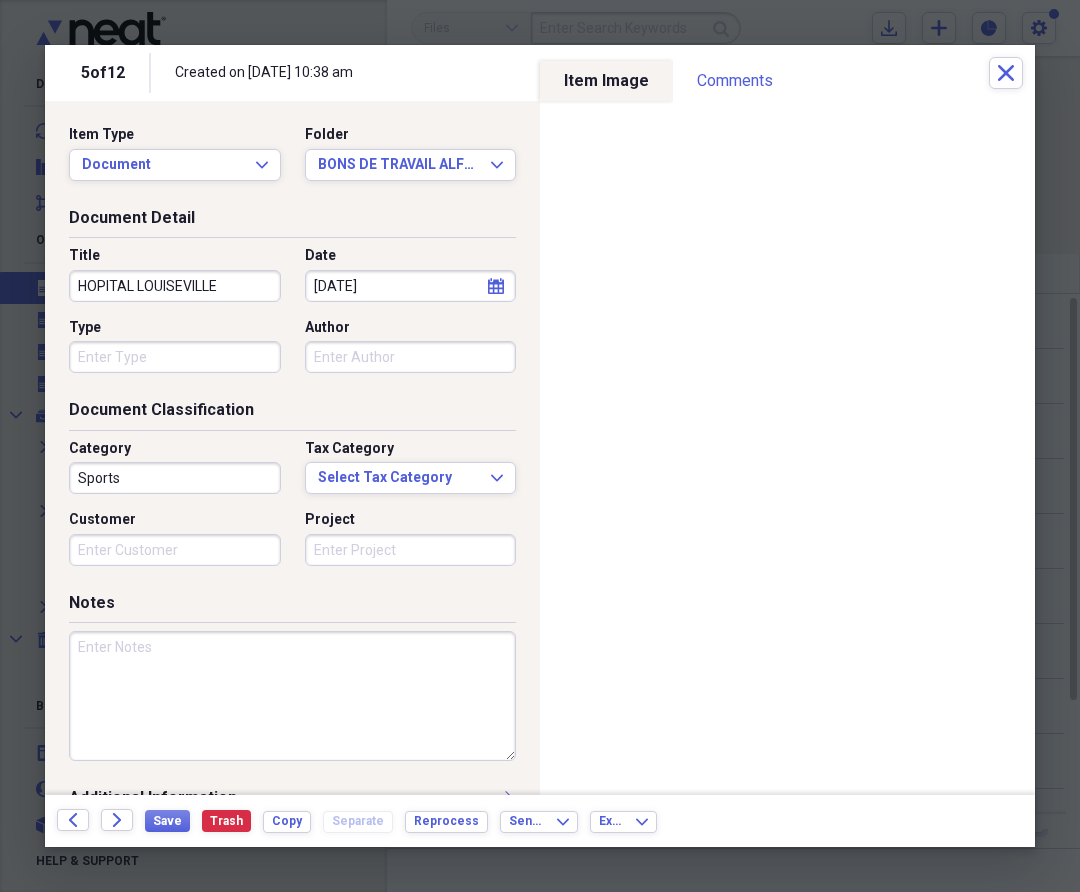 type on "HOPITAL LOUISEVILLE" 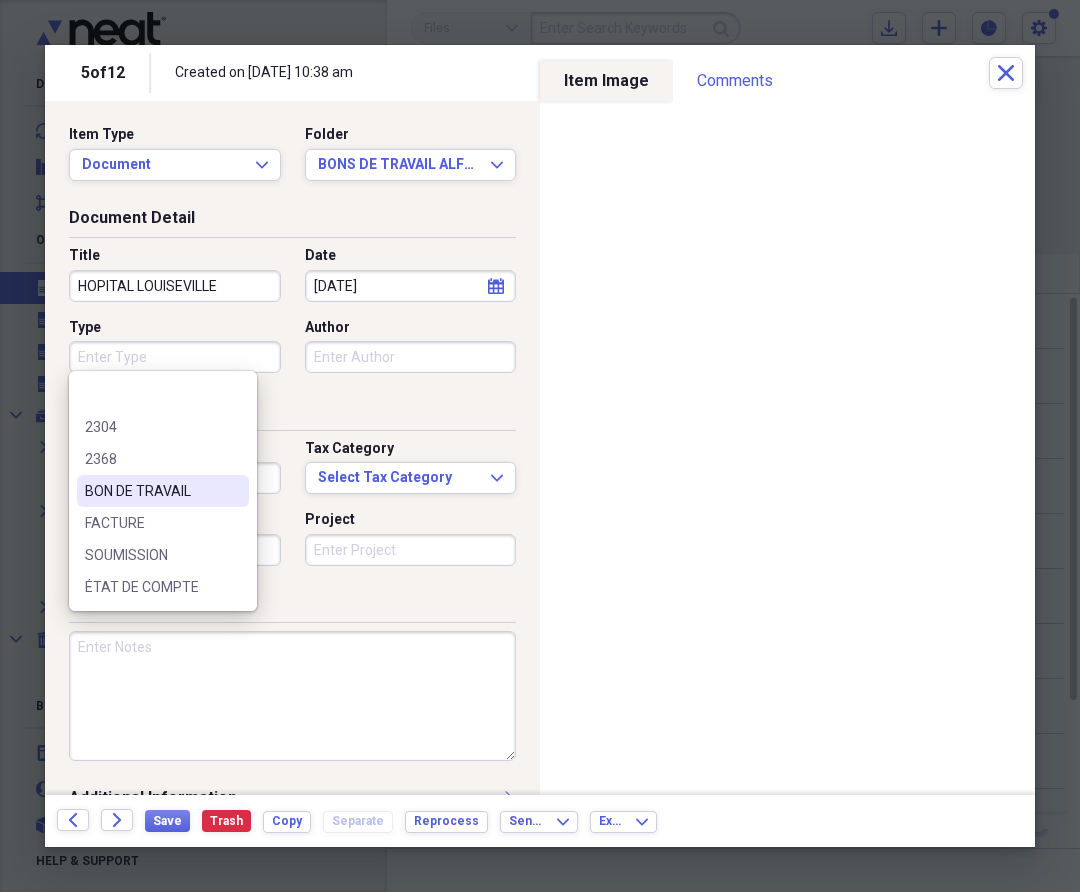 click on "BON DE TRAVAIL" at bounding box center [151, 491] 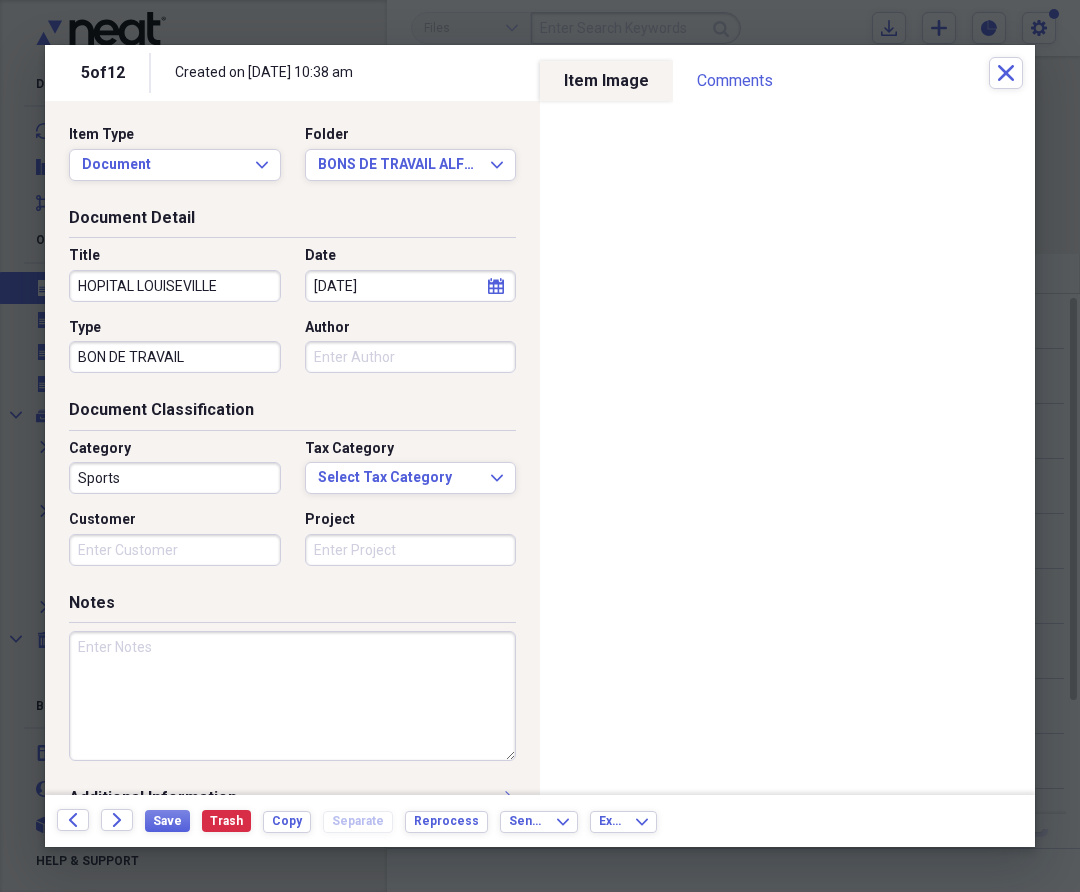 click on "Sports" at bounding box center (175, 478) 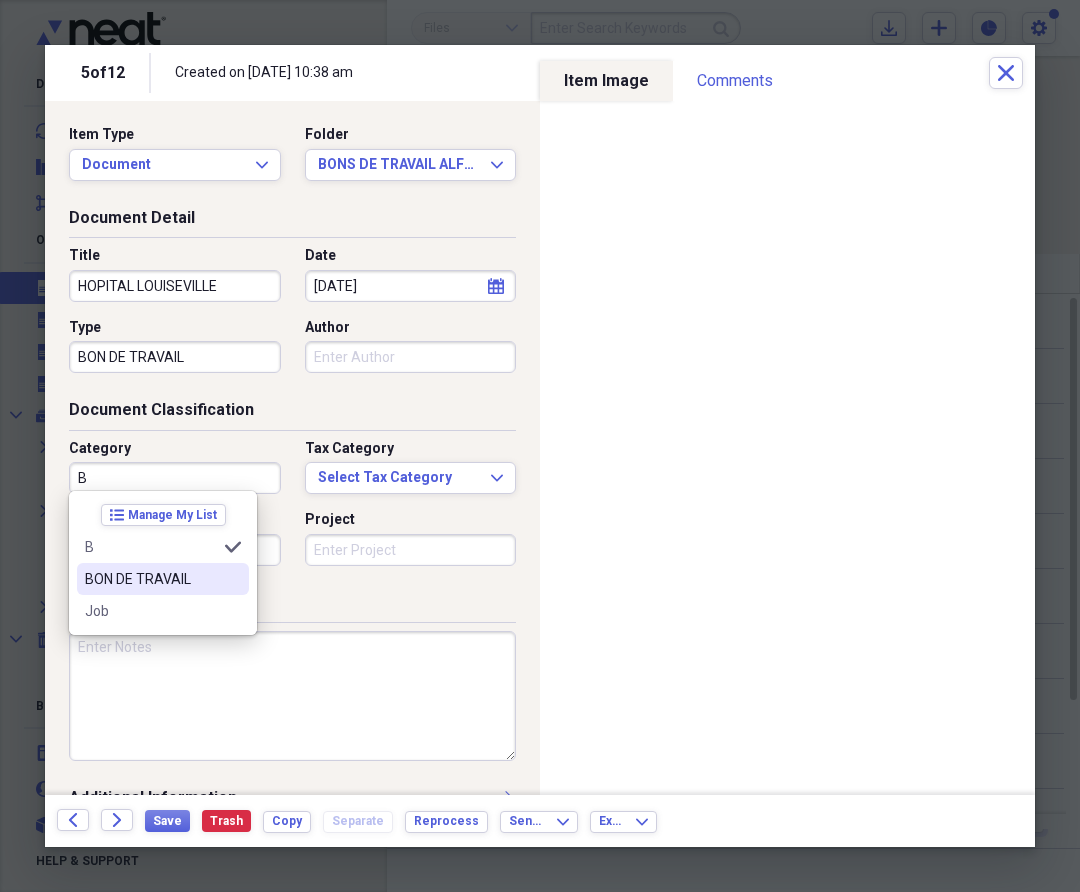 click on "BON DE TRAVAIL" at bounding box center [151, 579] 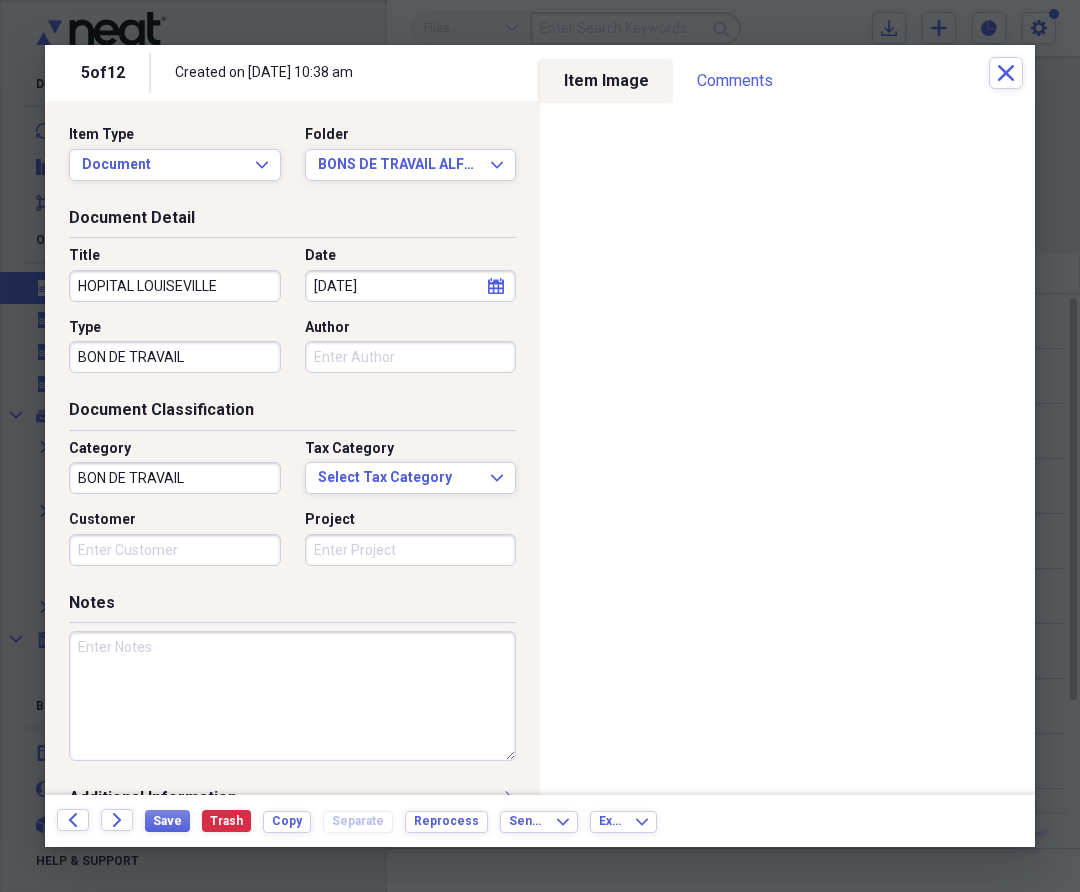 click at bounding box center [292, 696] 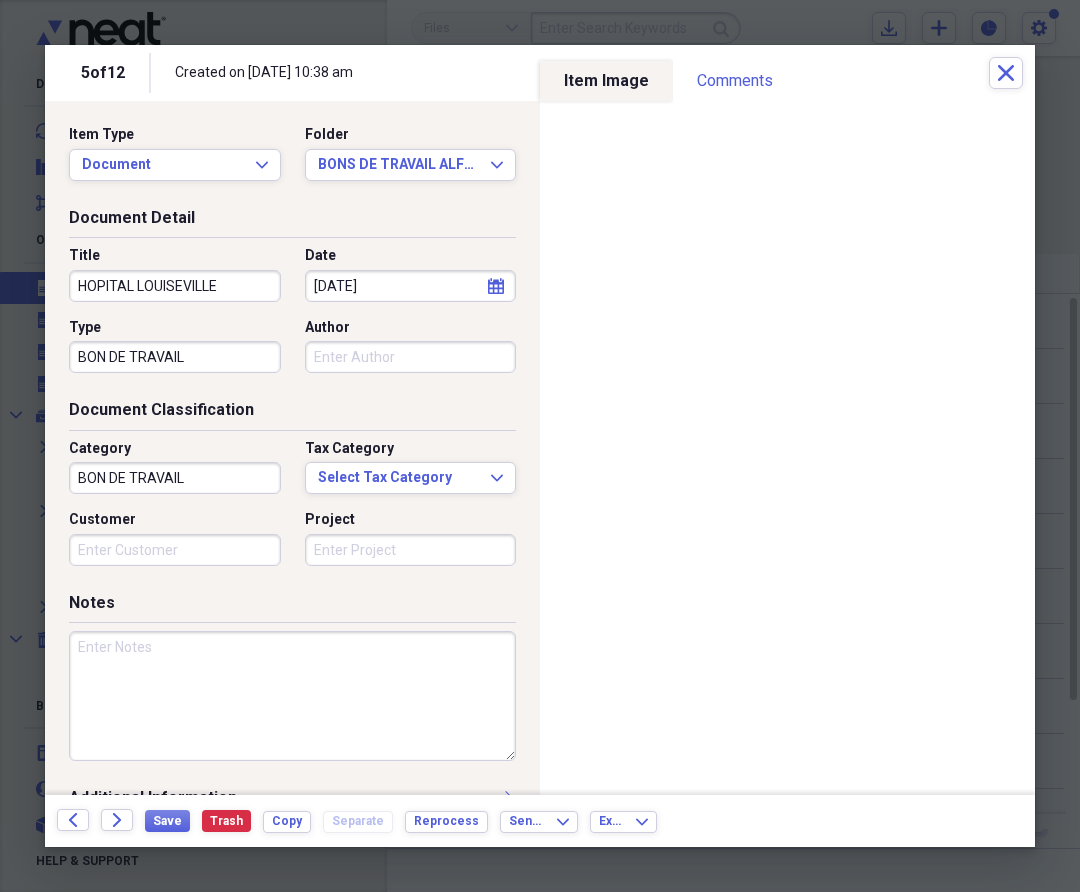 paste on "AS001501" 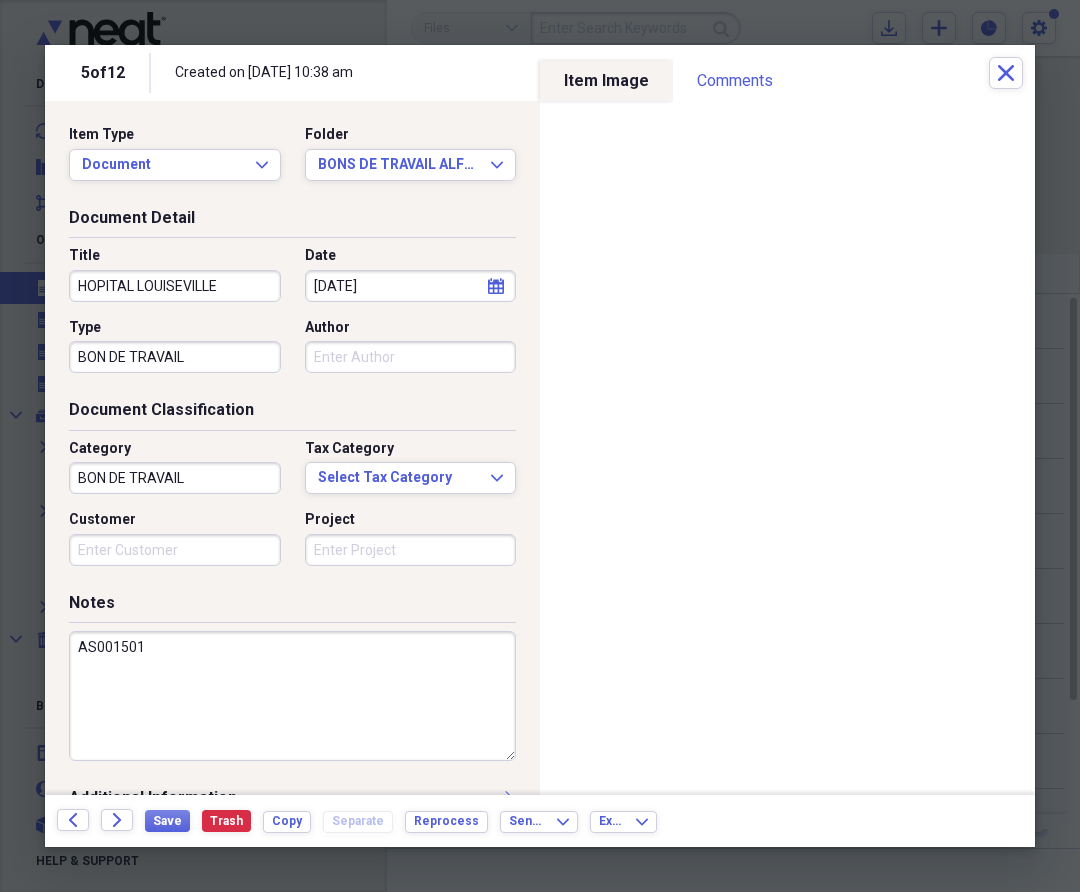 click on "AS001501" at bounding box center [292, 696] 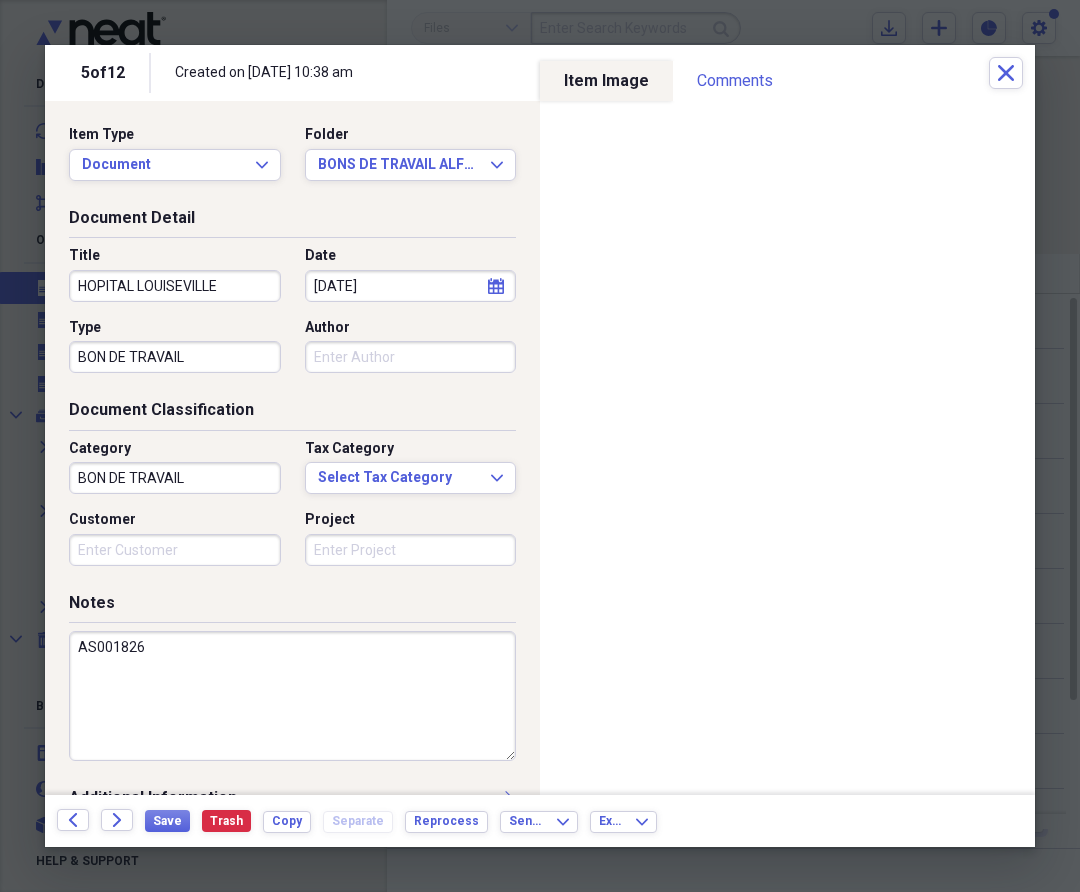 type on "AS001826" 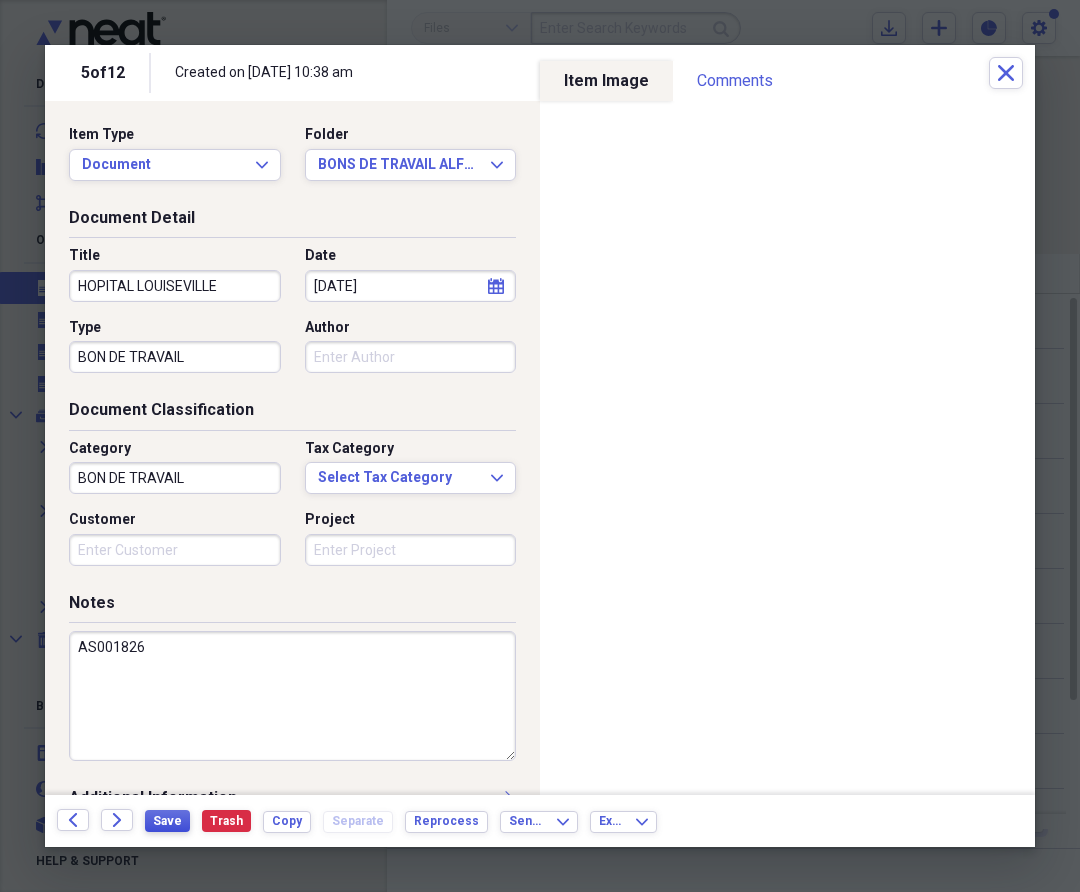 click on "Save" at bounding box center [167, 821] 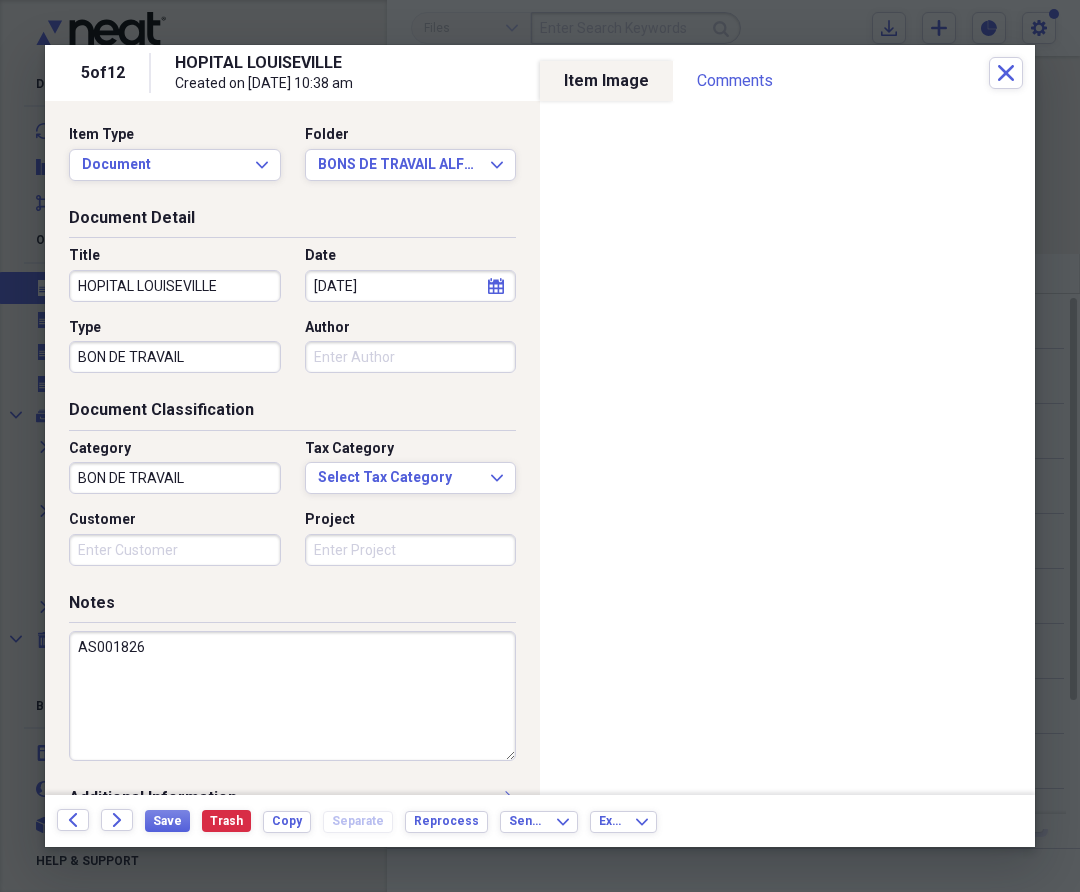 drag, startPoint x: 183, startPoint y: 653, endPoint x: 52, endPoint y: 629, distance: 133.18033 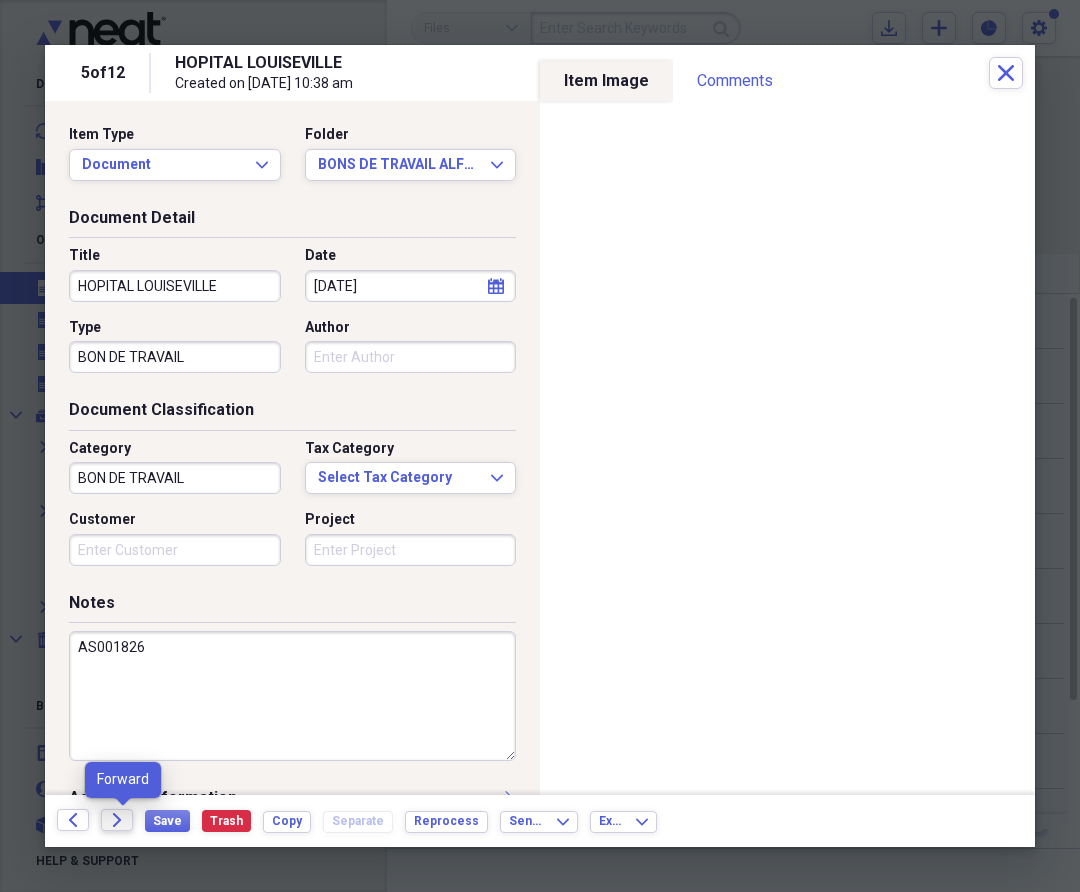 click on "Forward" 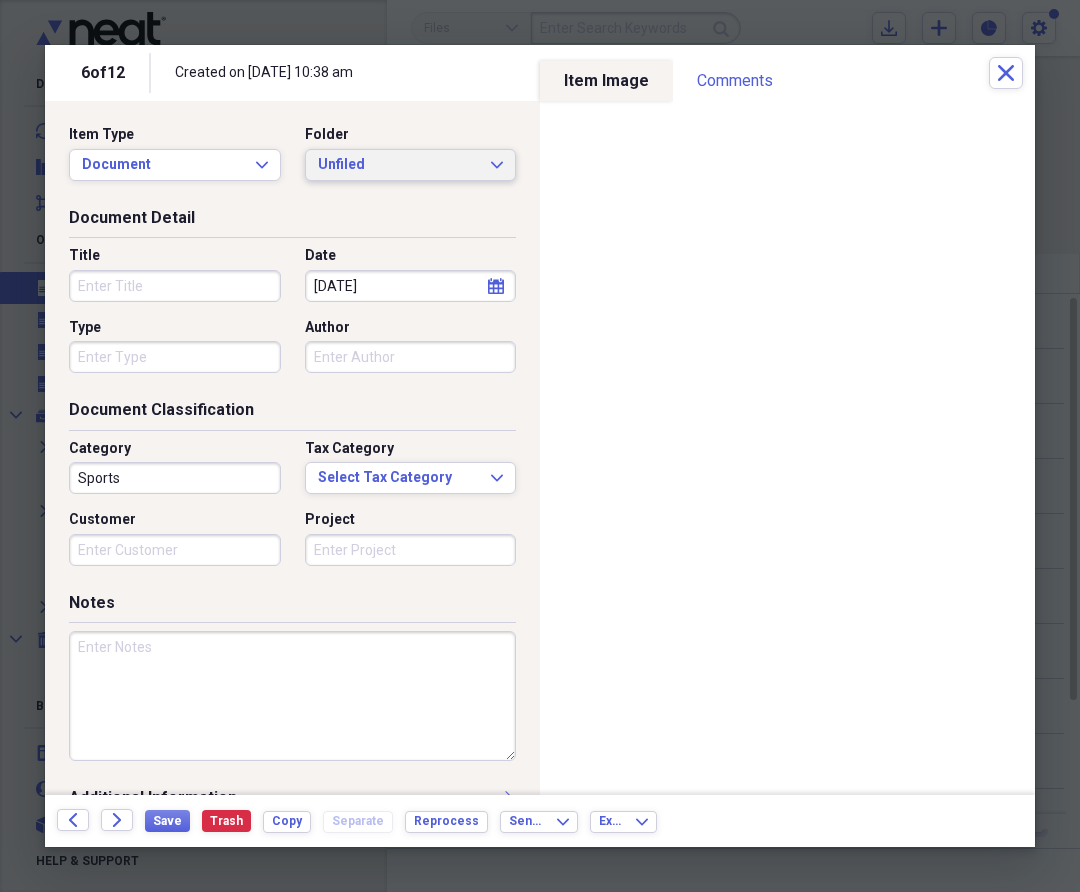 click on "Unfiled" at bounding box center (399, 165) 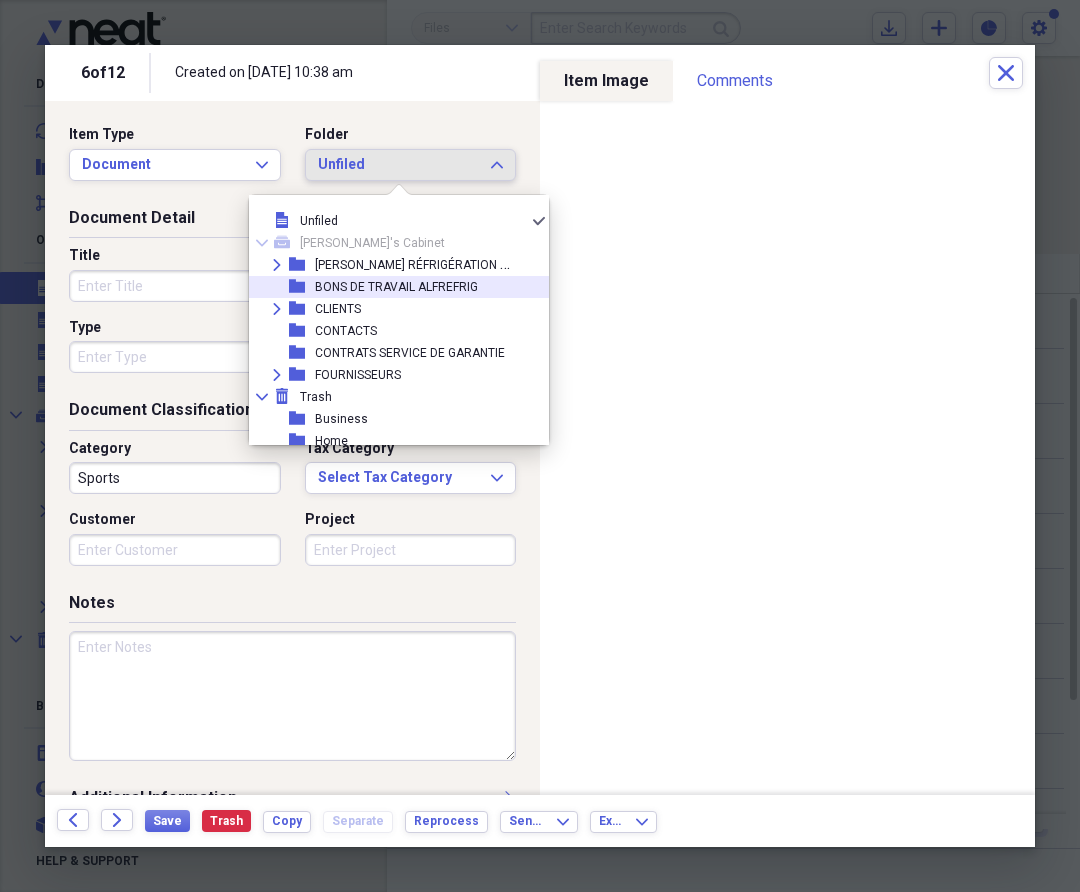 click on "BONS DE TRAVAIL ALFREFRIG" at bounding box center [396, 287] 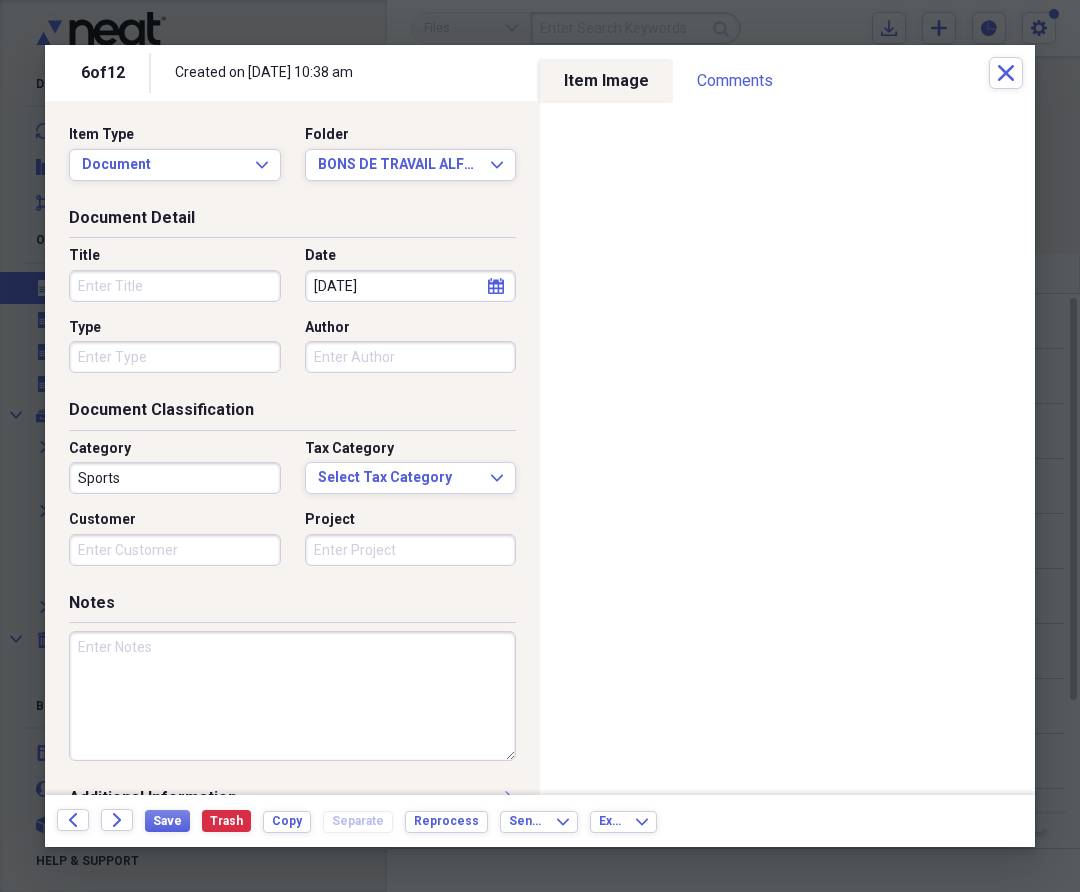 click on "Title" at bounding box center [175, 286] 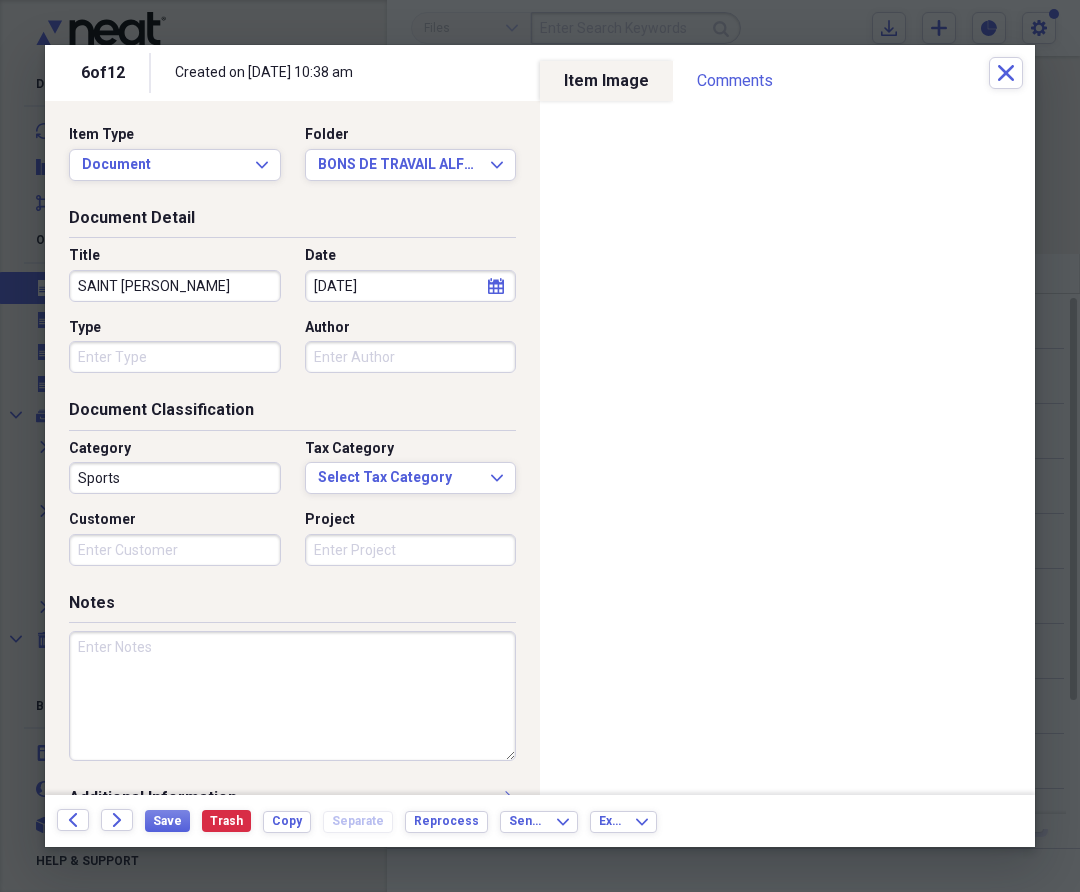 type on "SAINT [PERSON_NAME]" 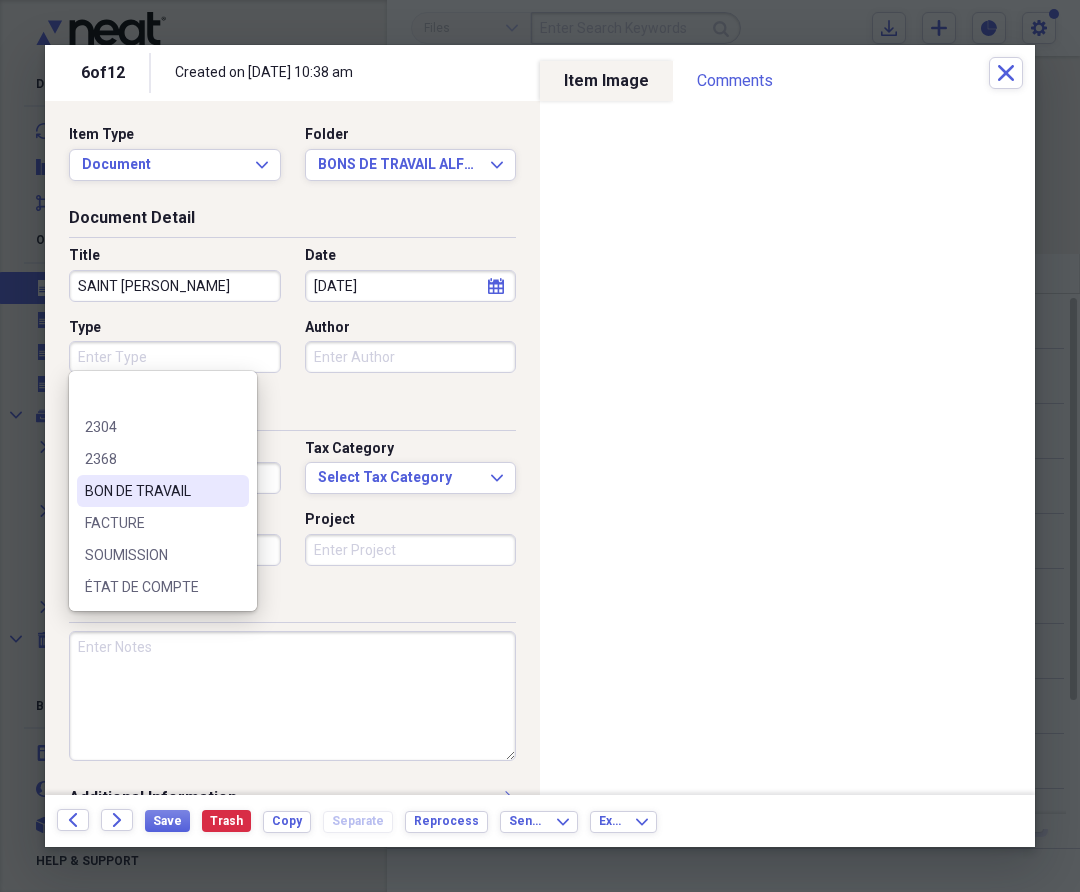 click on "BON DE TRAVAIL" at bounding box center (151, 491) 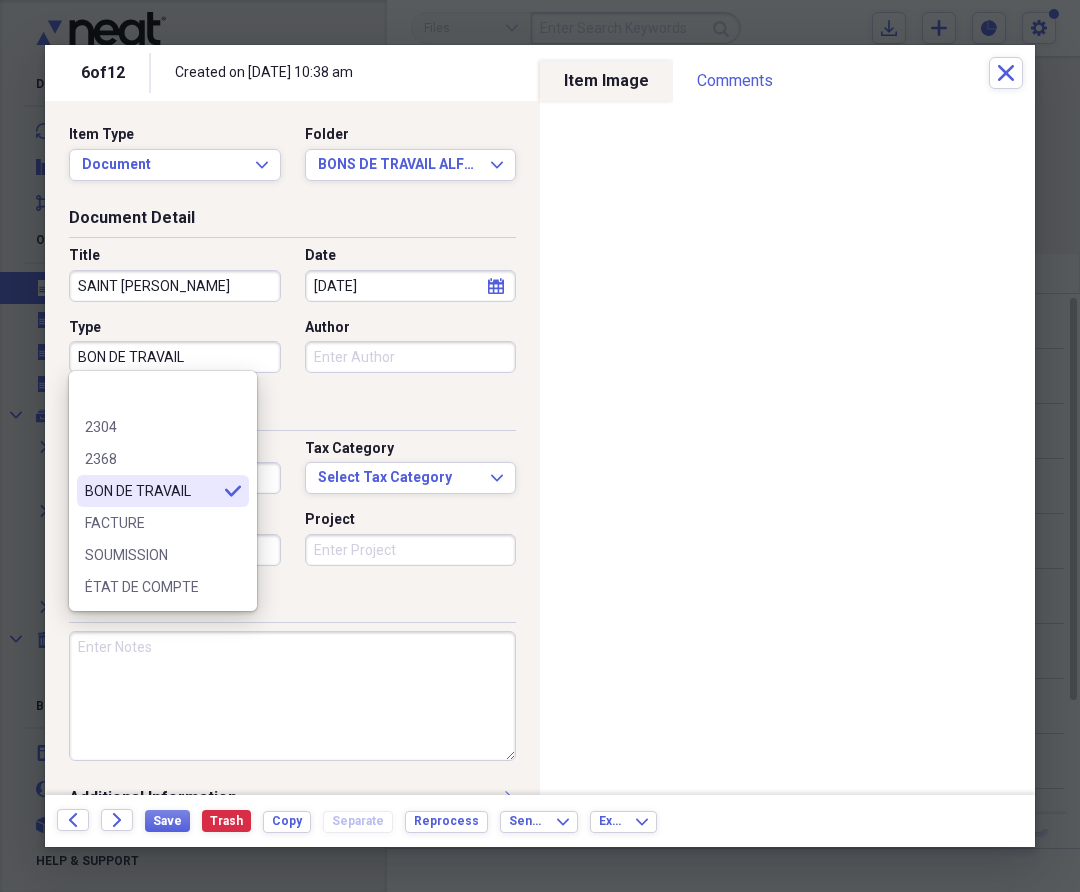 type on "BON DE TRAVAIL" 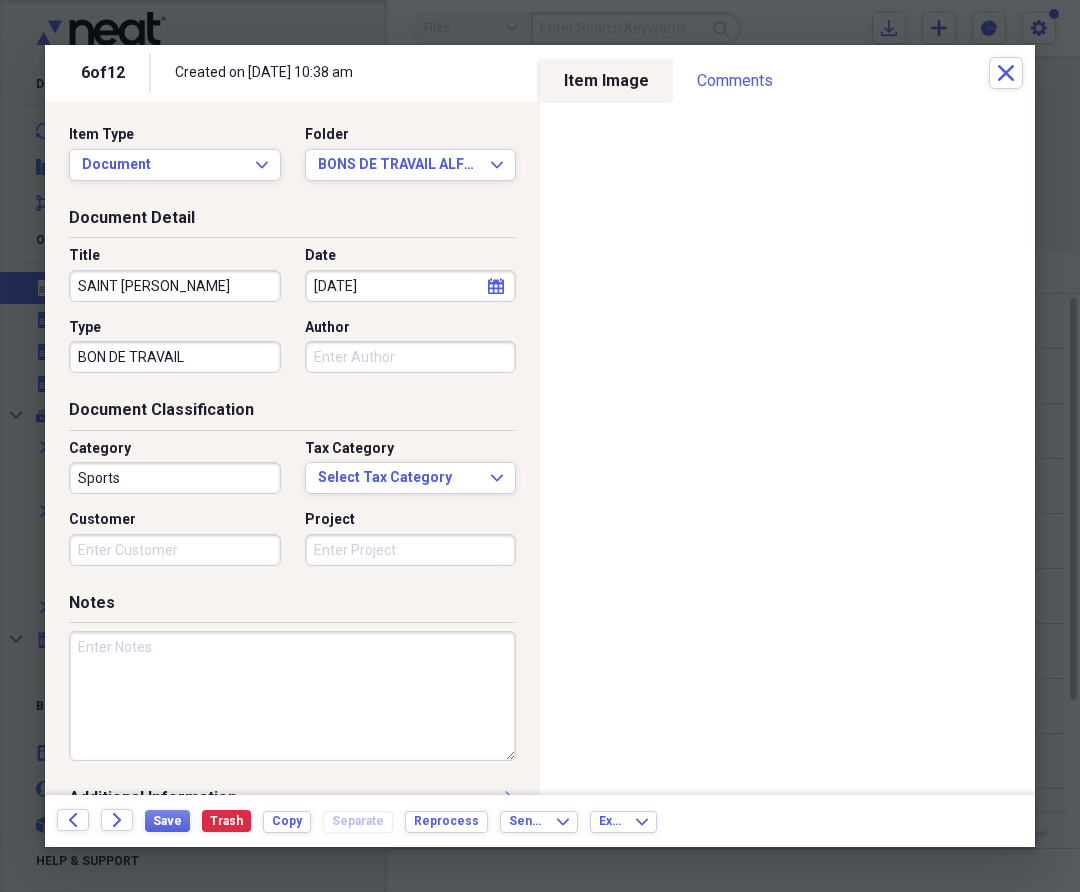click on "Sports" at bounding box center [175, 478] 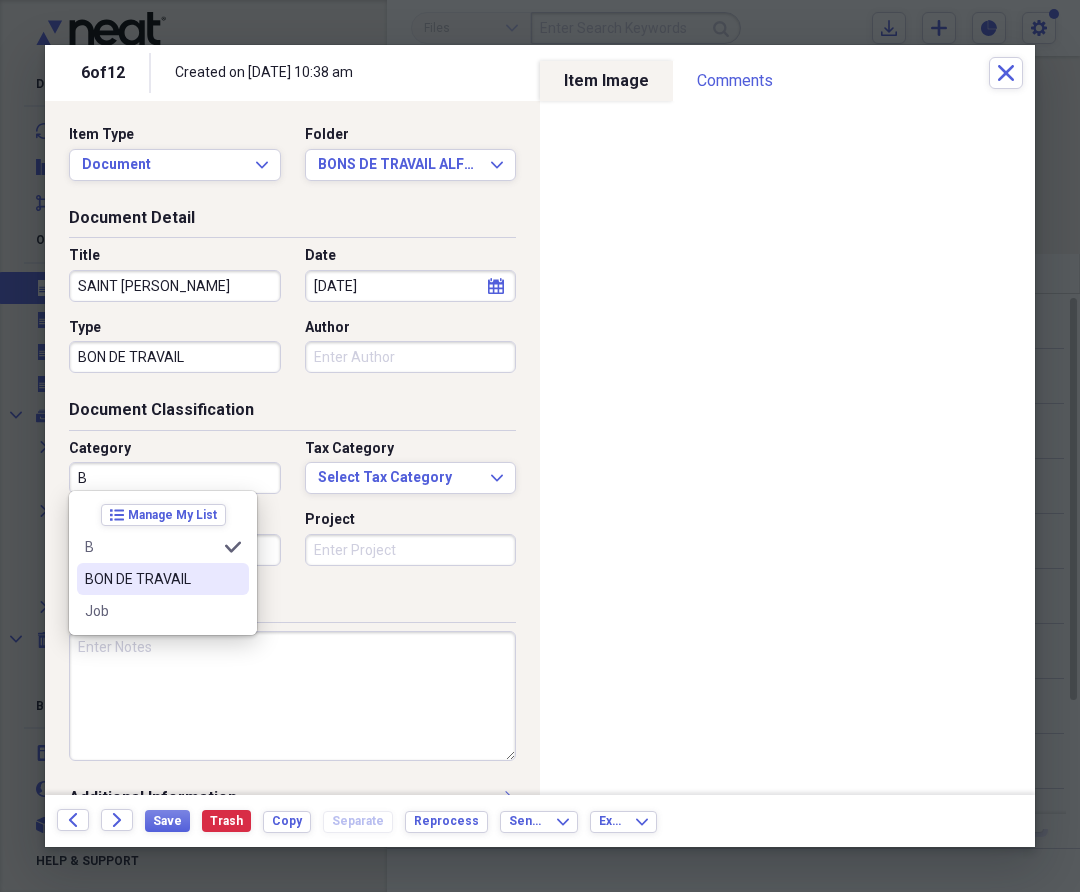 click on "BON DE TRAVAIL" at bounding box center [163, 579] 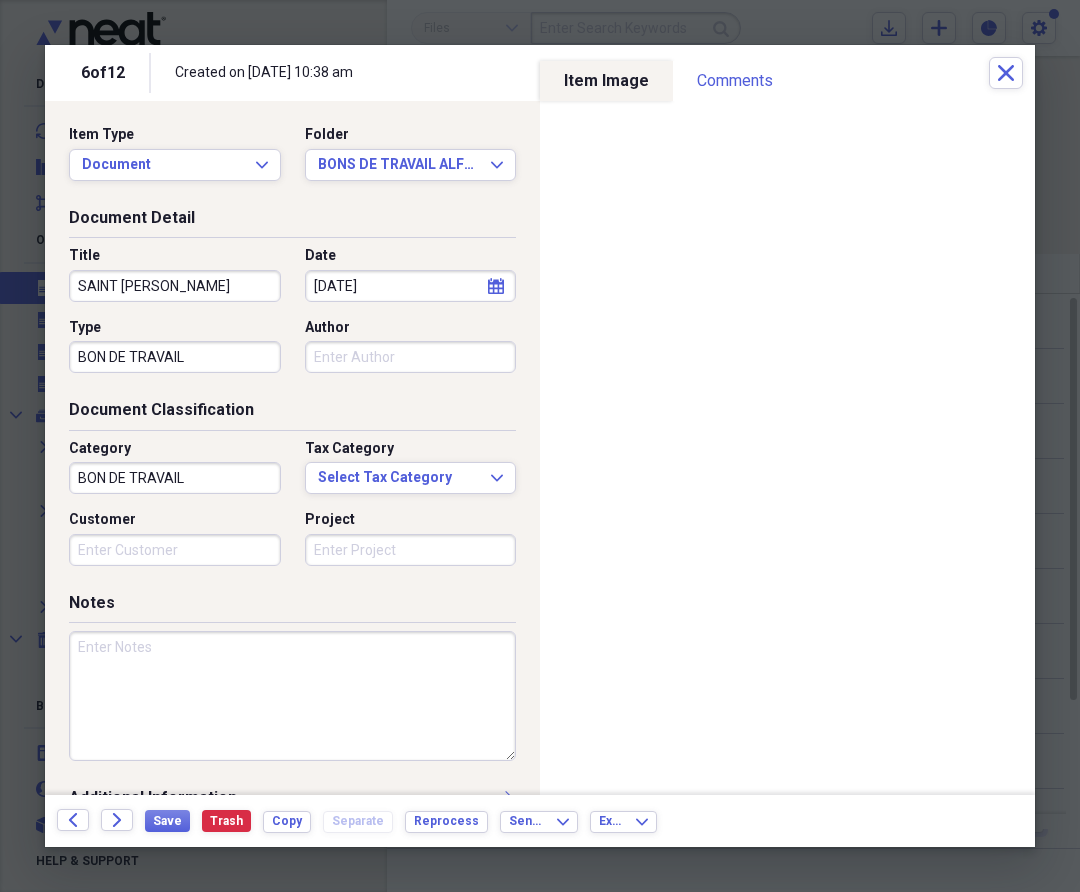 paste on "AS001826" 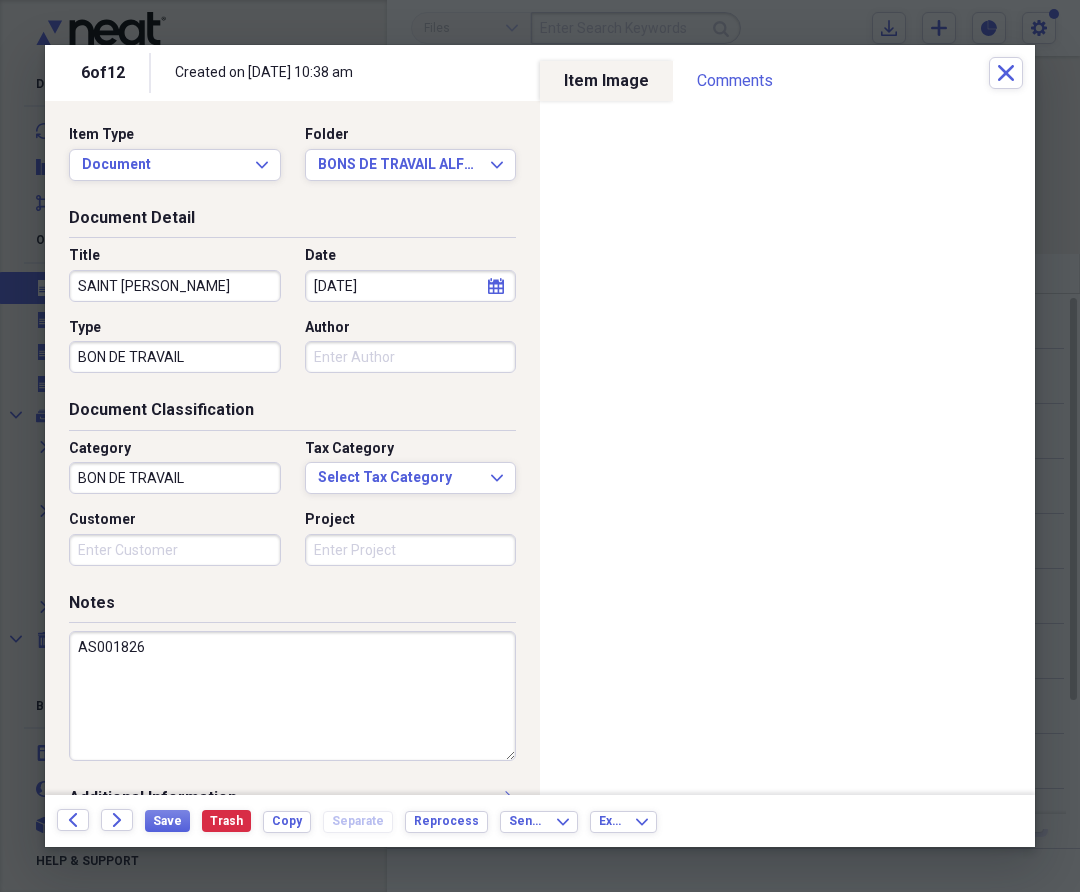 drag, startPoint x: 165, startPoint y: 636, endPoint x: 129, endPoint y: 640, distance: 36.221542 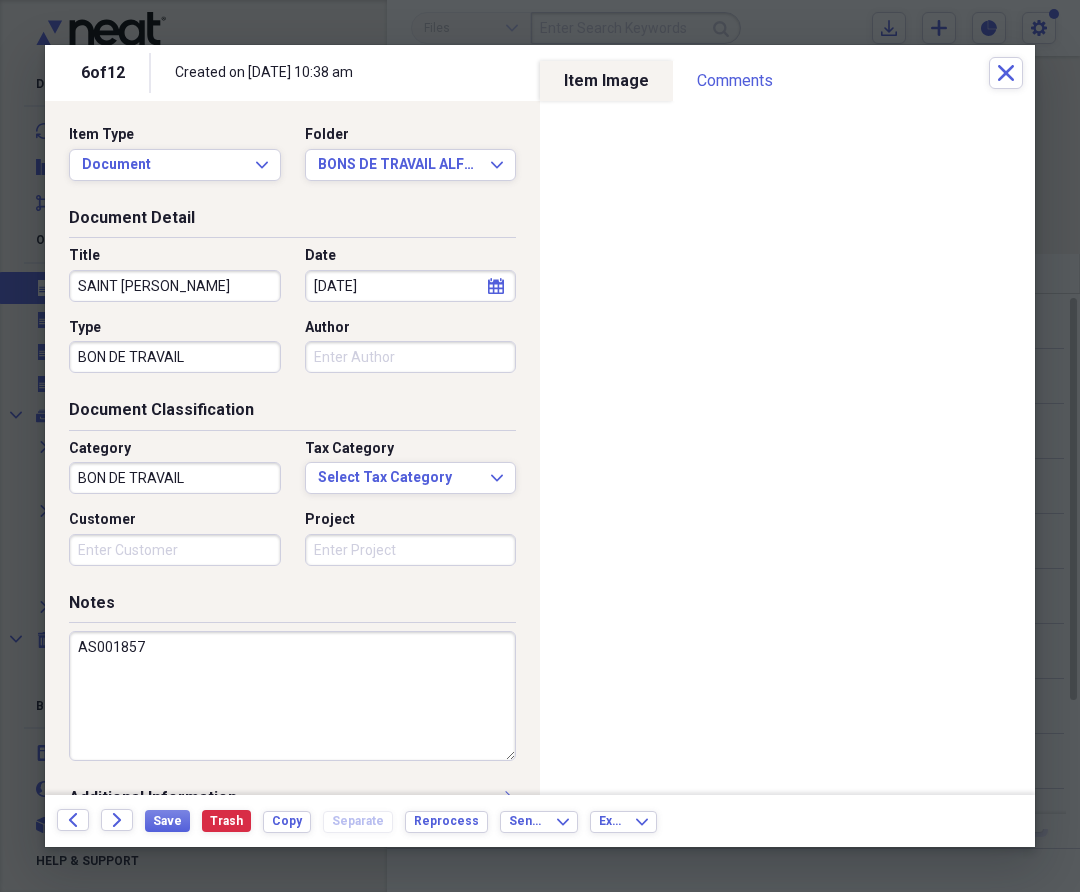 click on "AS001857" at bounding box center [292, 696] 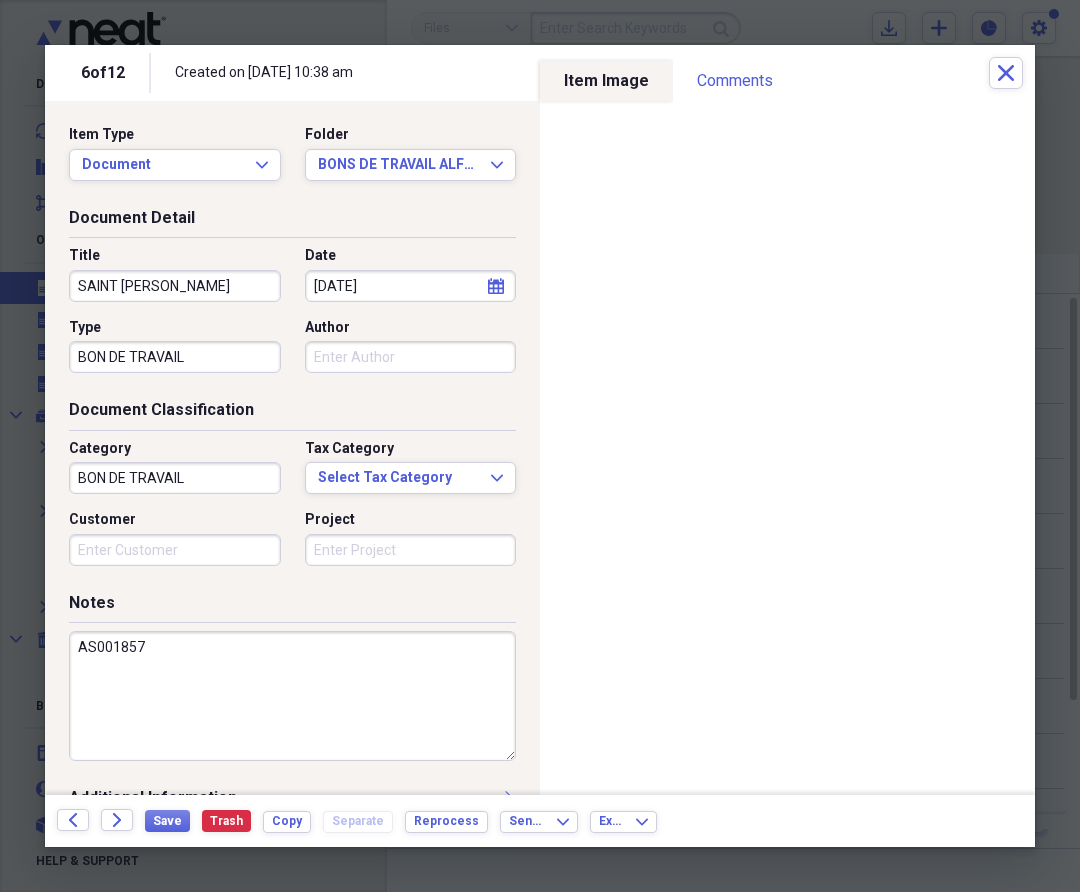 type on "AS001857" 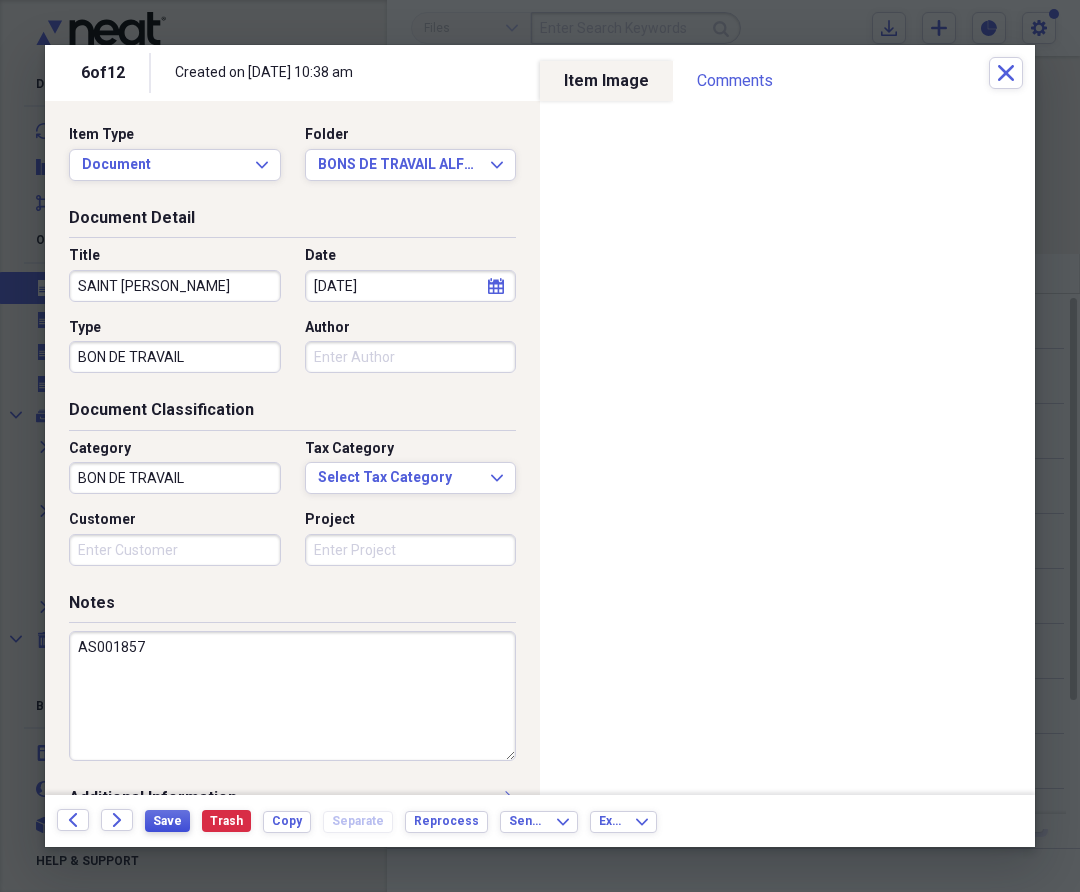 click on "Save" at bounding box center (167, 821) 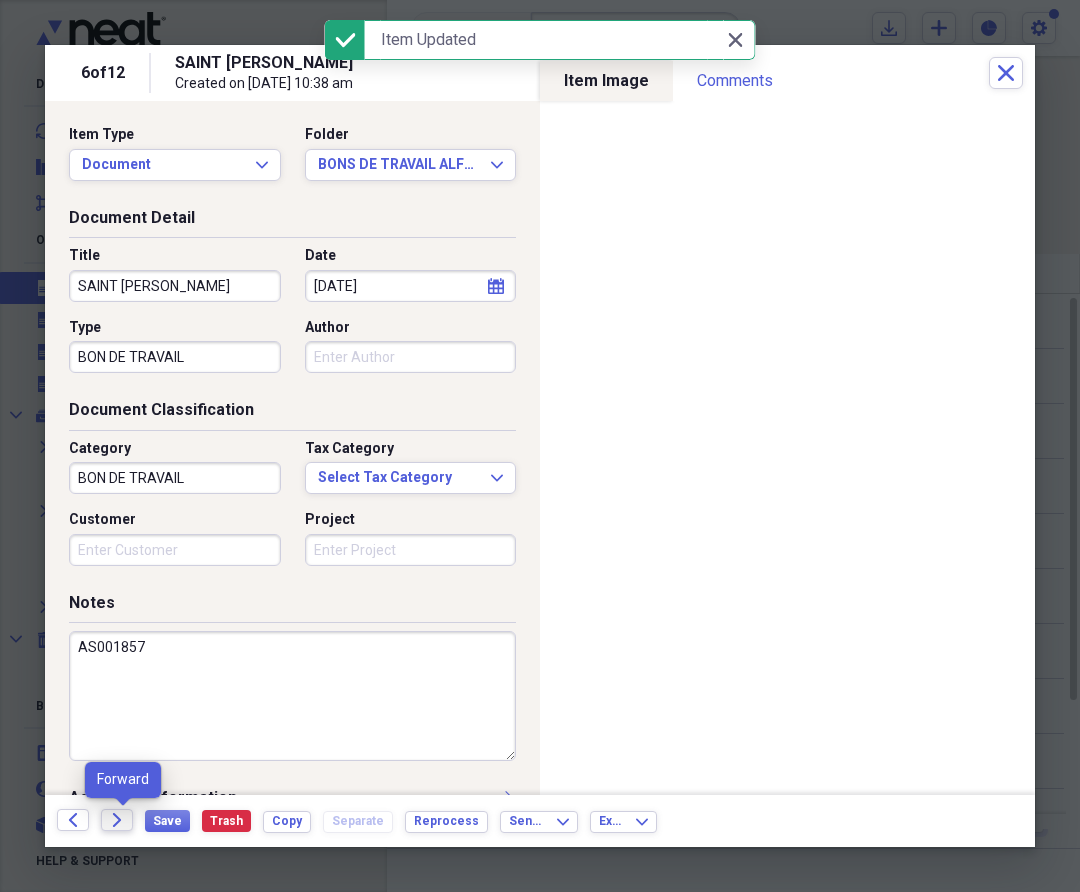 click on "Forward" 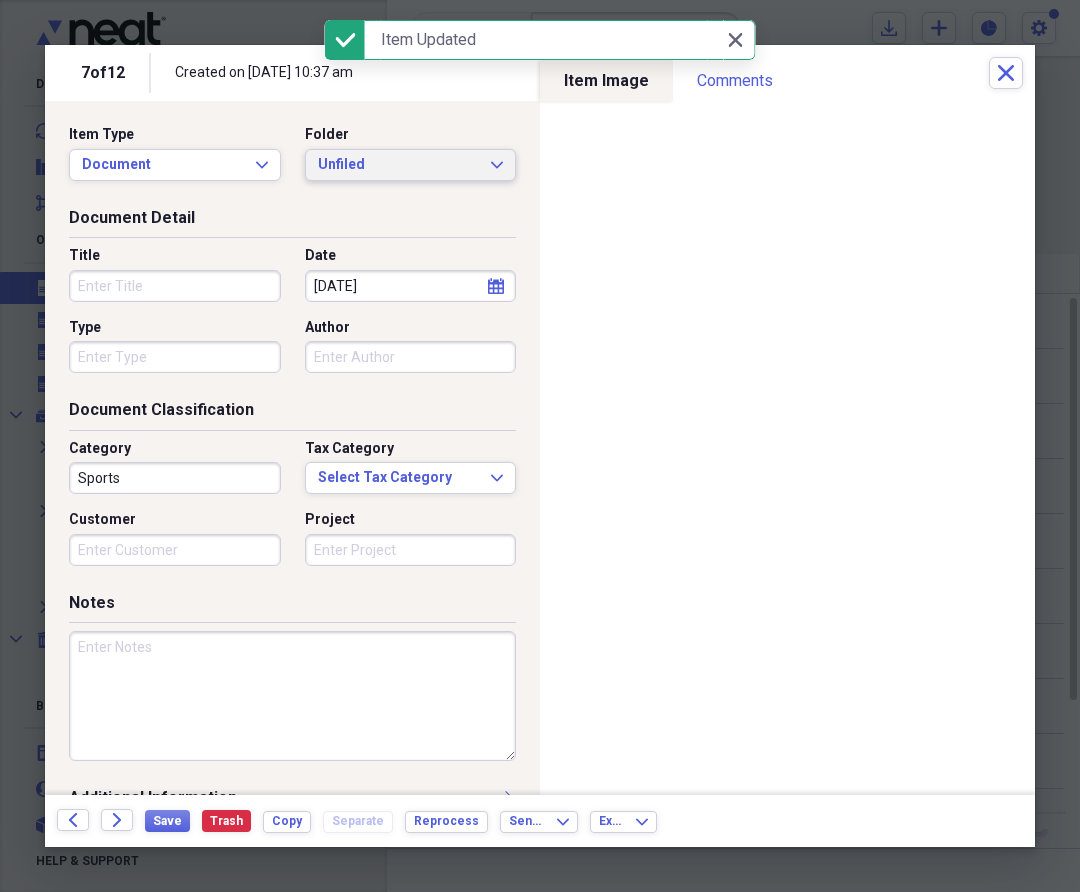 click on "Unfiled" at bounding box center [399, 165] 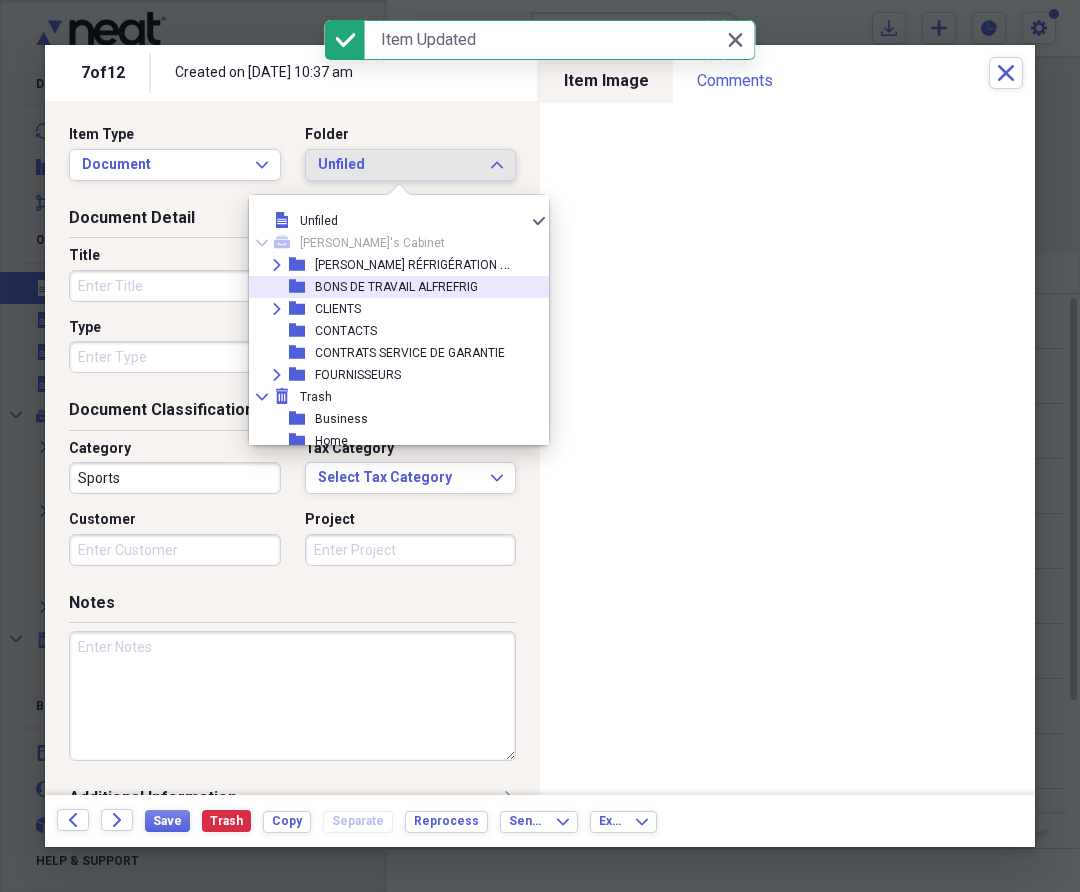 click on "BONS DE TRAVAIL ALFREFRIG" at bounding box center [396, 287] 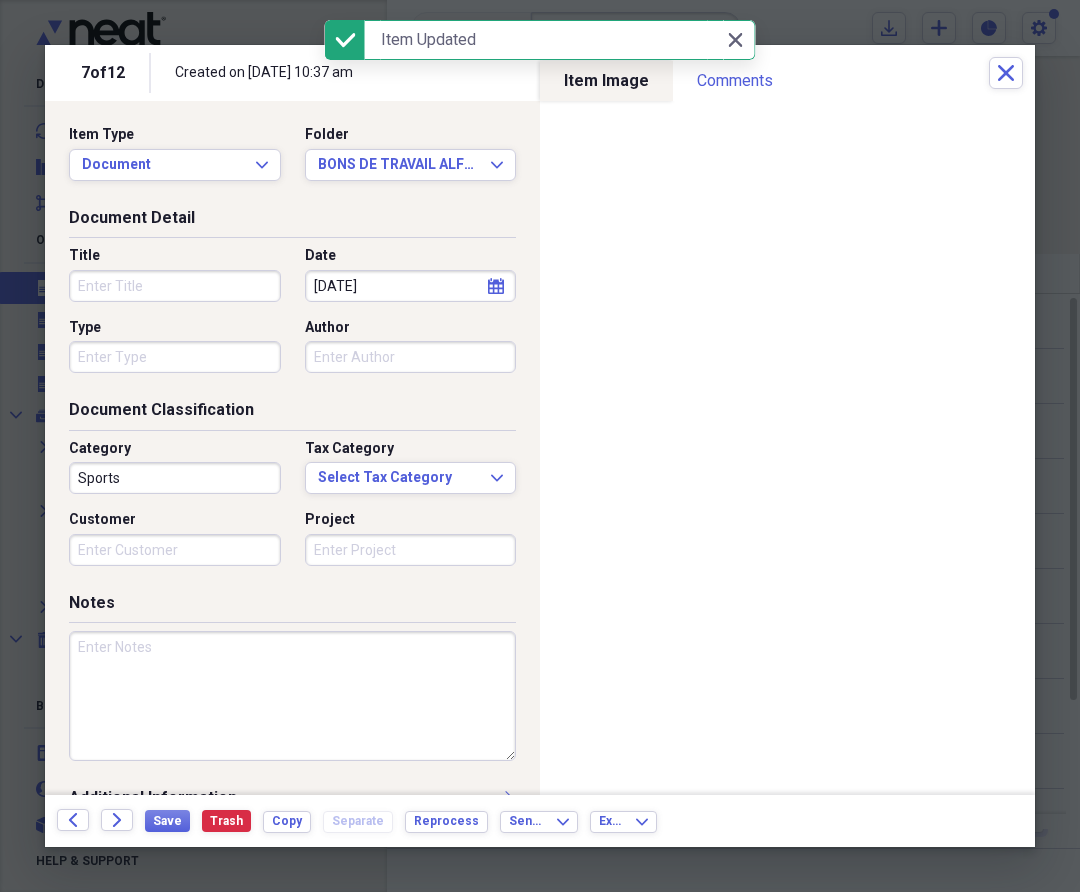 click on "Title" at bounding box center (175, 286) 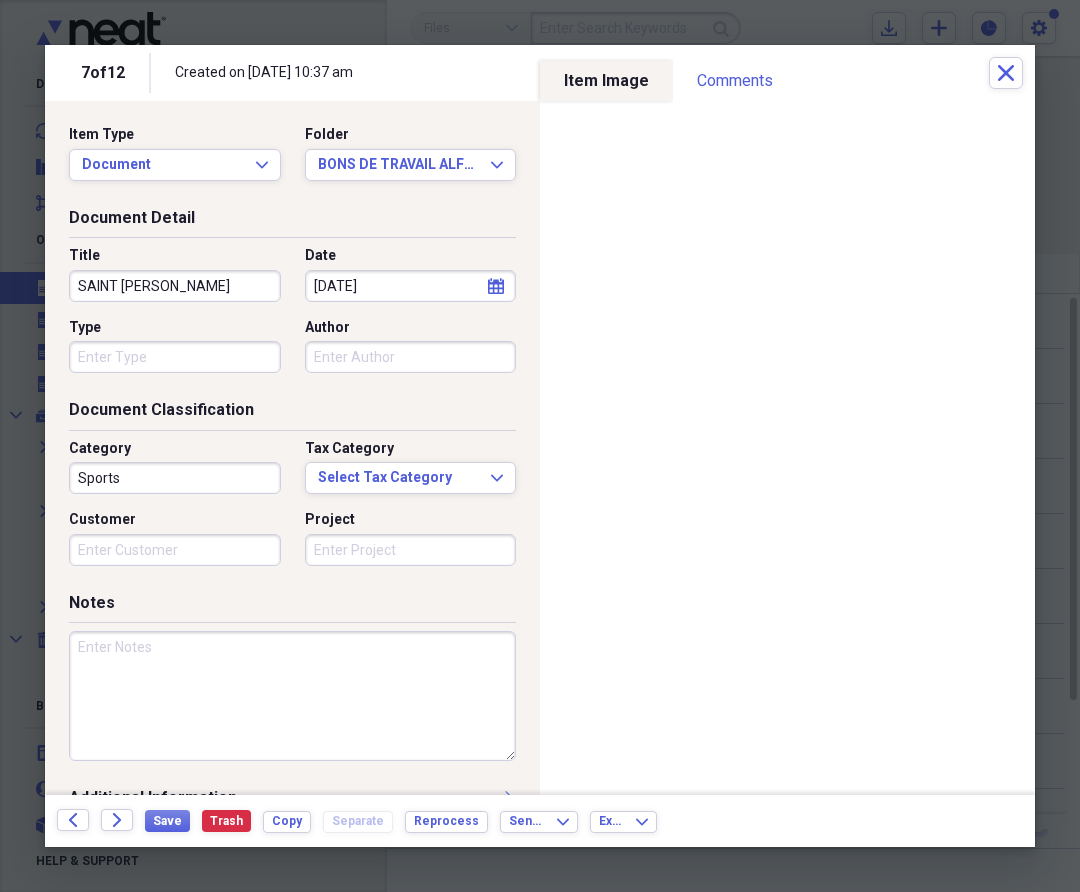 type on "SAINT [PERSON_NAME]" 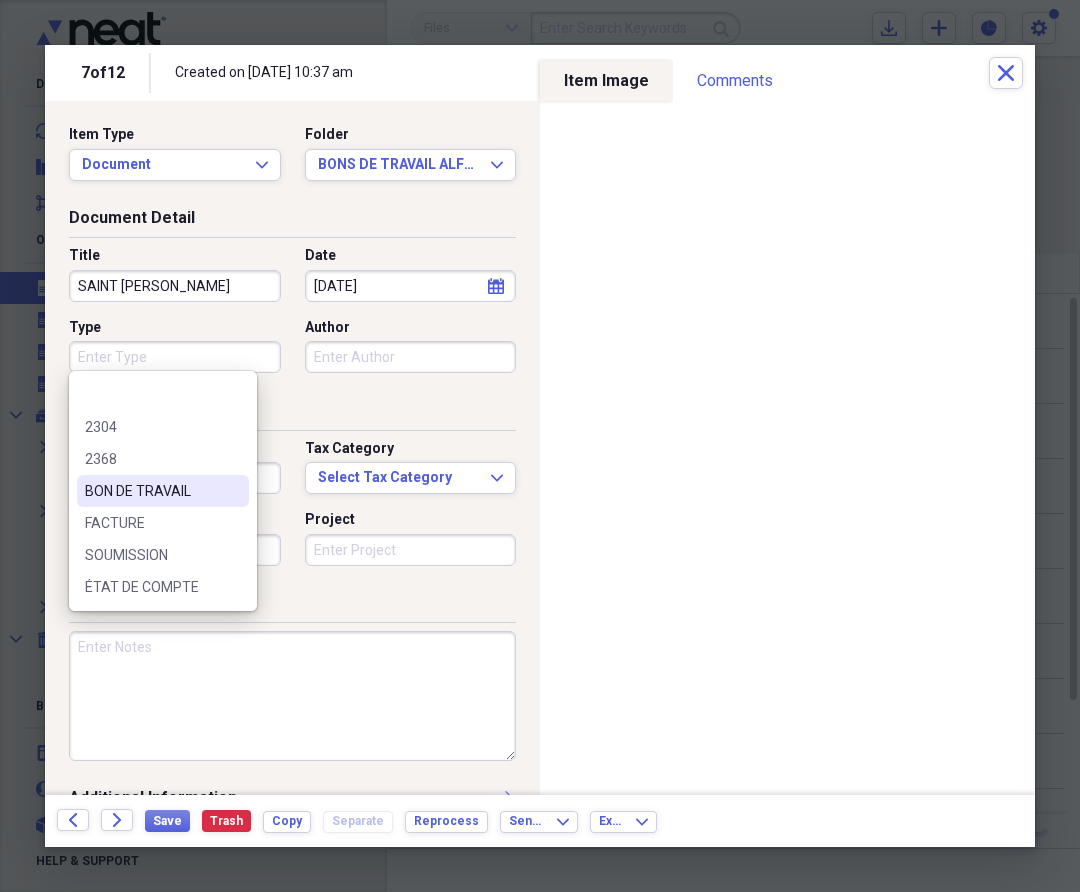 click on "BON DE TRAVAIL" at bounding box center (163, 491) 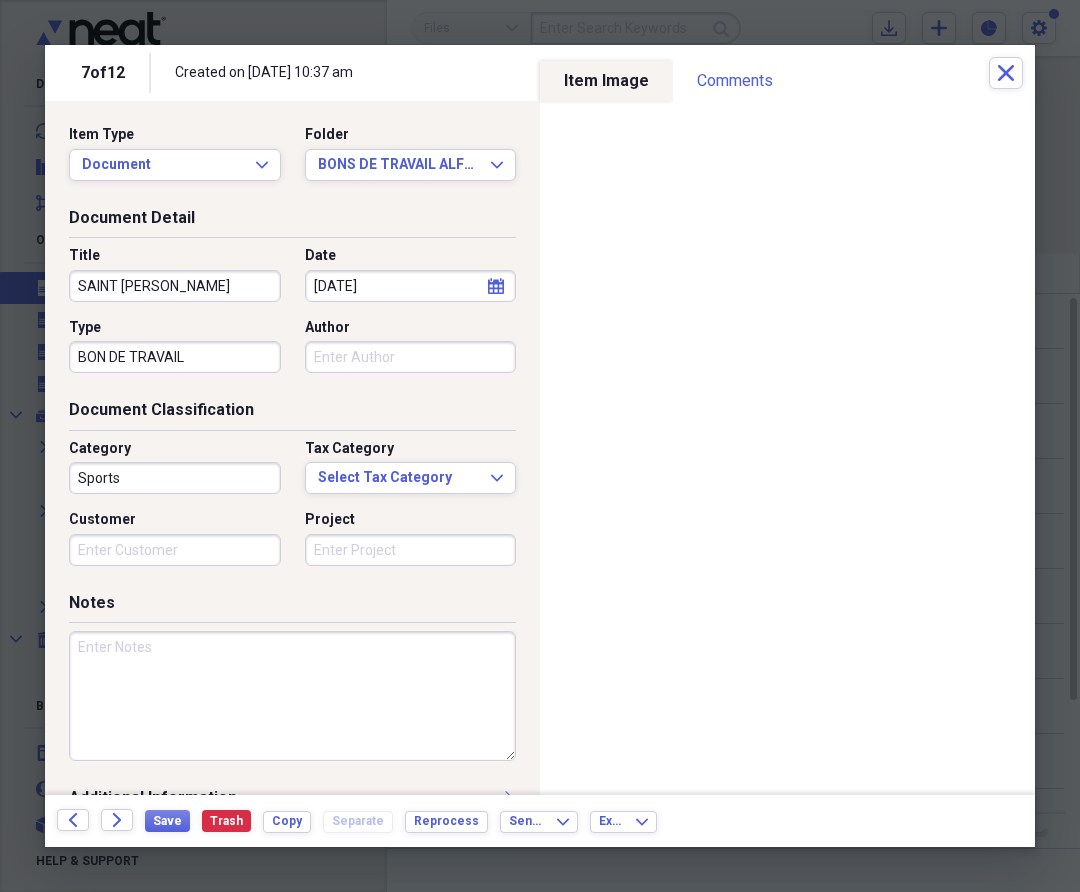 click on "Sports" at bounding box center [175, 478] 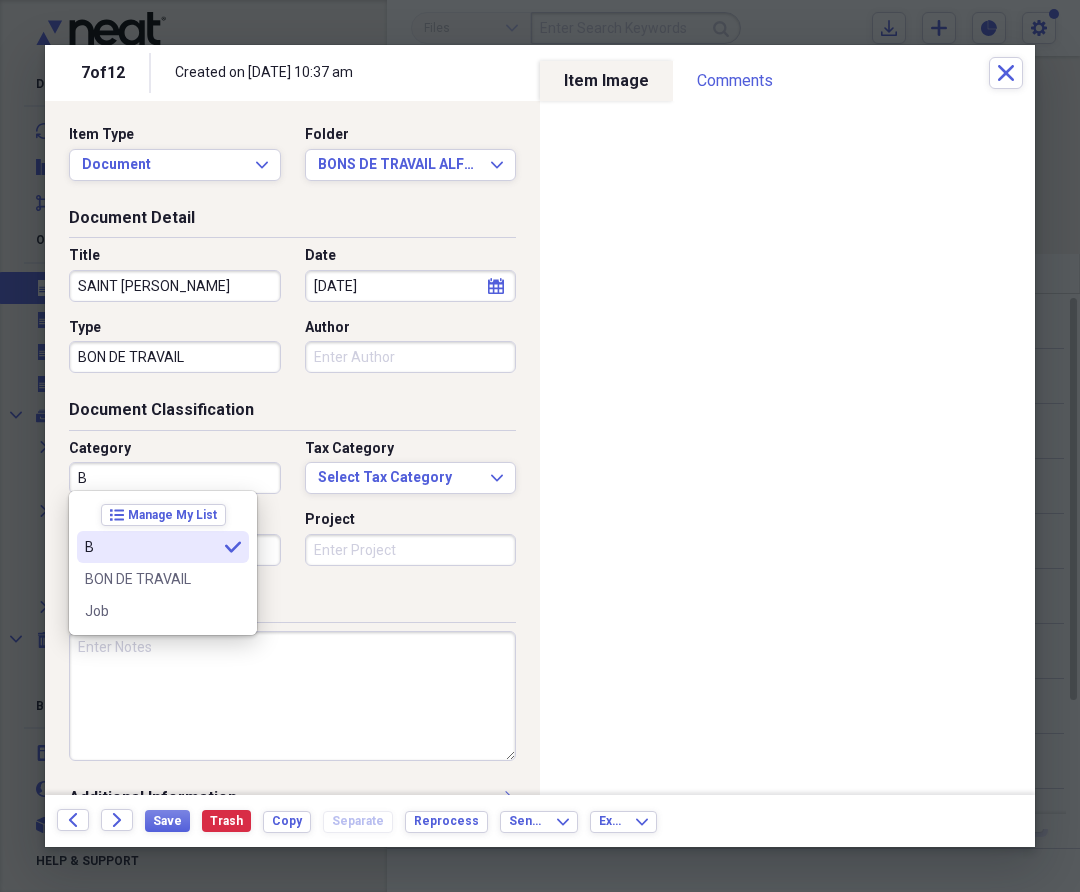 click on "BON DE TRAVAIL" at bounding box center [151, 579] 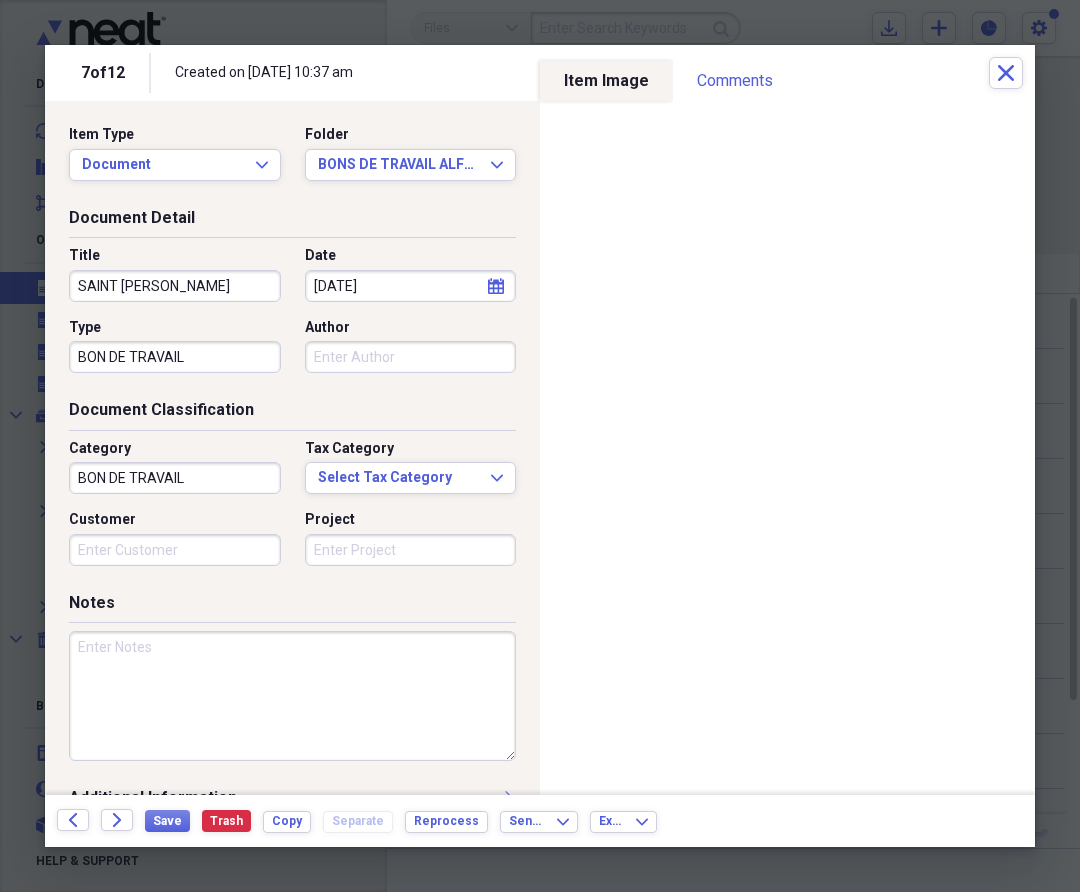 paste on "AS001826" 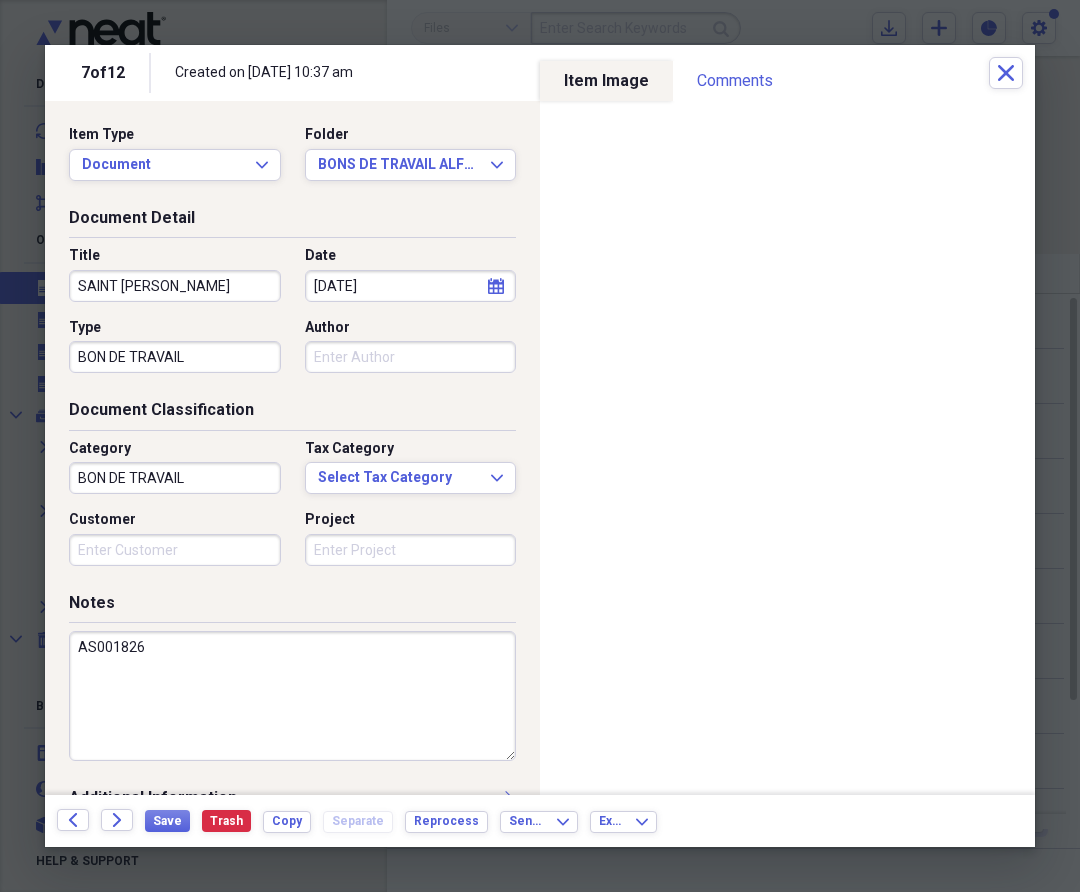 drag, startPoint x: 154, startPoint y: 647, endPoint x: 125, endPoint y: 644, distance: 29.15476 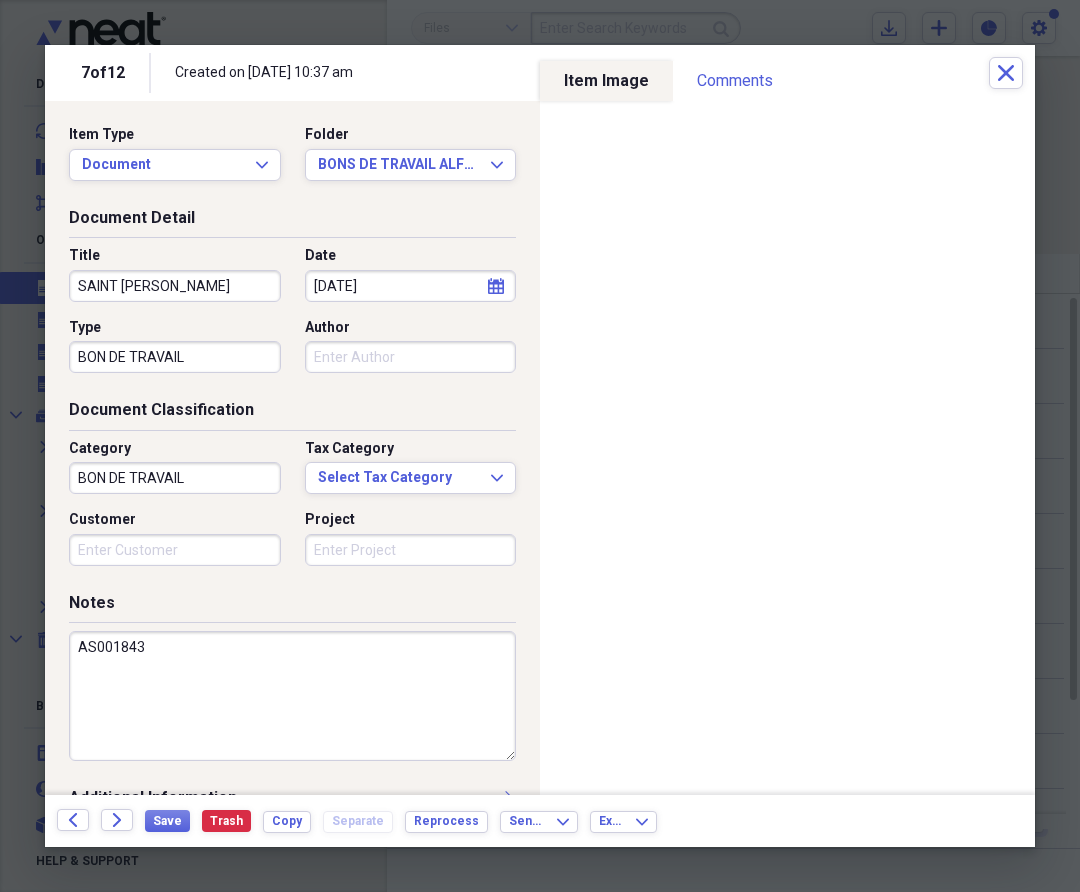 type on "AS001843" 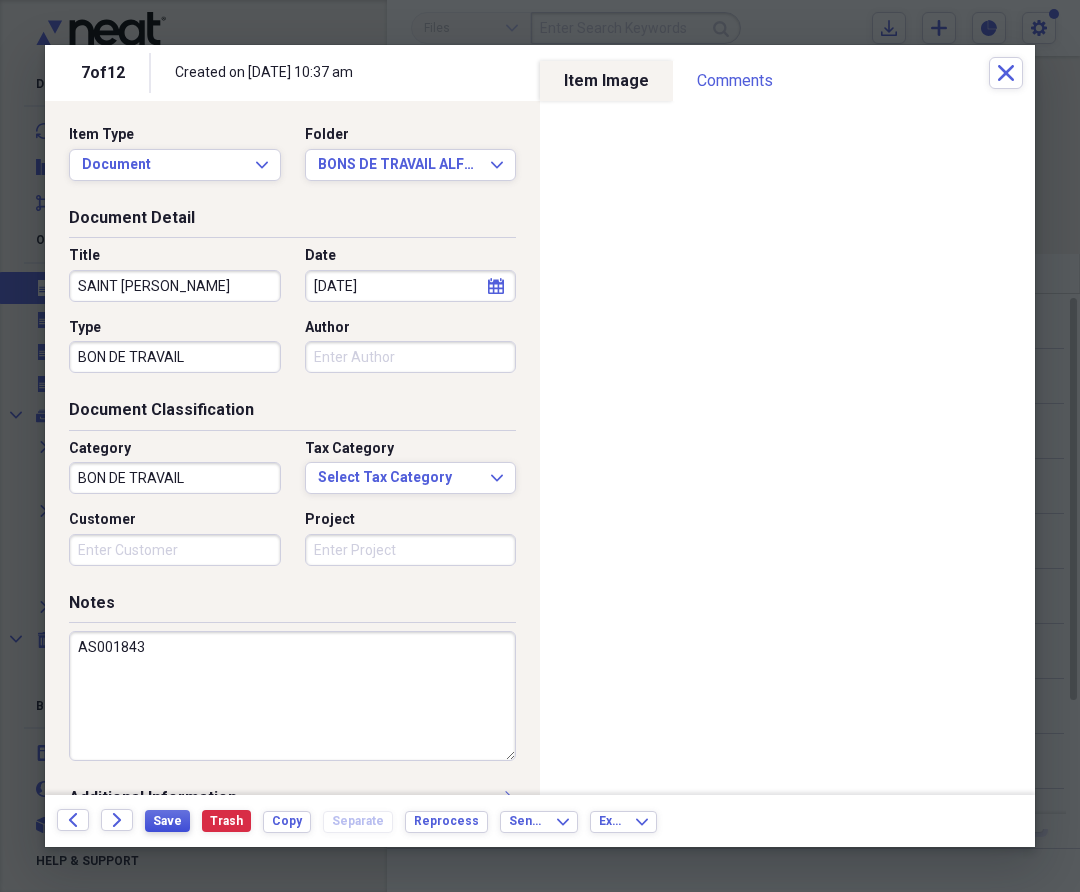 click on "Save" at bounding box center [167, 821] 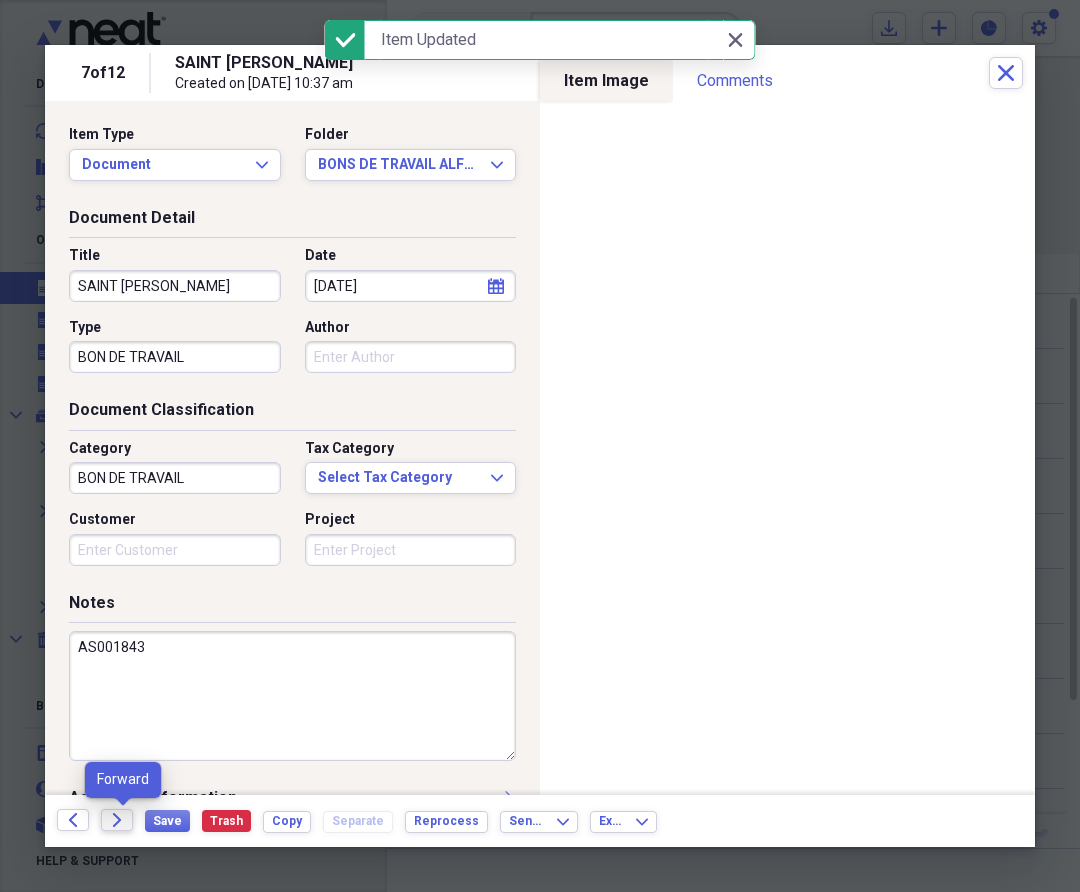 click on "Forward" 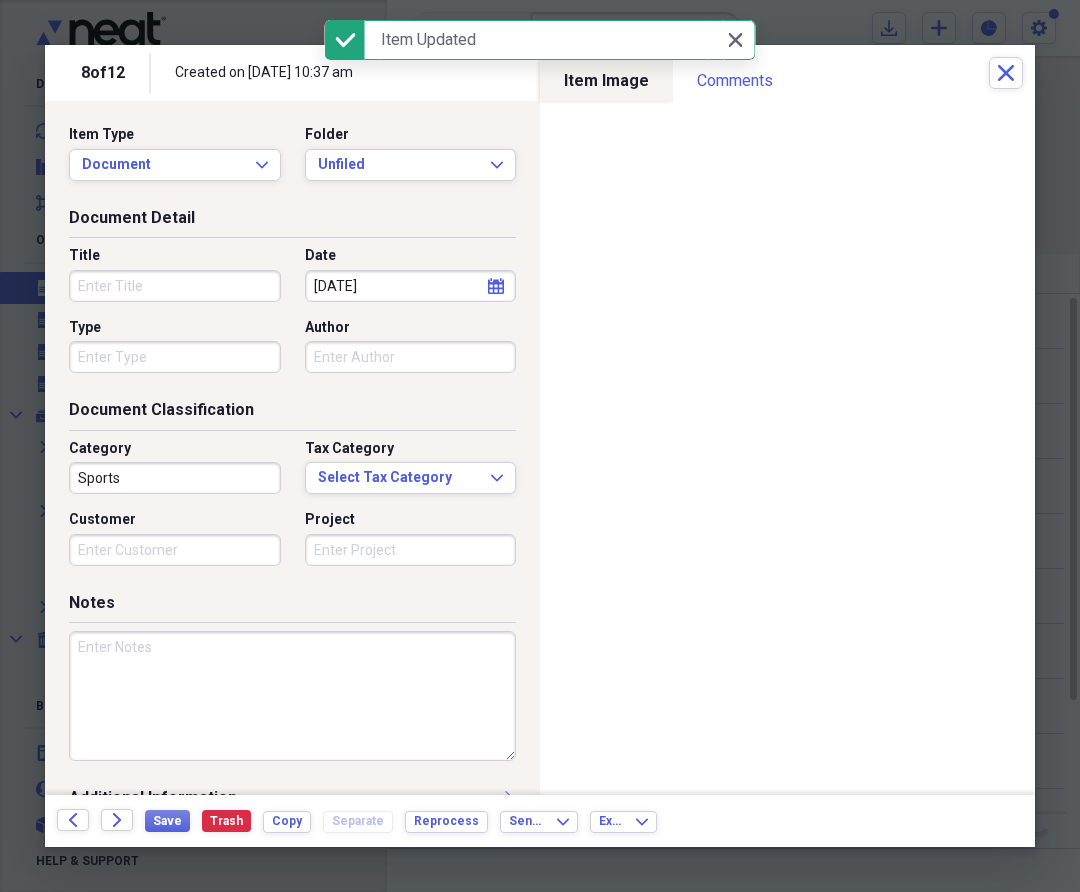 click on "Folder Unfiled Expand" at bounding box center [405, 153] 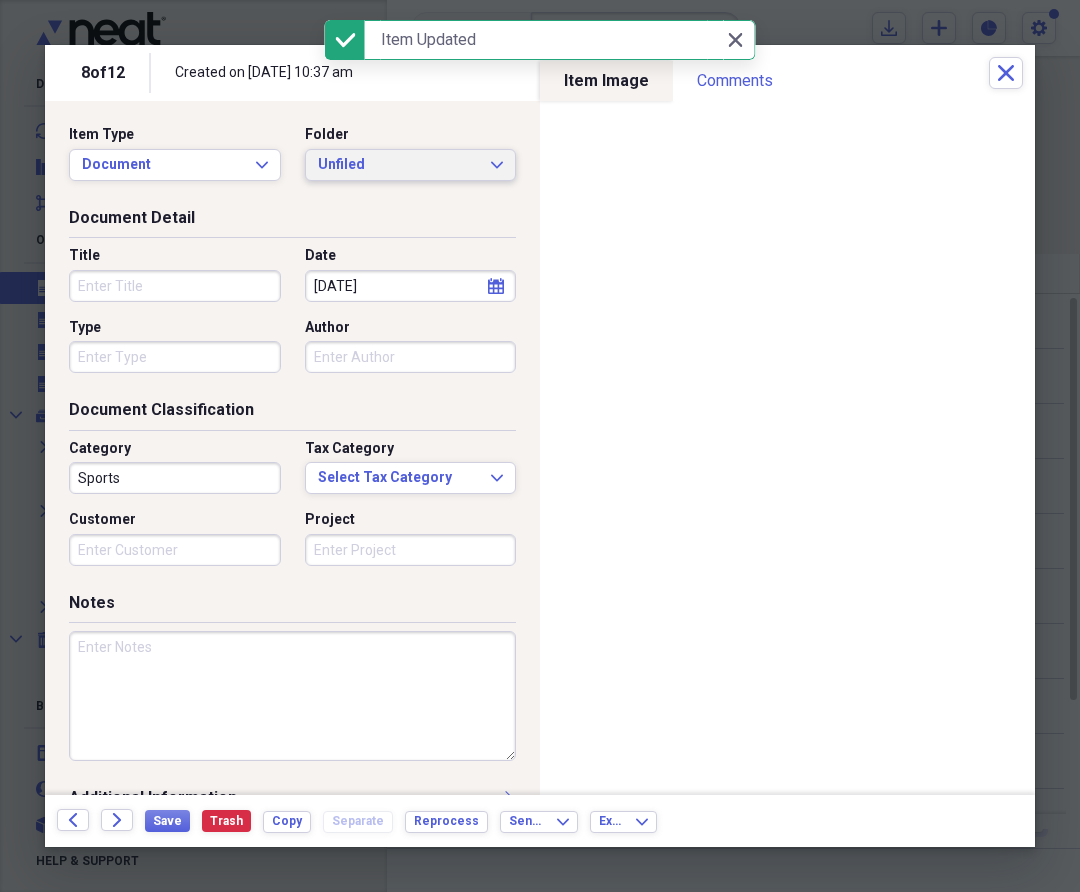 click on "Unfiled" at bounding box center (399, 165) 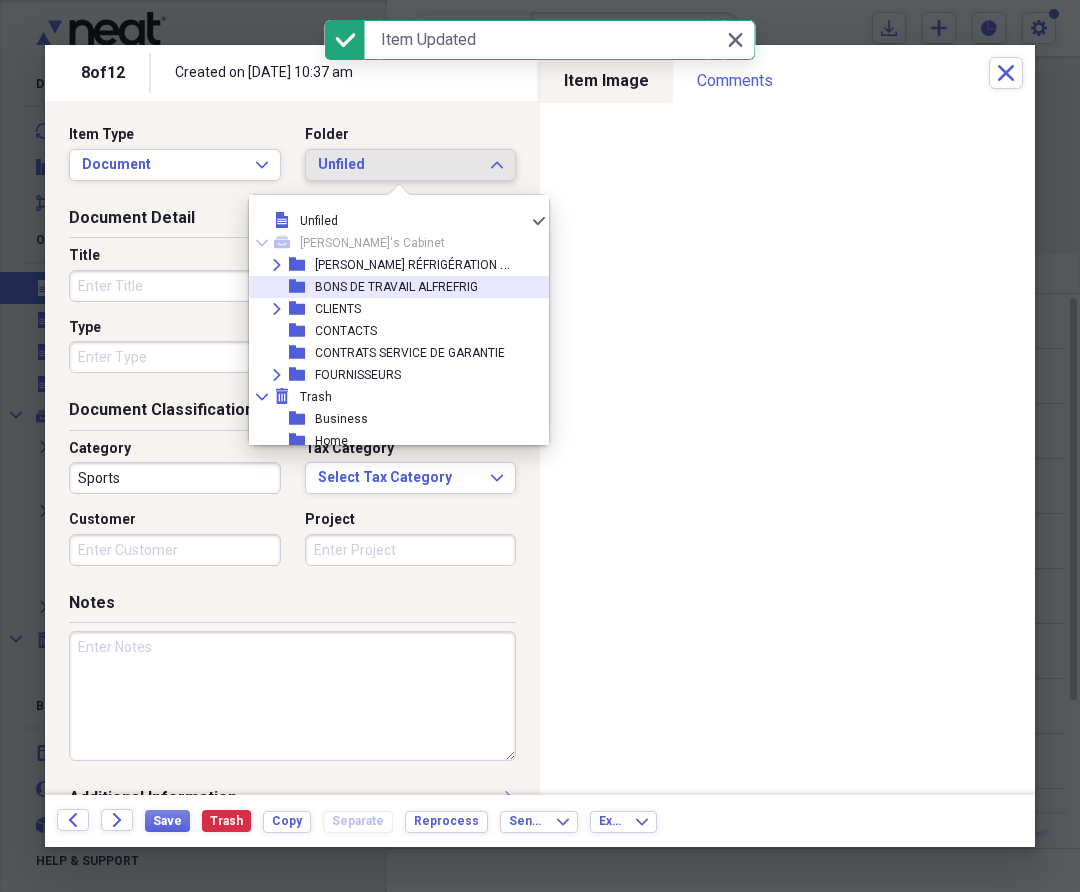 click on "BONS DE TRAVAIL ALFREFRIG" at bounding box center (396, 287) 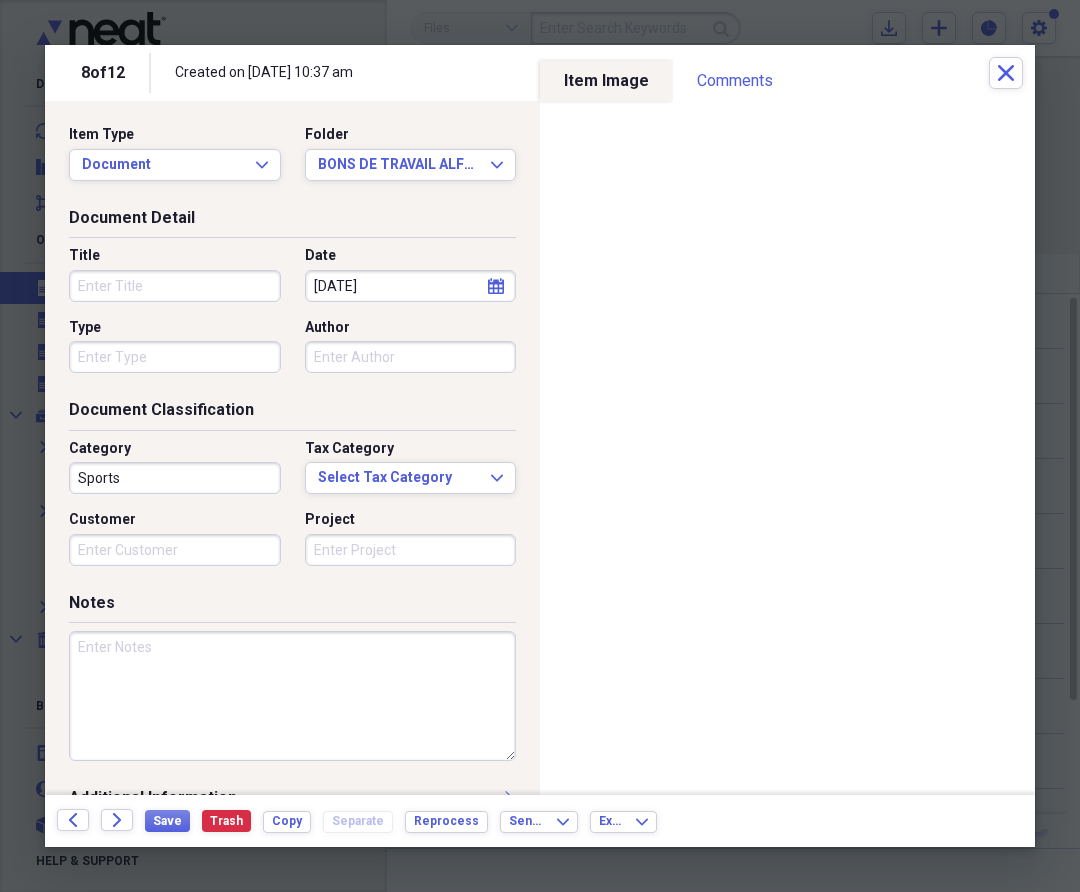 click on "Title" at bounding box center (175, 286) 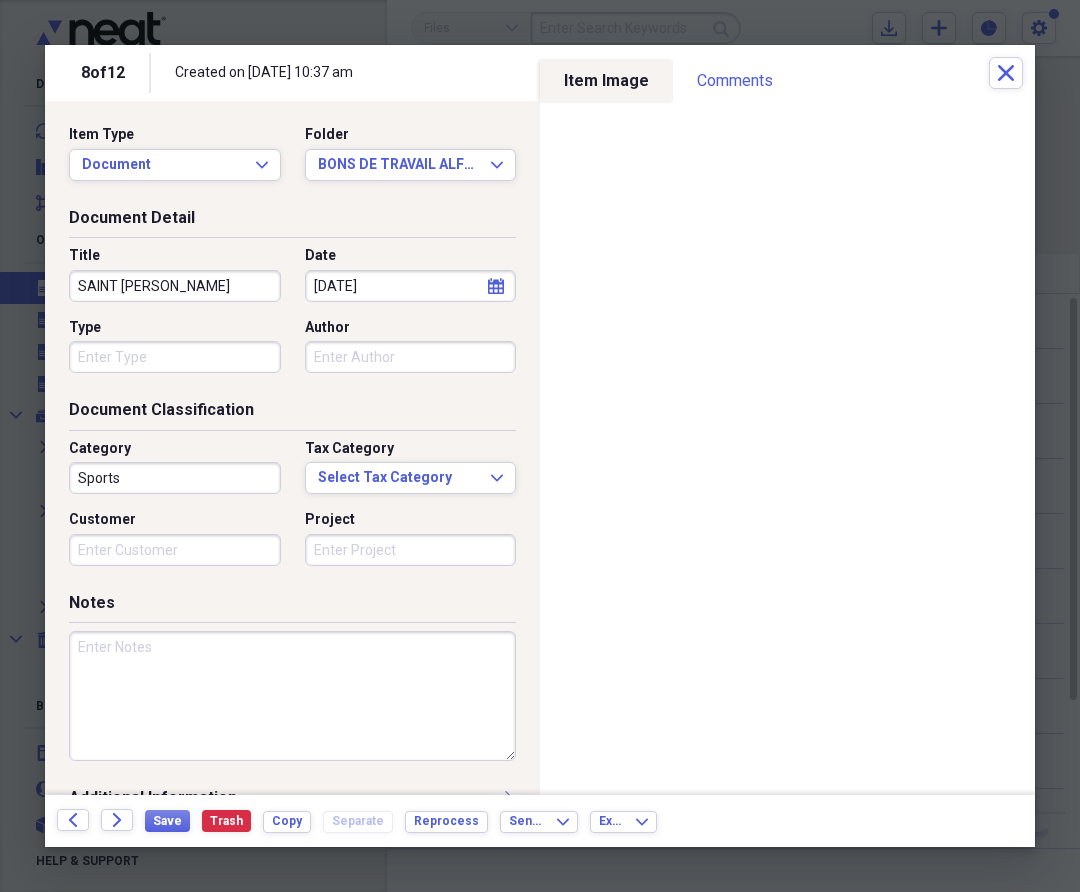 type on "SAINT [PERSON_NAME]" 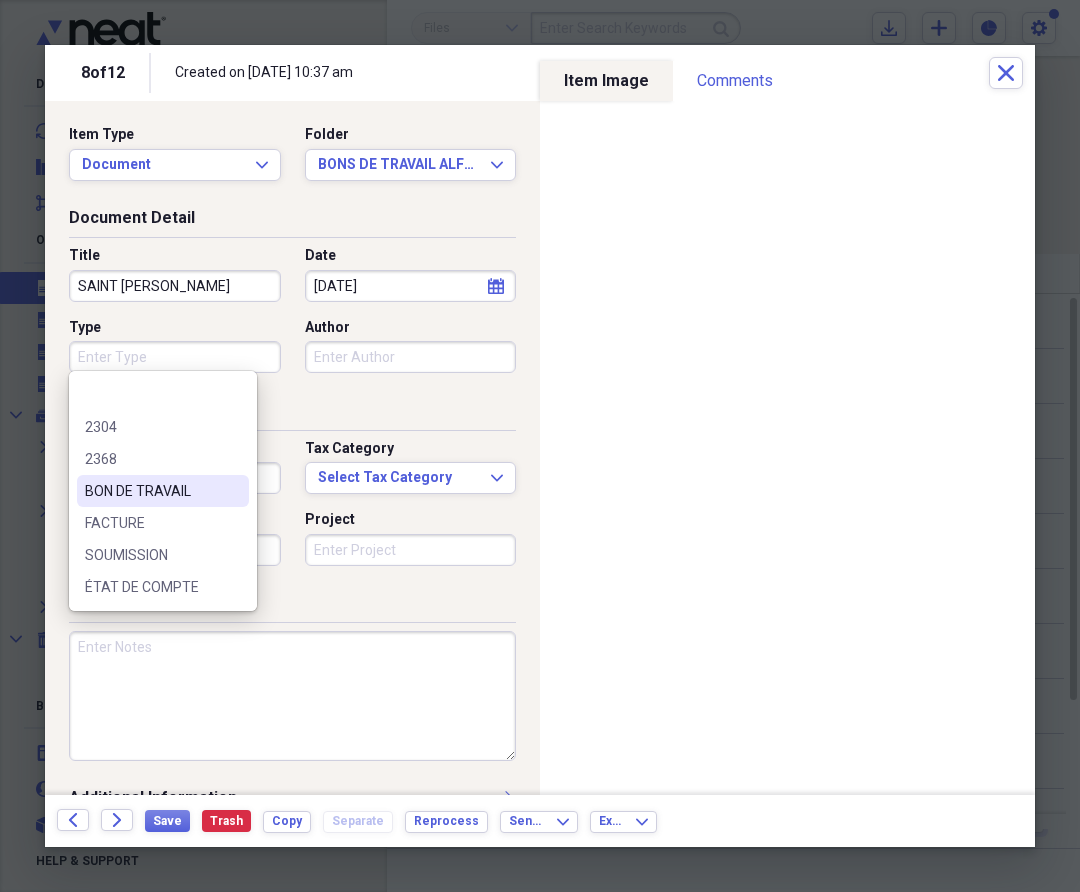 click on "BON DE TRAVAIL" at bounding box center [151, 491] 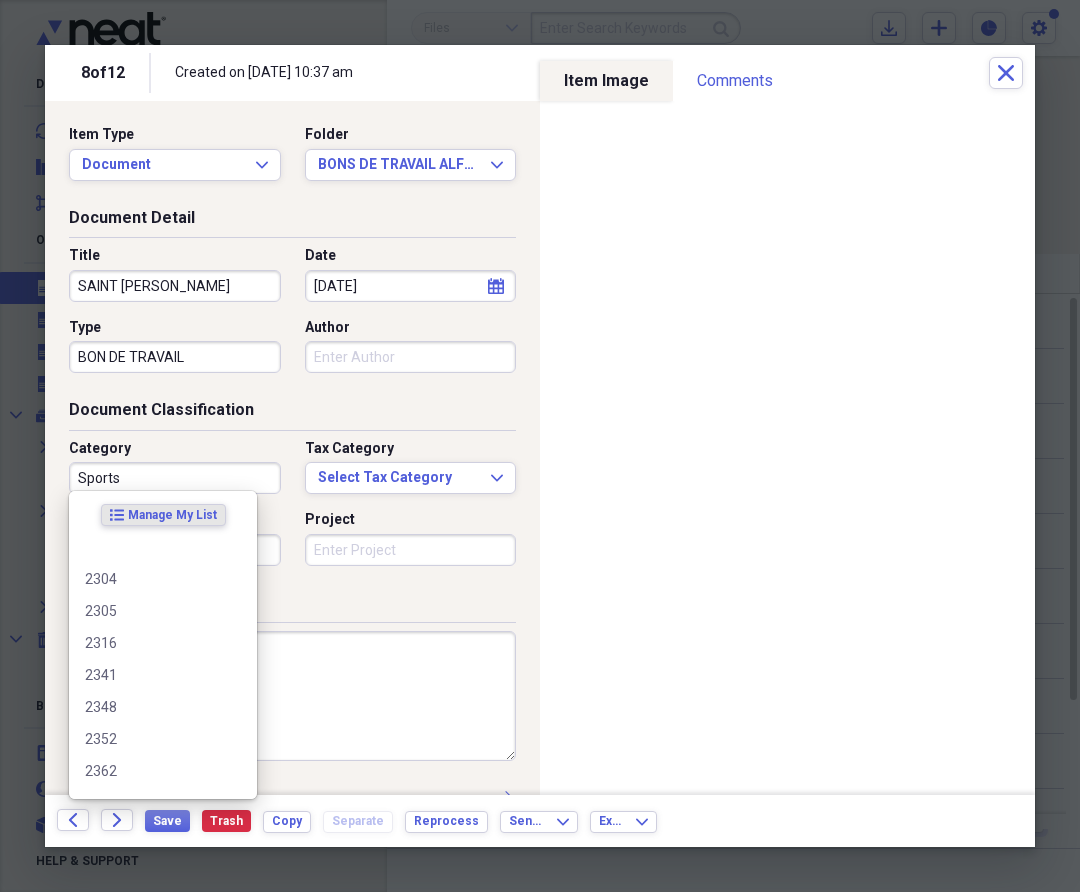 click on "Sports" at bounding box center [175, 478] 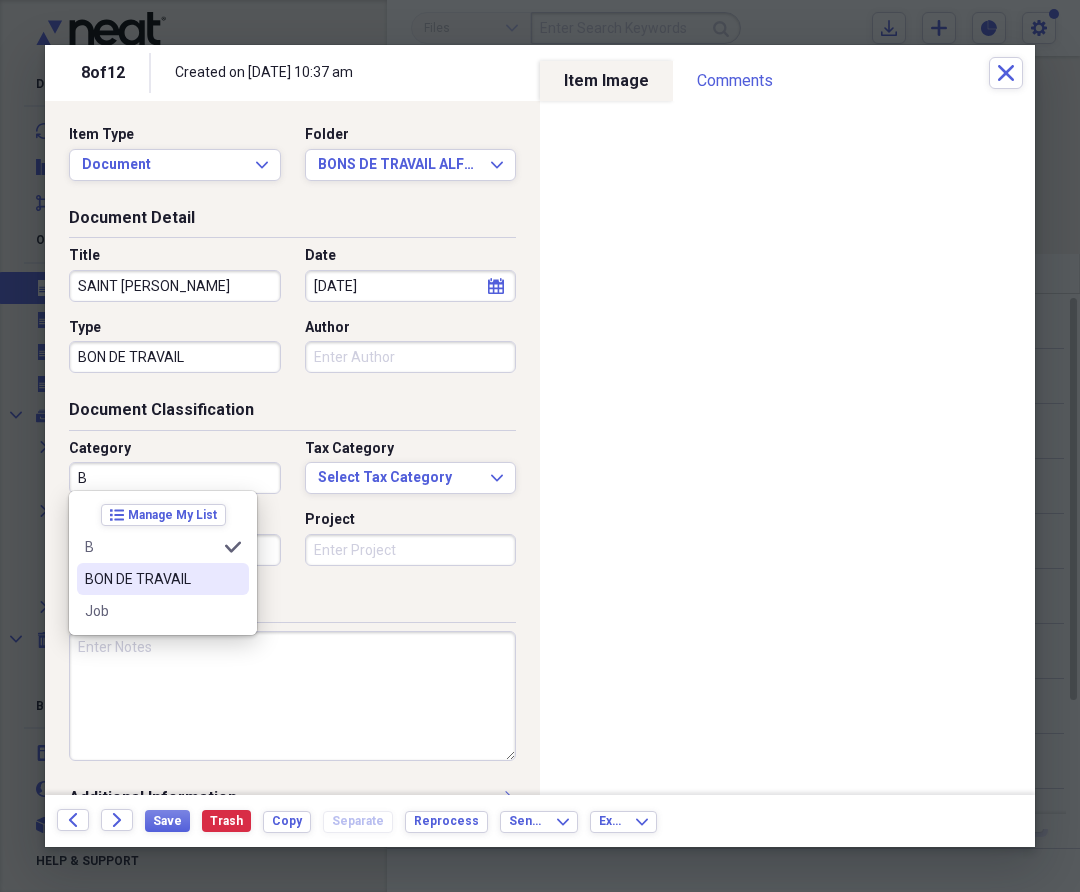 click on "BON DE TRAVAIL" at bounding box center (151, 579) 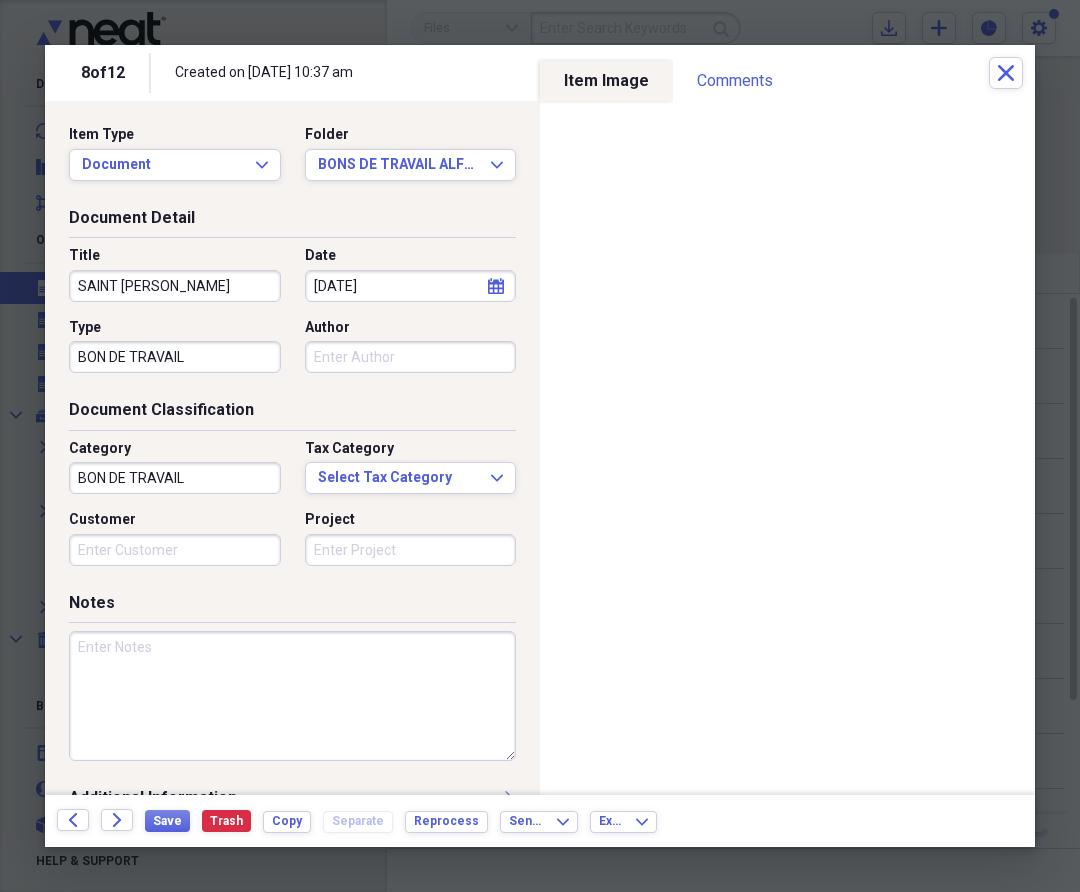 paste on "AS001826" 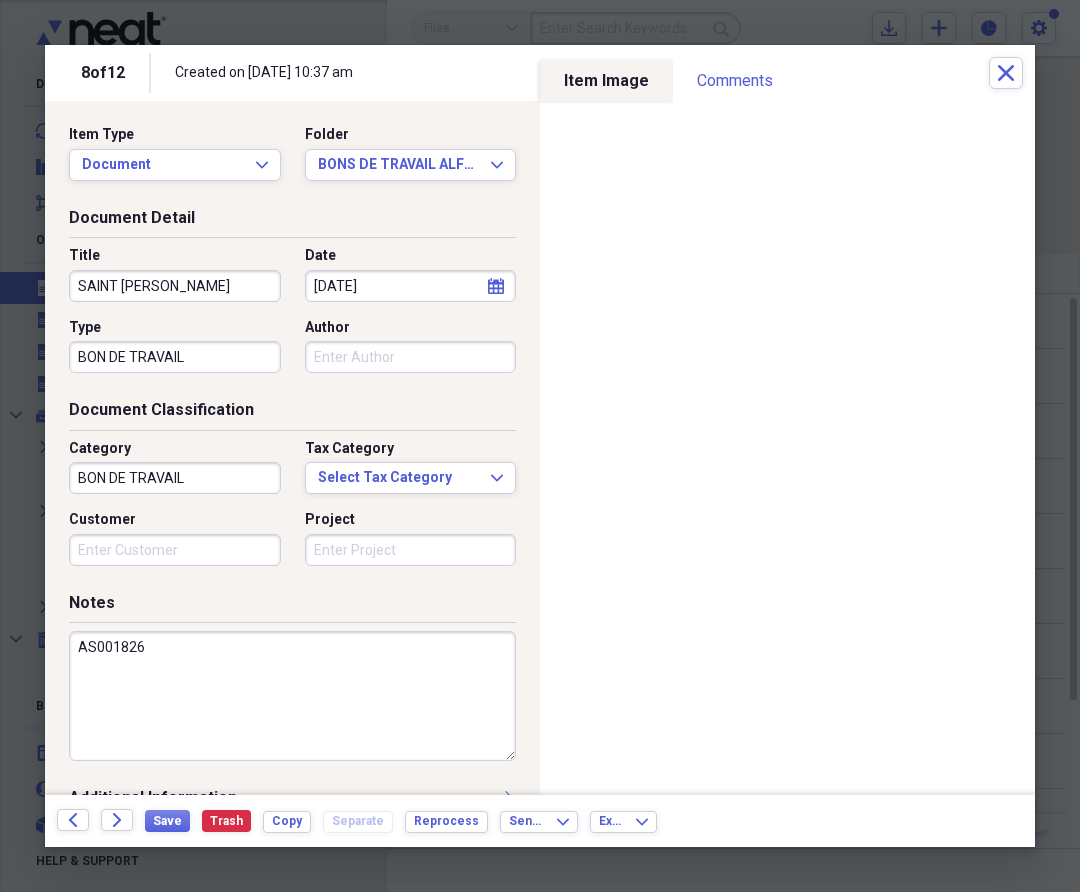 drag, startPoint x: 154, startPoint y: 647, endPoint x: 127, endPoint y: 642, distance: 27.45906 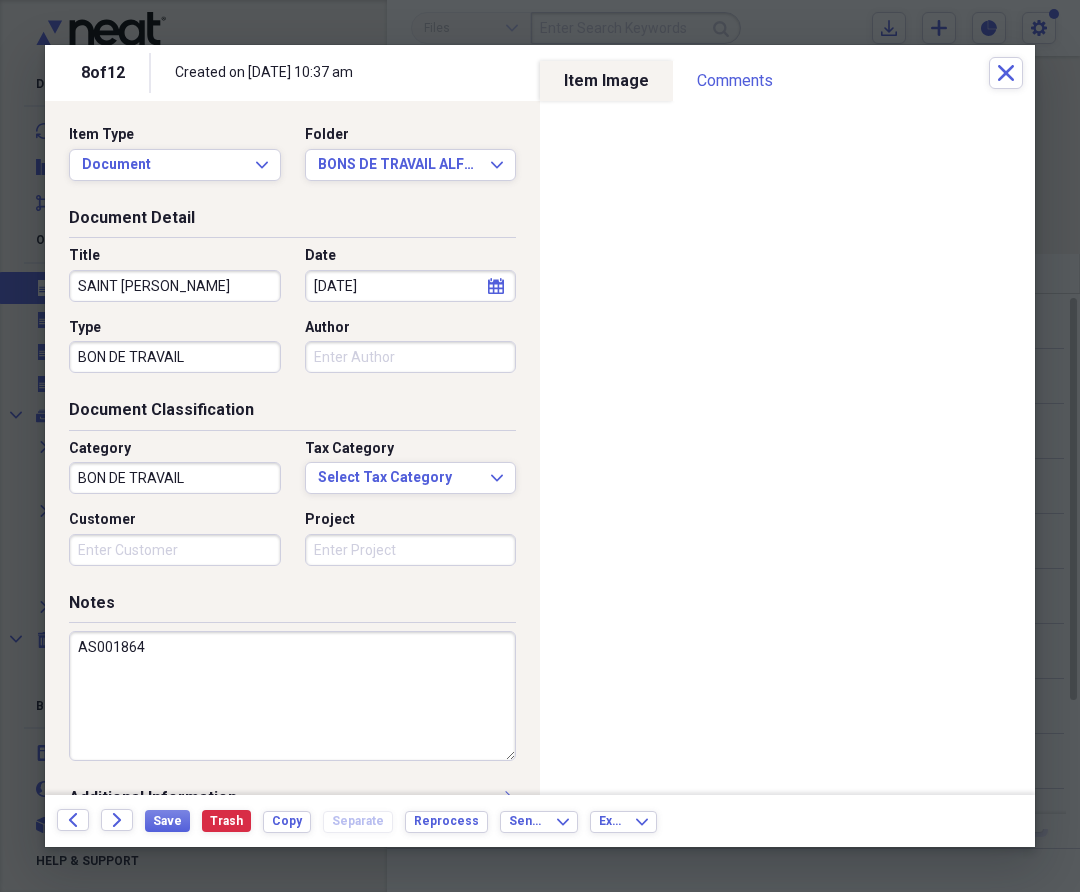 type on "AS001864" 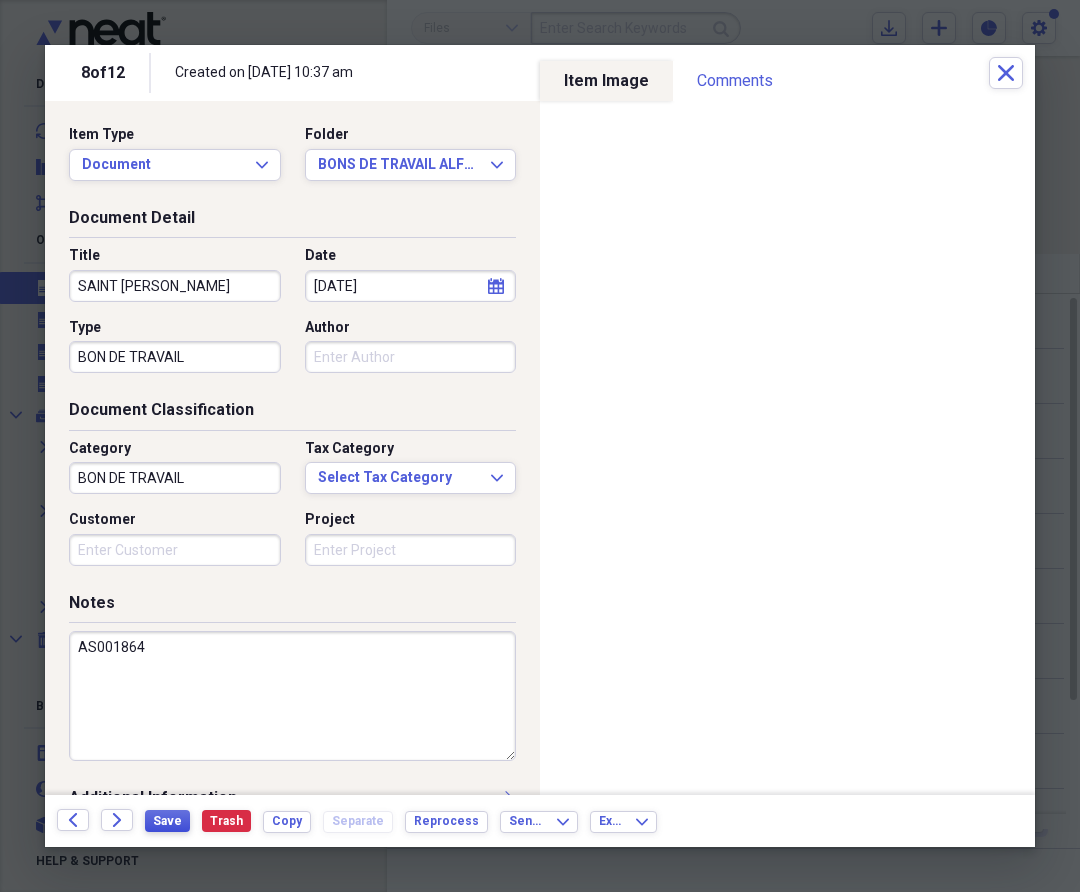 click on "Save" at bounding box center [167, 821] 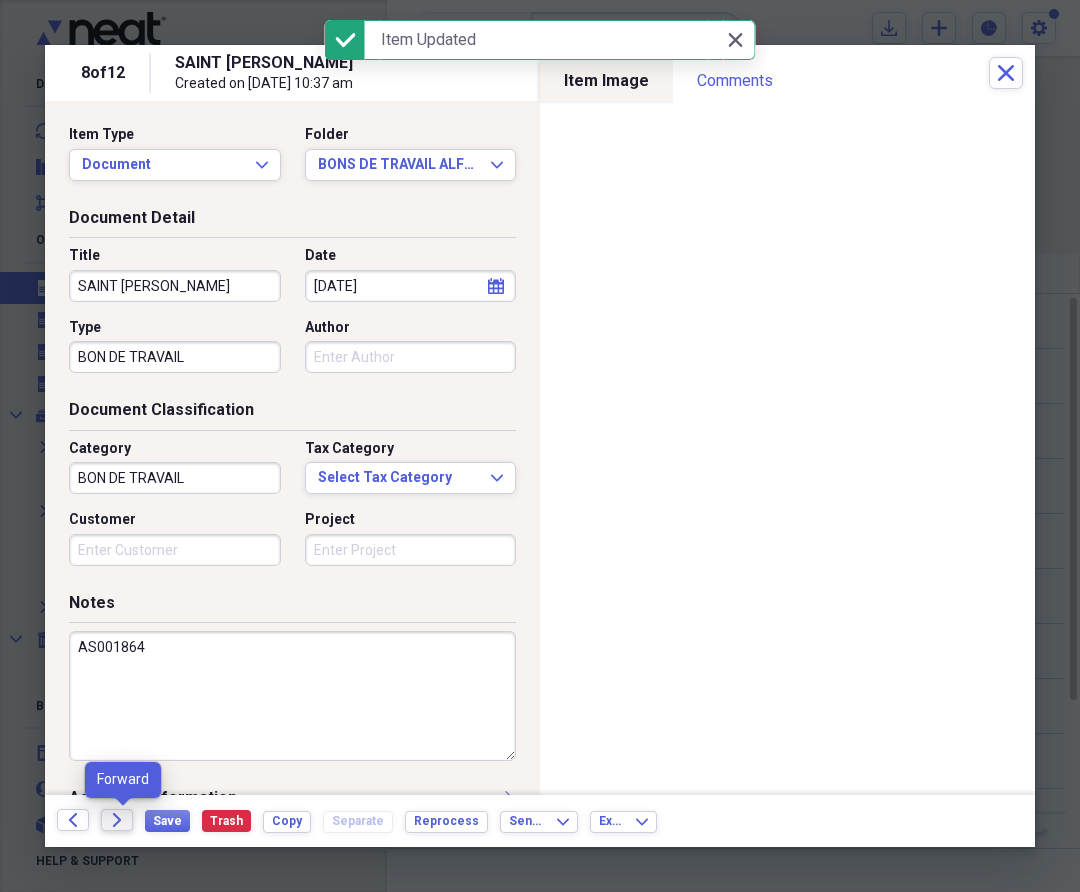 click on "Forward" 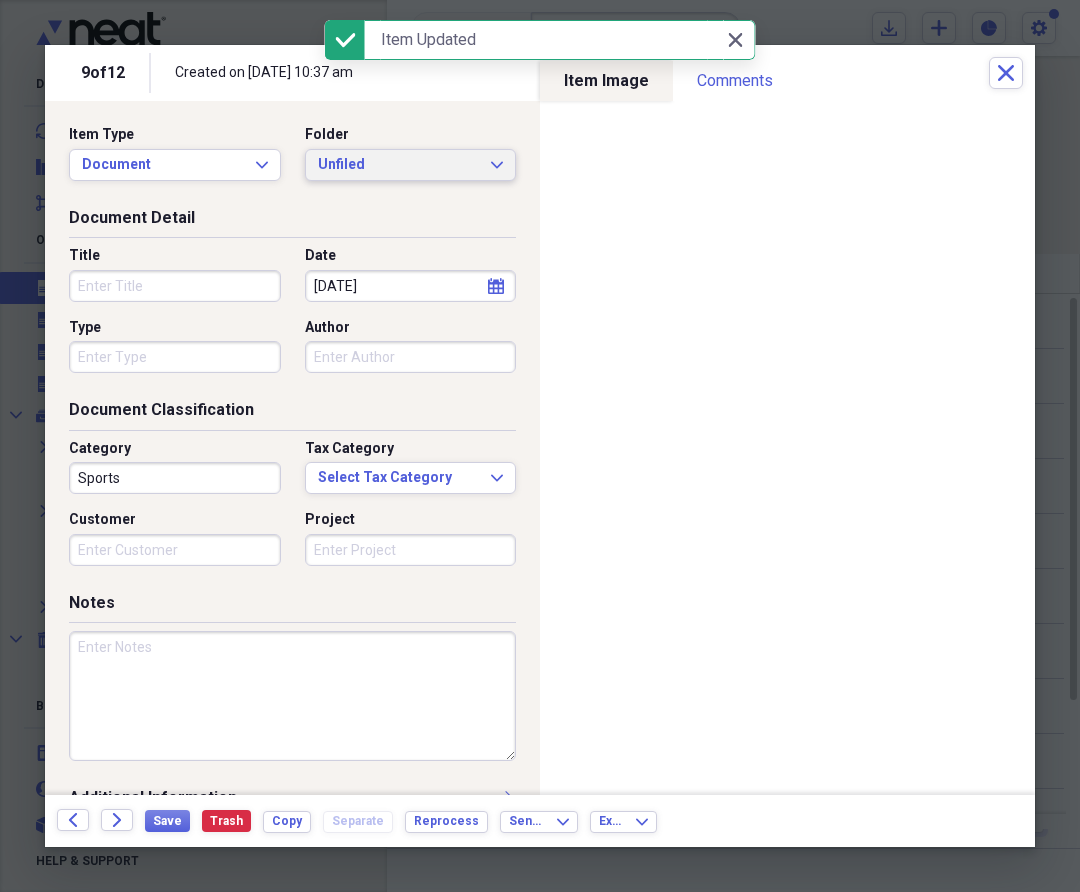 click on "Unfiled Expand" at bounding box center (411, 165) 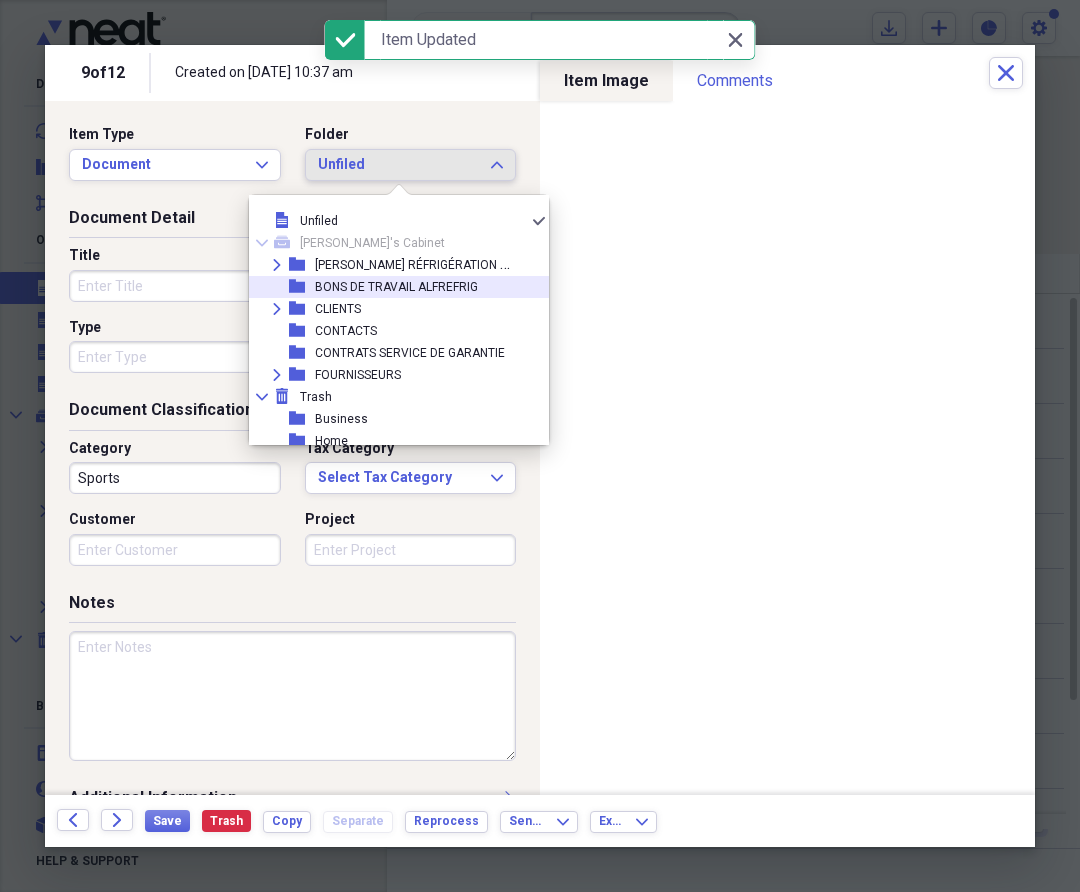 click on "BONS DE TRAVAIL ALFREFRIG" at bounding box center (396, 287) 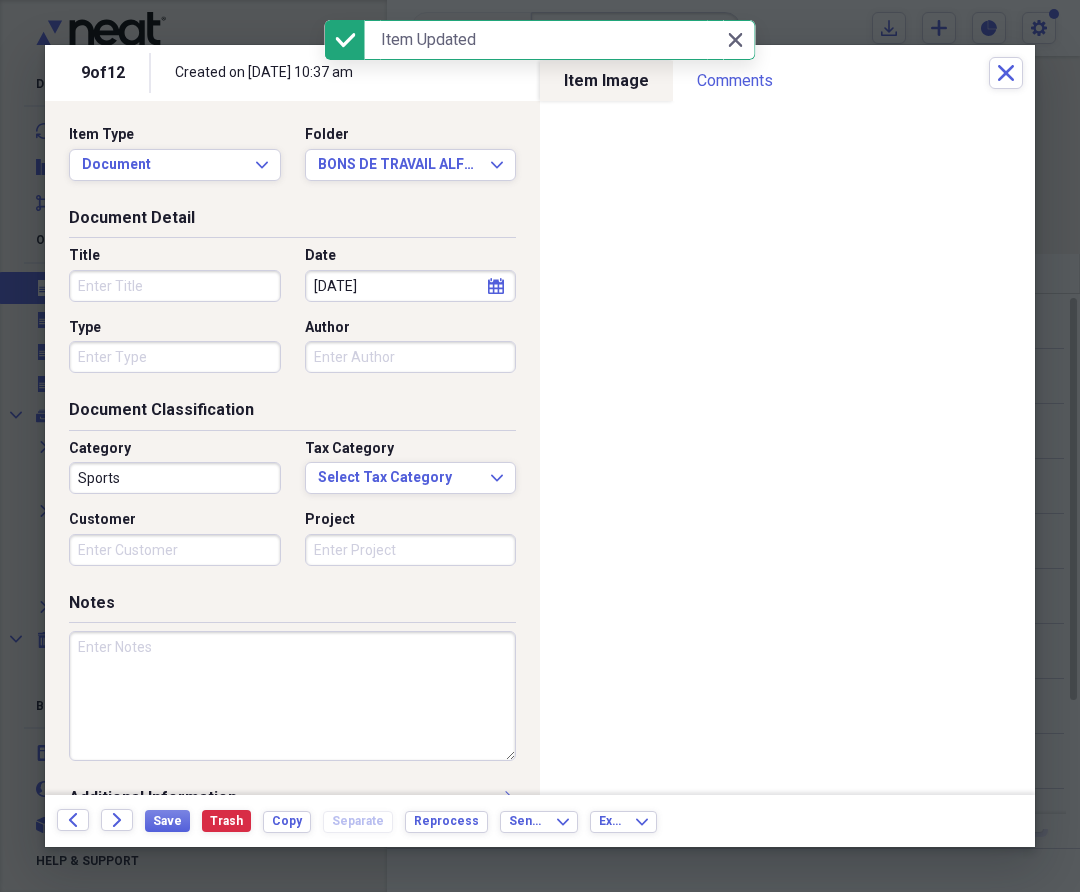 click on "Title" at bounding box center (175, 286) 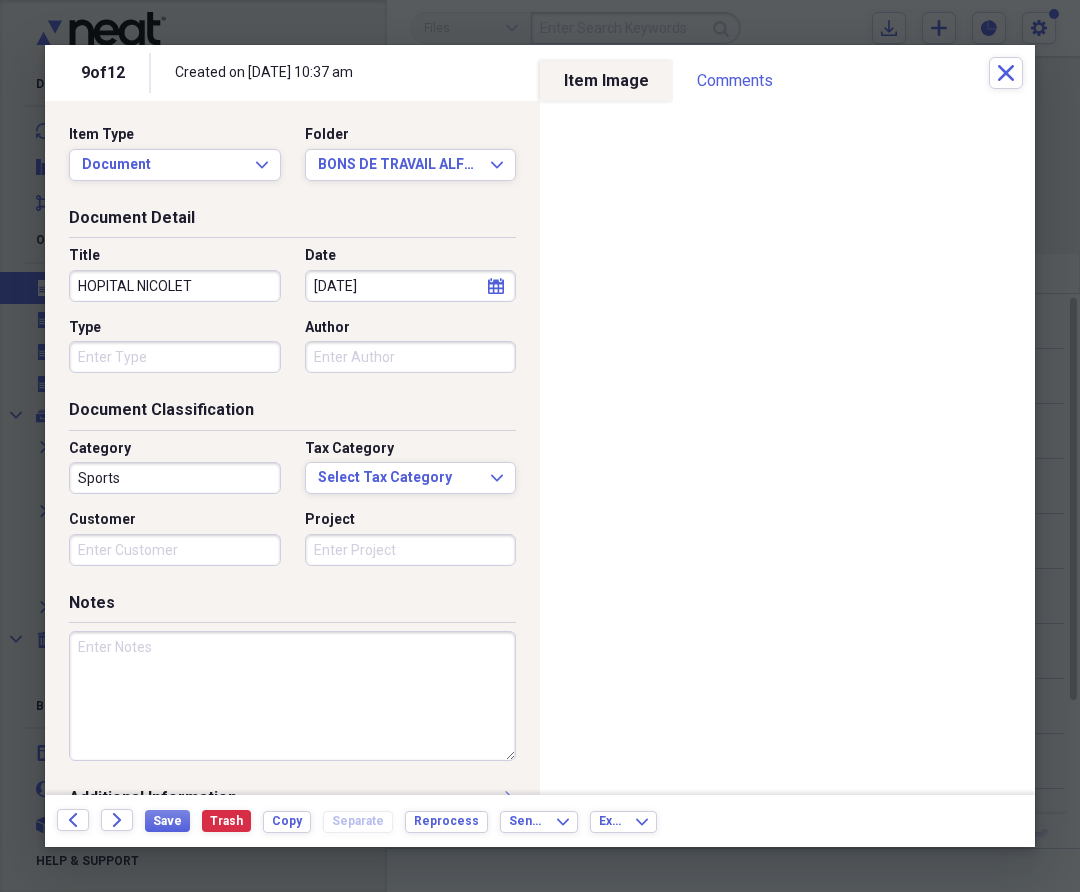 type on "HOPITAL NICOLET" 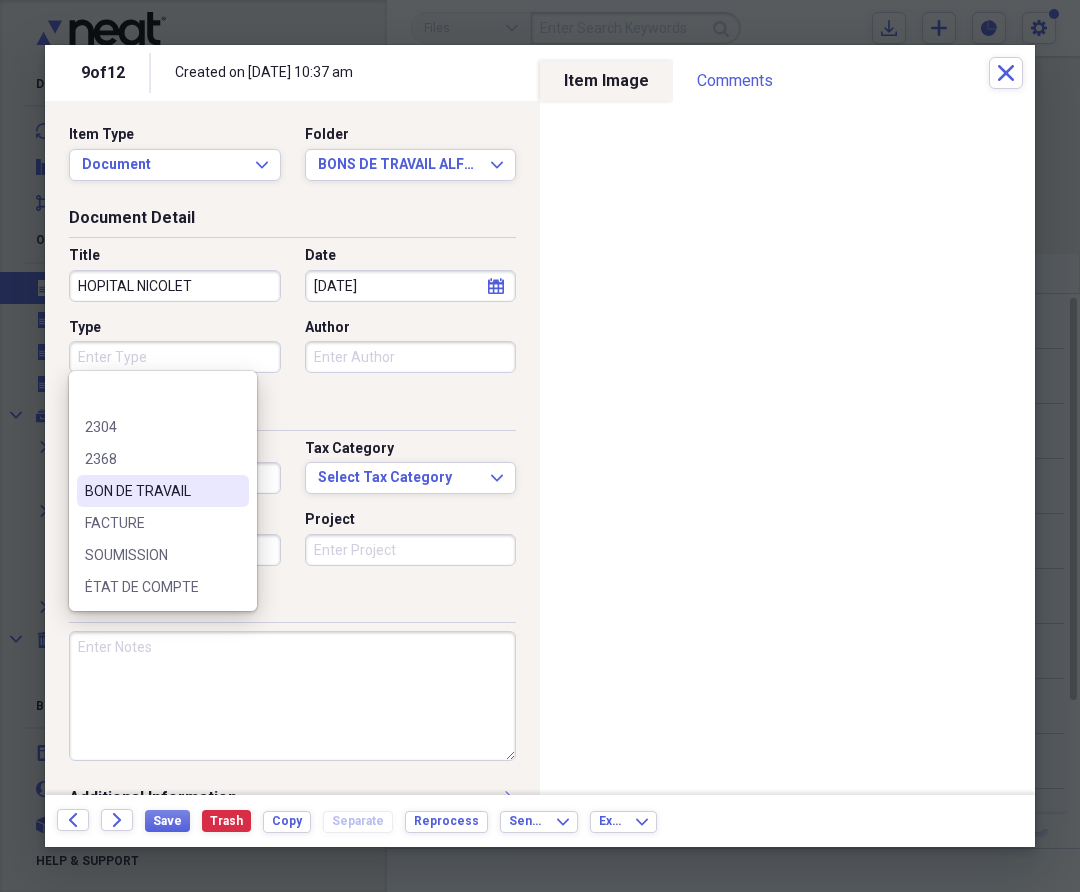 click on "BON DE TRAVAIL" at bounding box center (151, 491) 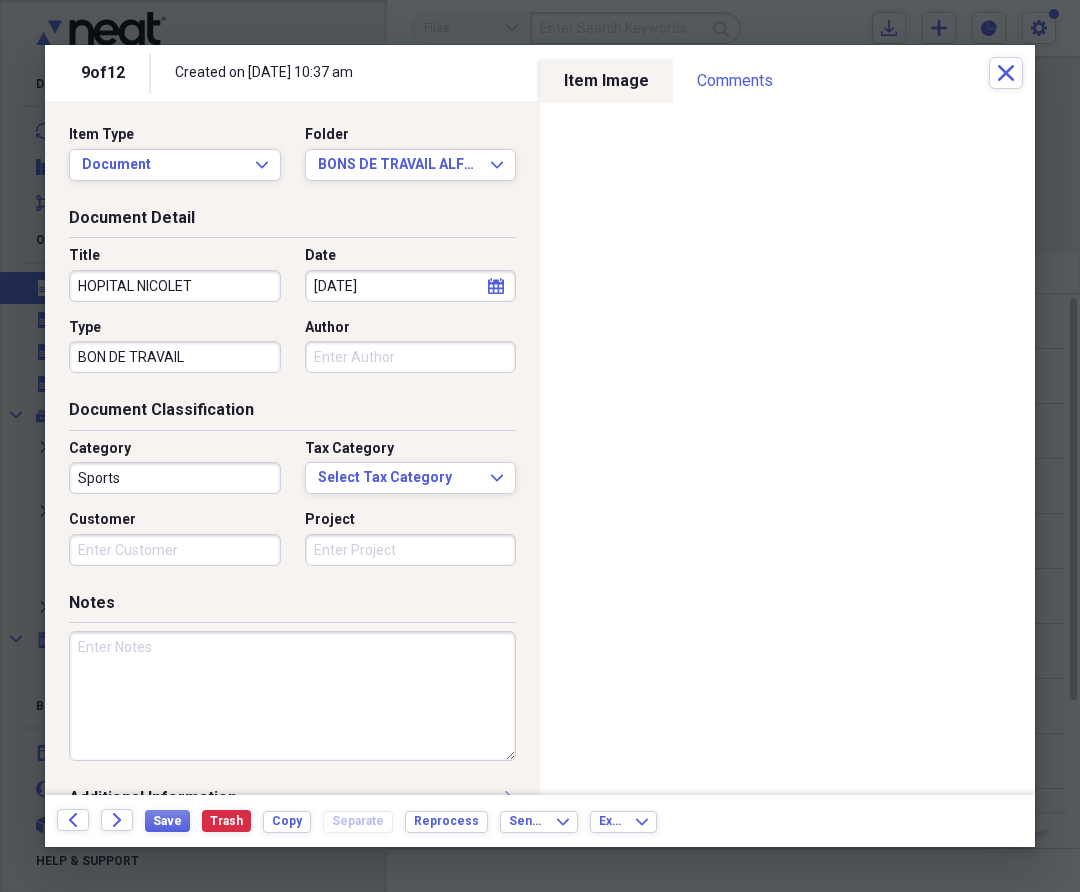 click on "Sports" at bounding box center [175, 478] 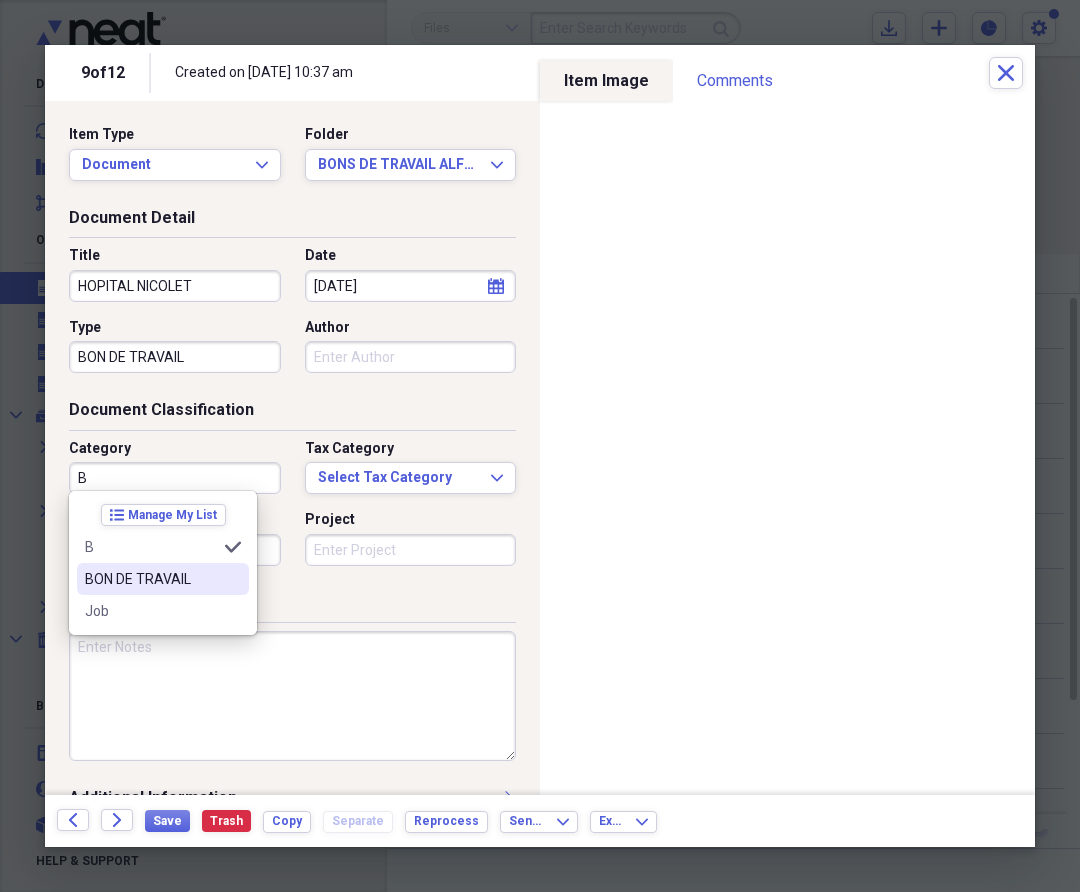click on "BON DE TRAVAIL" at bounding box center (163, 579) 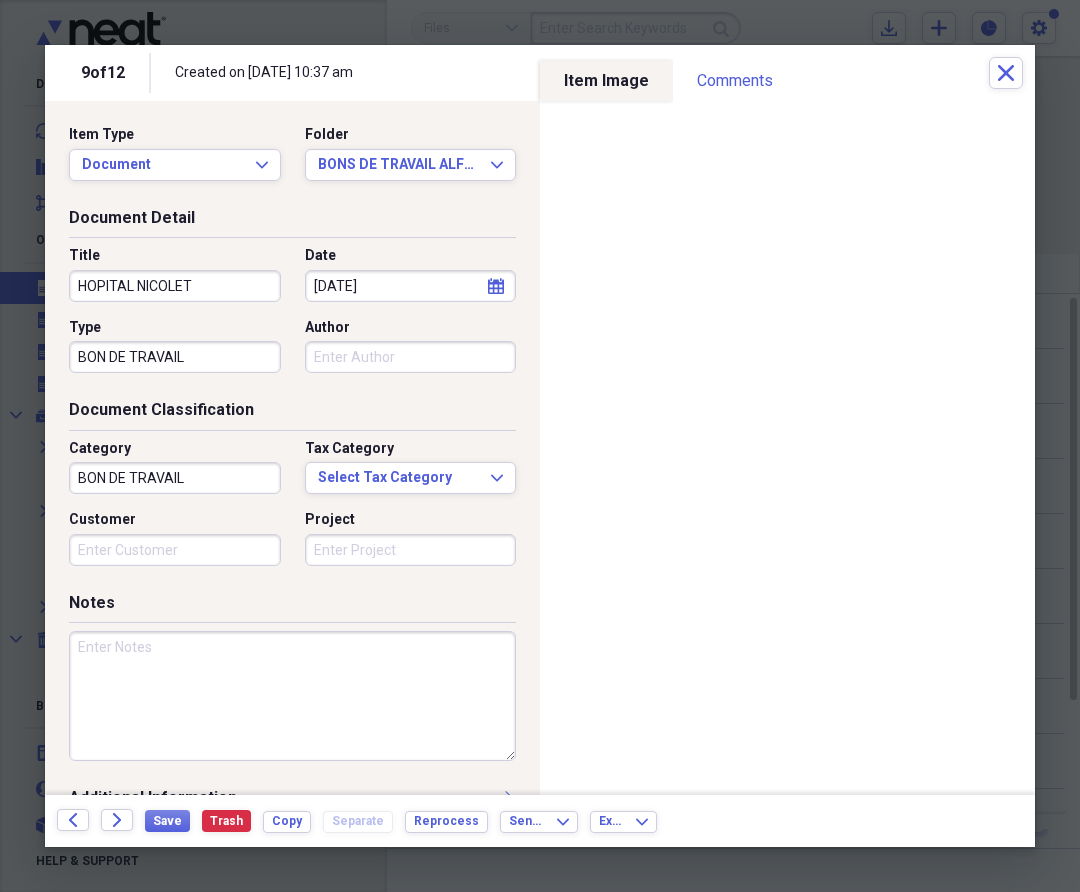 click at bounding box center [292, 696] 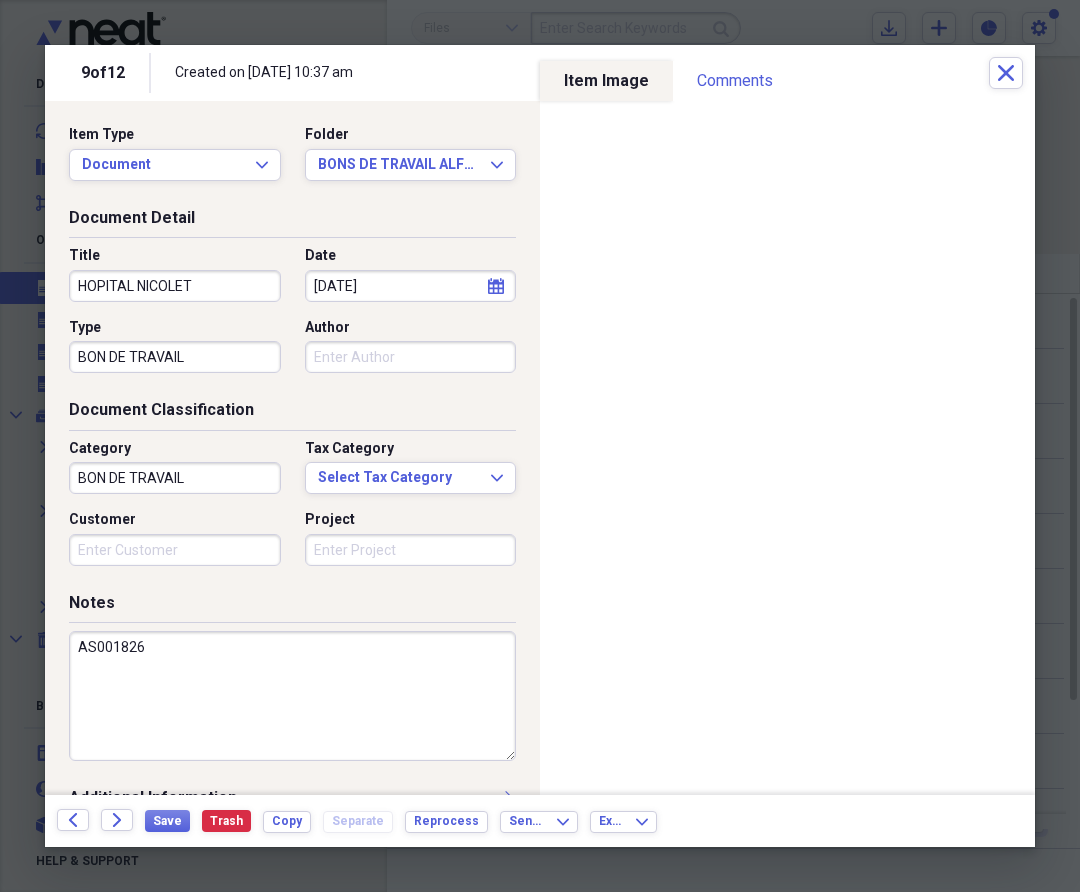 drag, startPoint x: 169, startPoint y: 643, endPoint x: 120, endPoint y: 637, distance: 49.365982 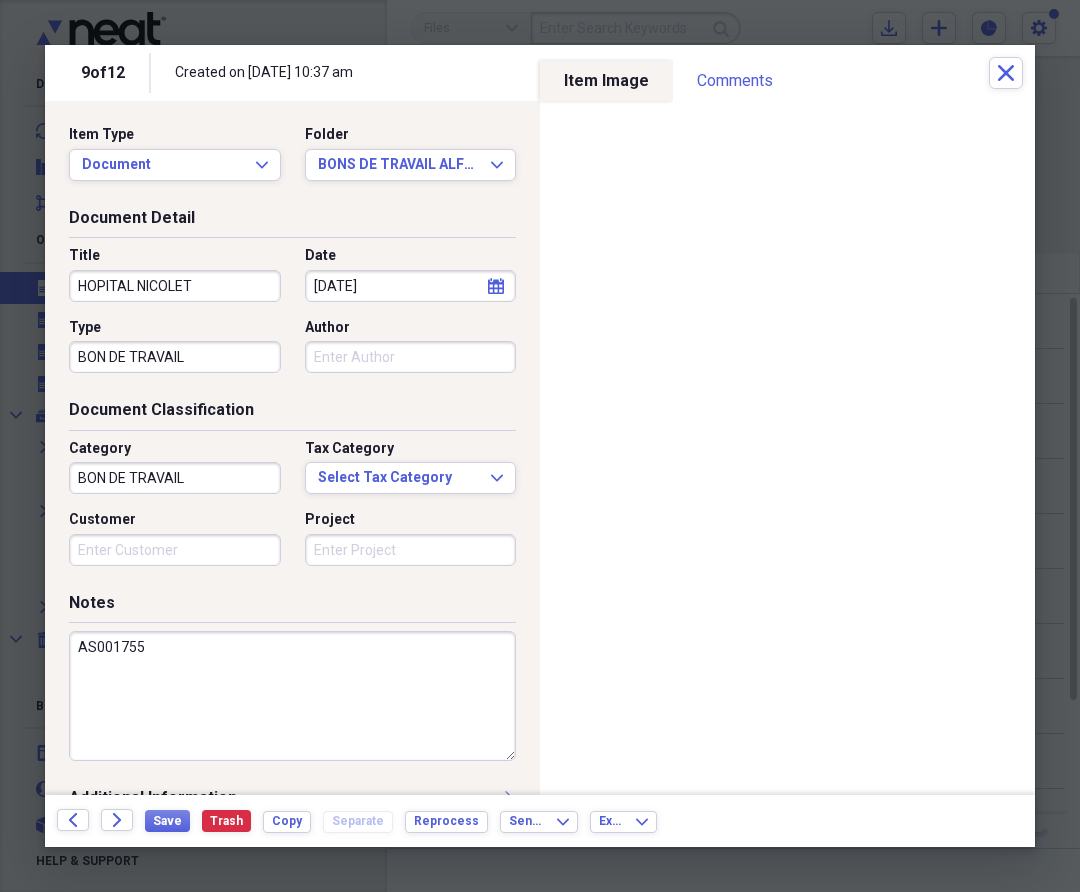 type on "AS001755" 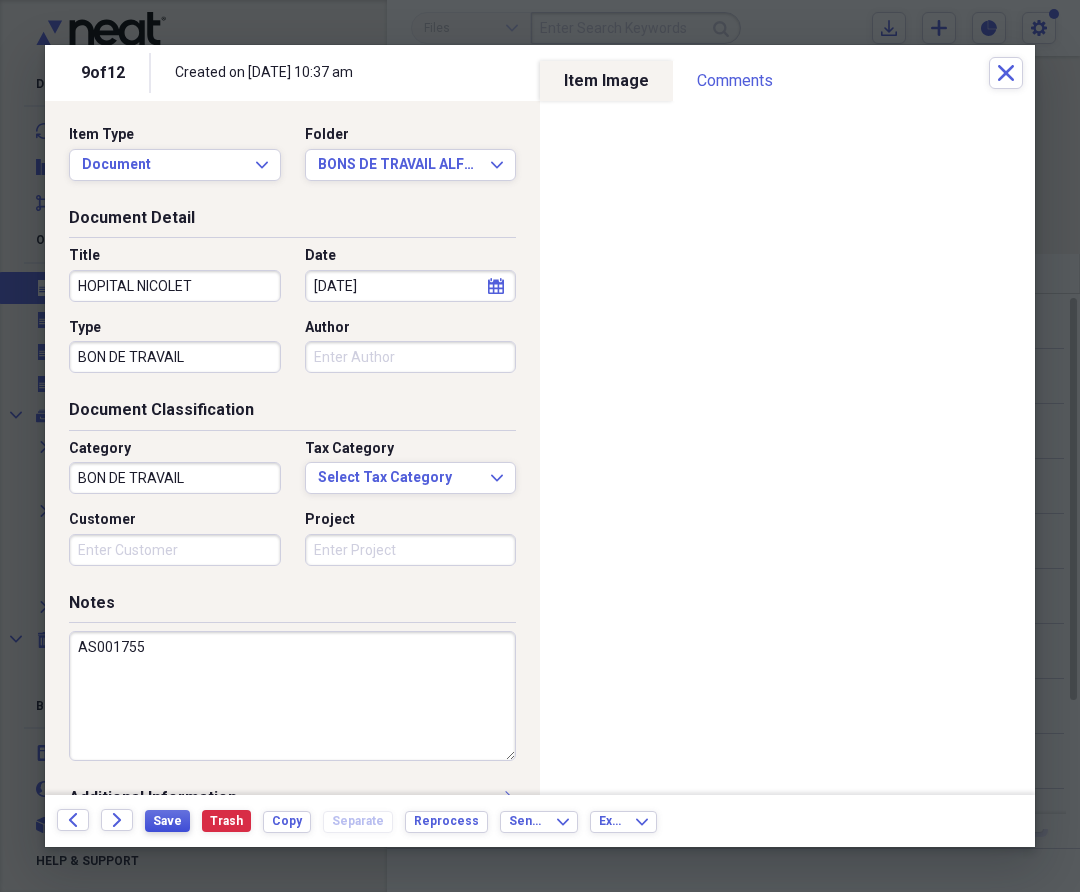 click on "Save" at bounding box center (167, 821) 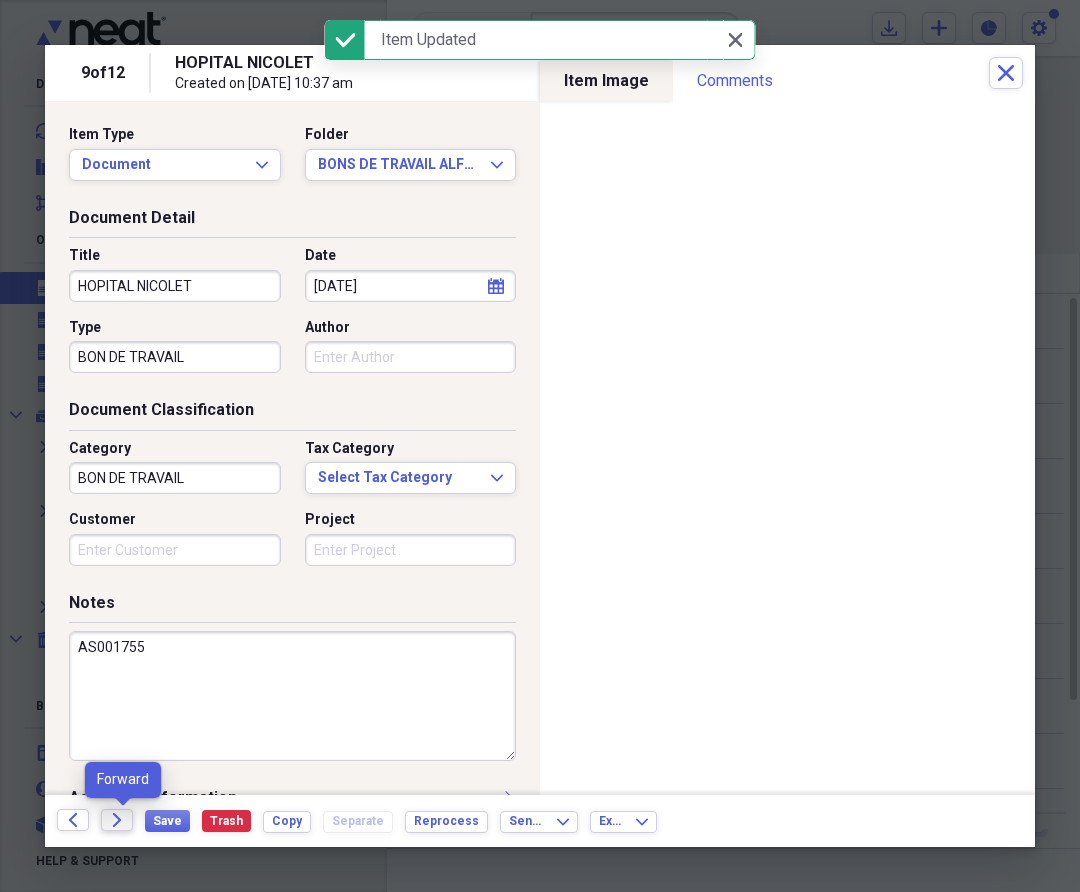 click on "Forward" 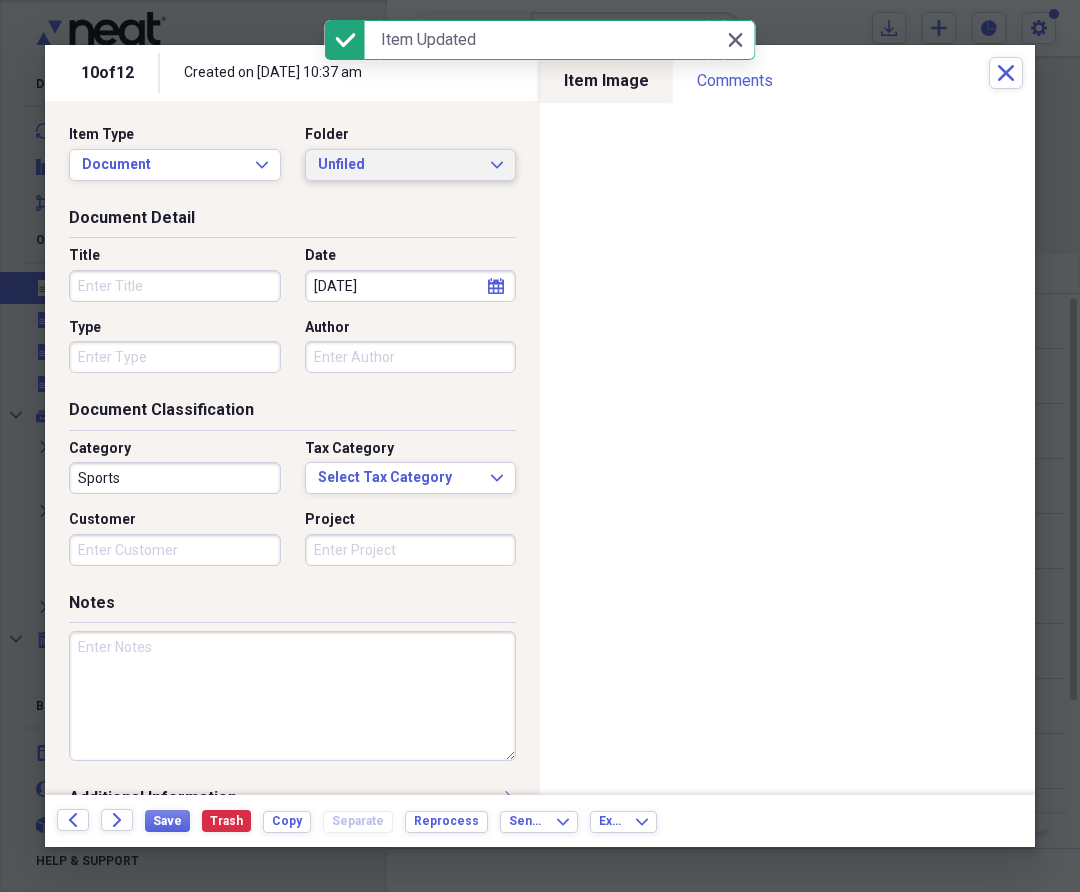 click on "Unfiled" at bounding box center (399, 165) 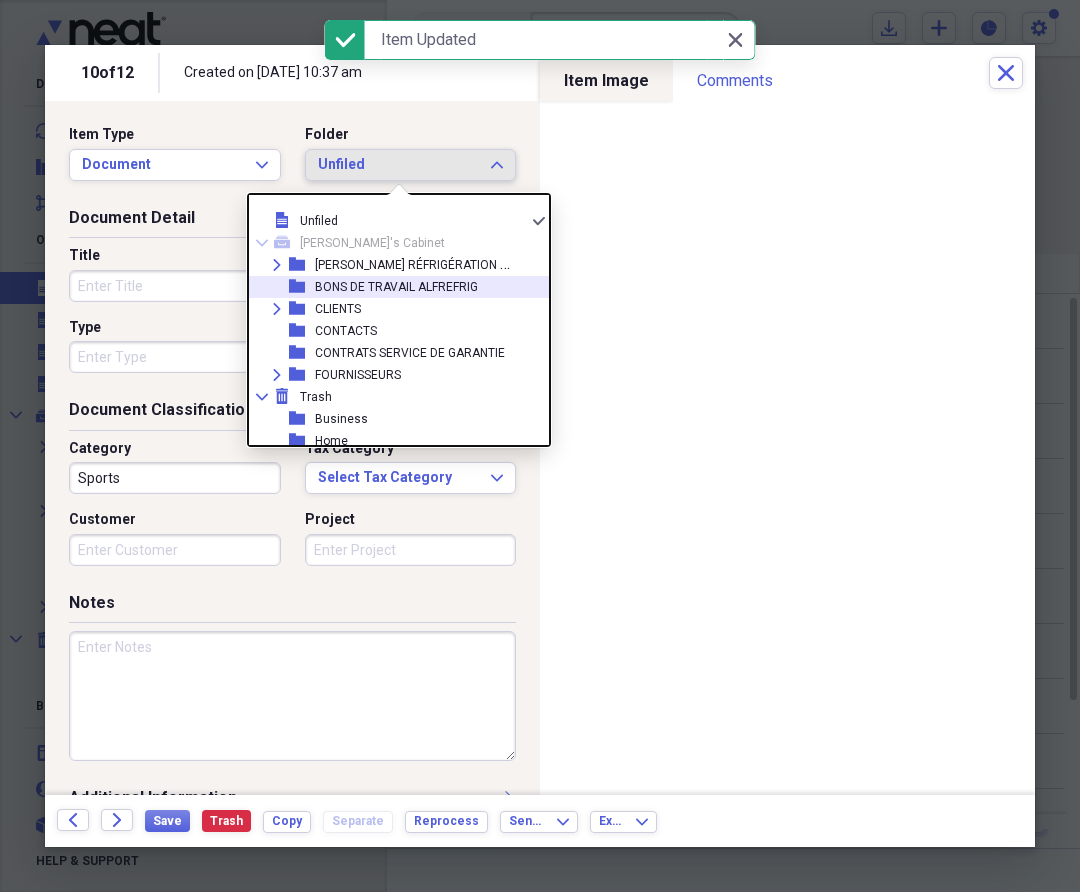 click on "BONS DE TRAVAIL ALFREFRIG" at bounding box center [396, 287] 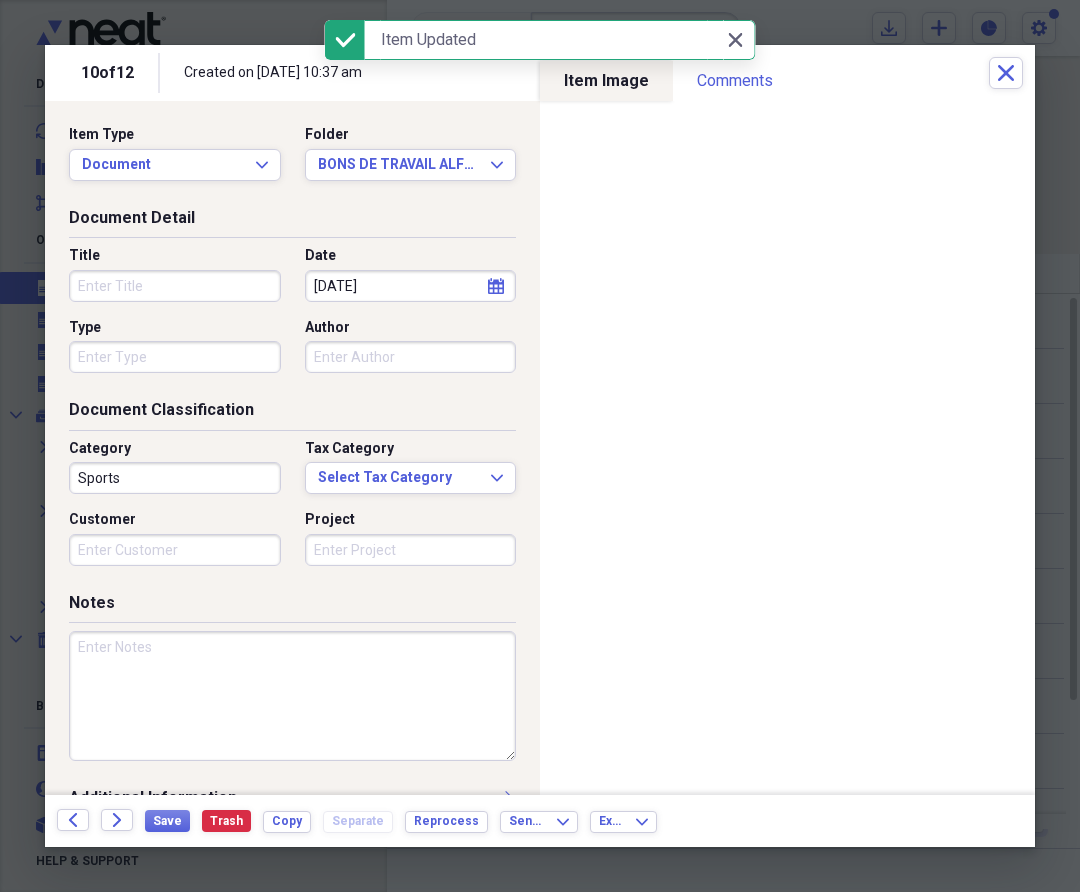 click on "Title" at bounding box center (175, 286) 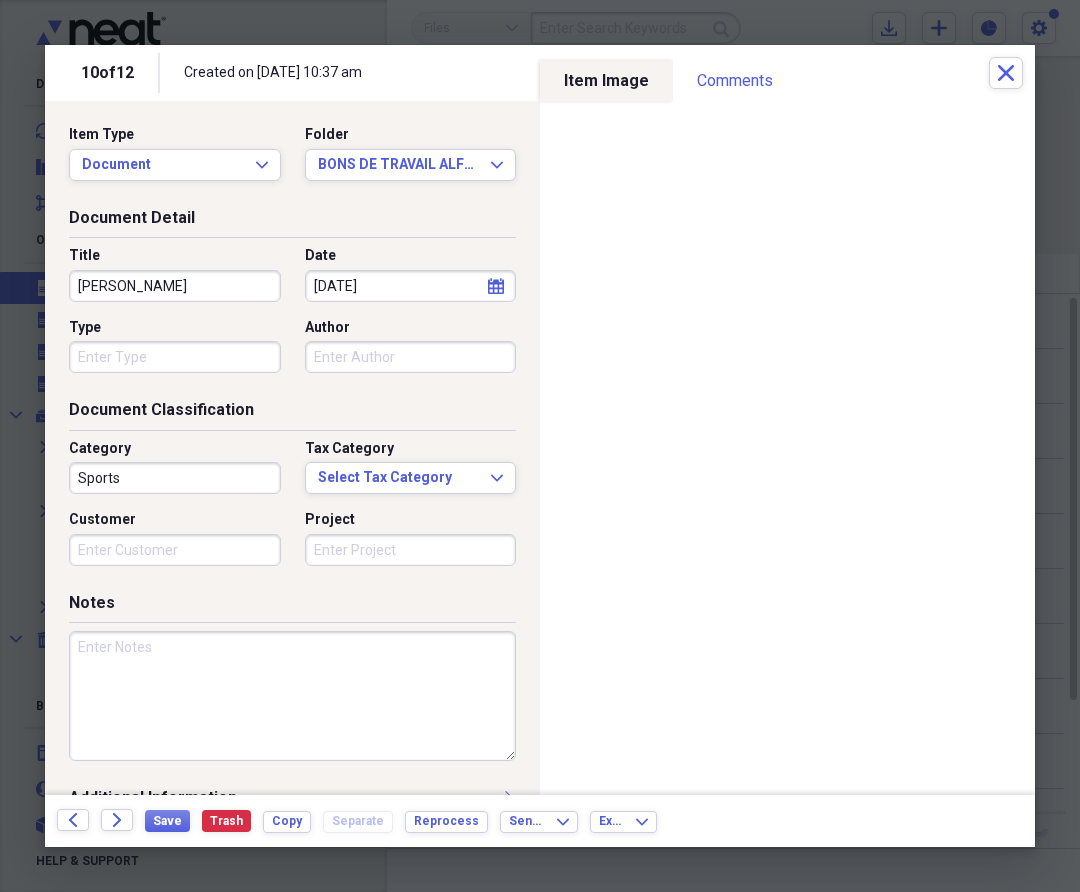 type on "[PERSON_NAME]" 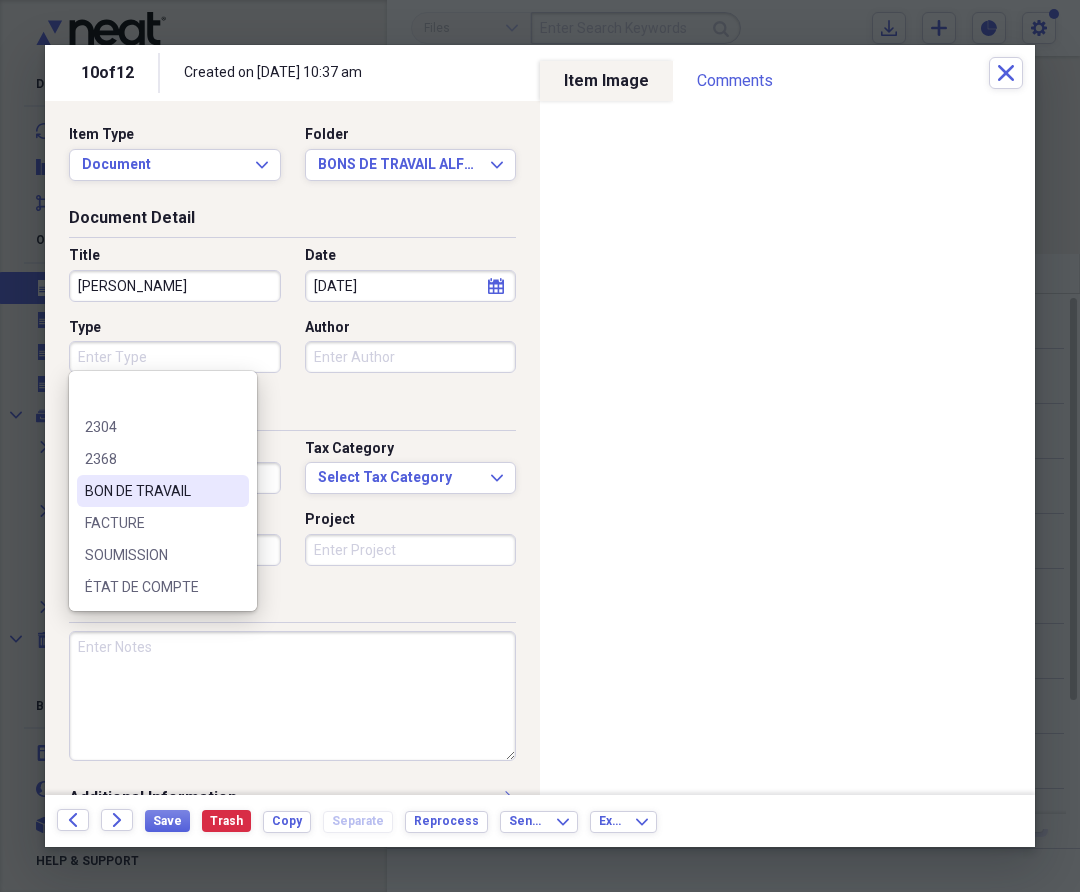 click on "BON DE TRAVAIL" at bounding box center (151, 491) 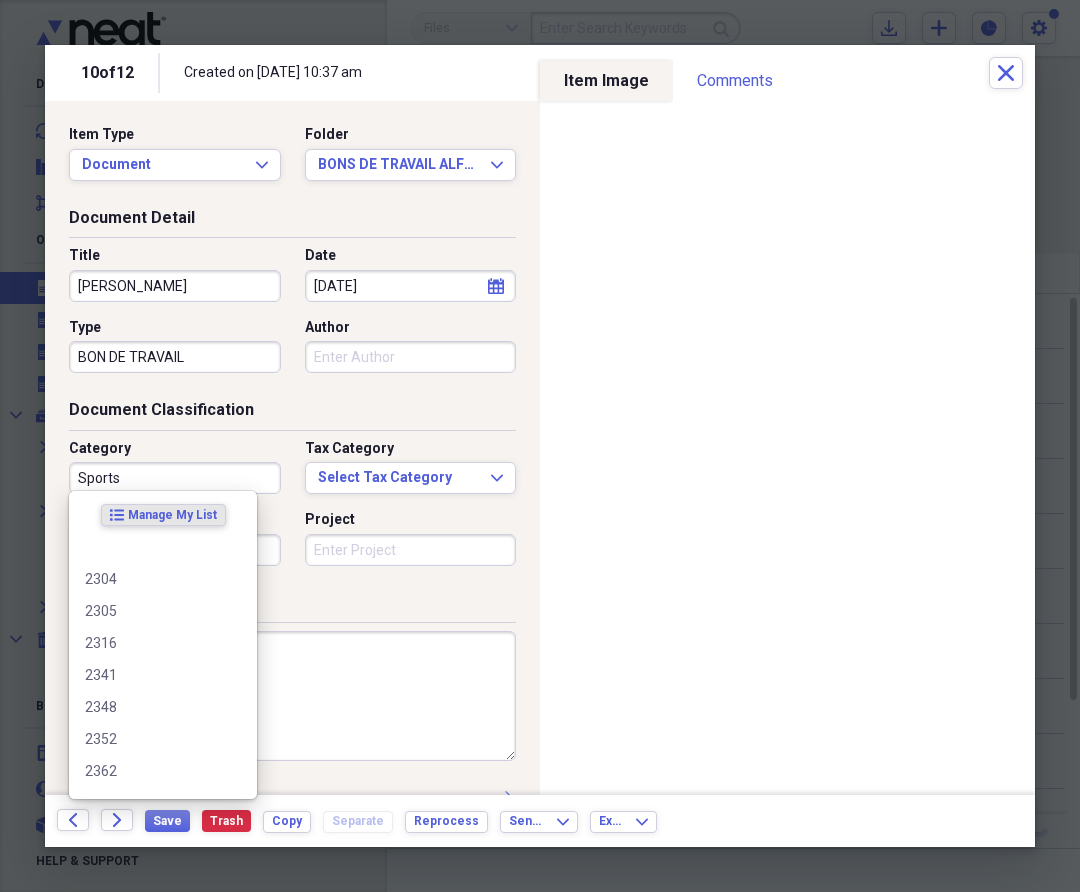 click on "Sports" at bounding box center [175, 478] 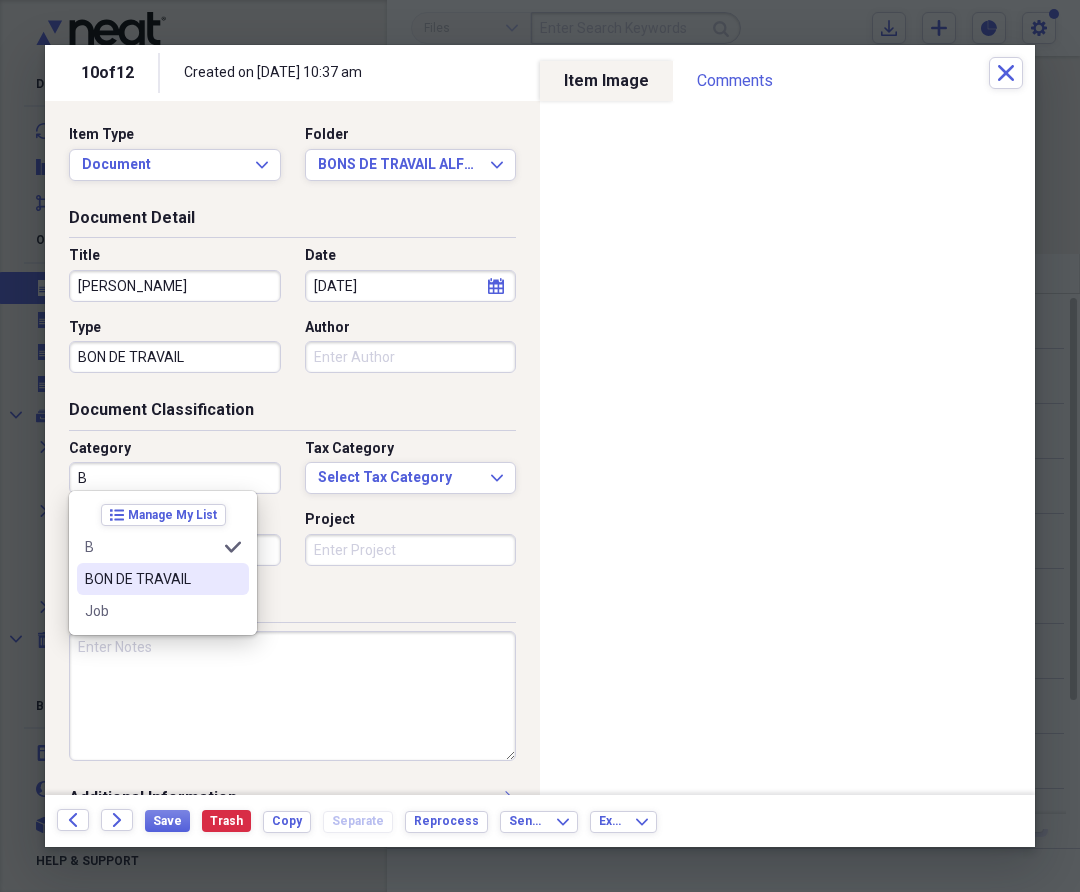 click on "BON DE TRAVAIL" at bounding box center (163, 579) 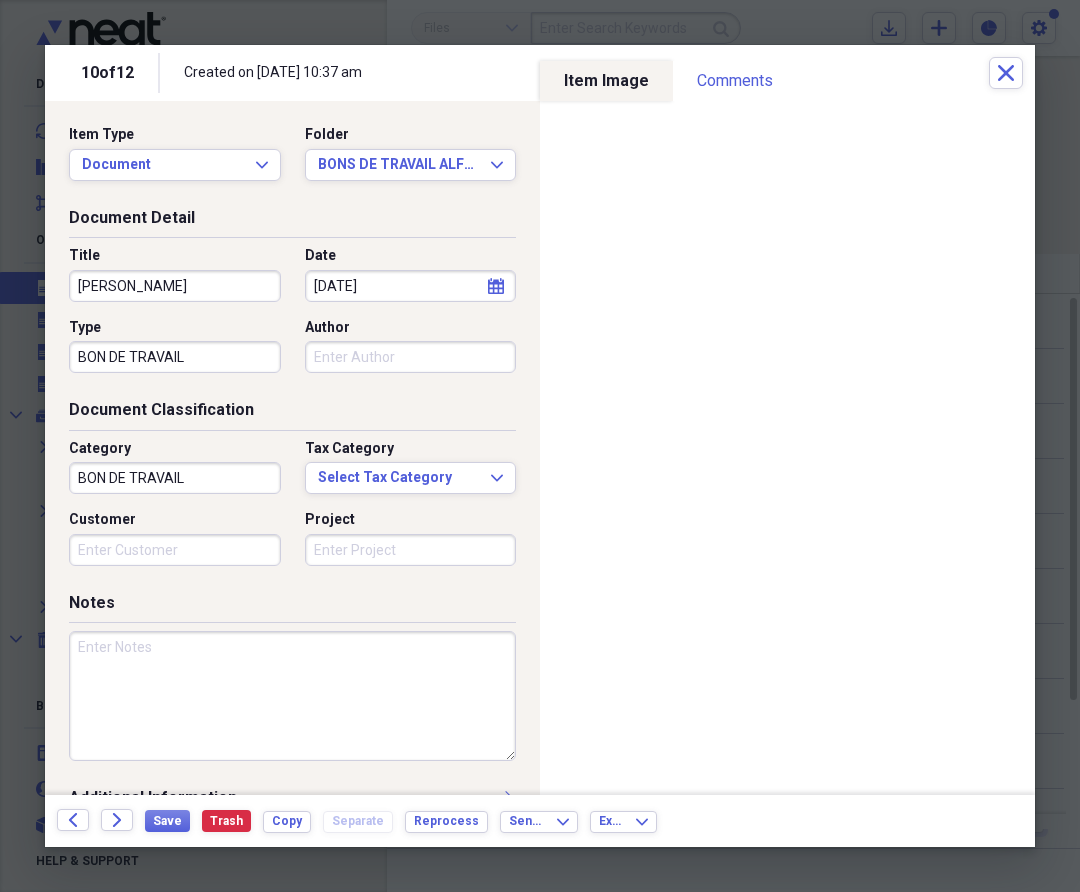 paste on "AS001826" 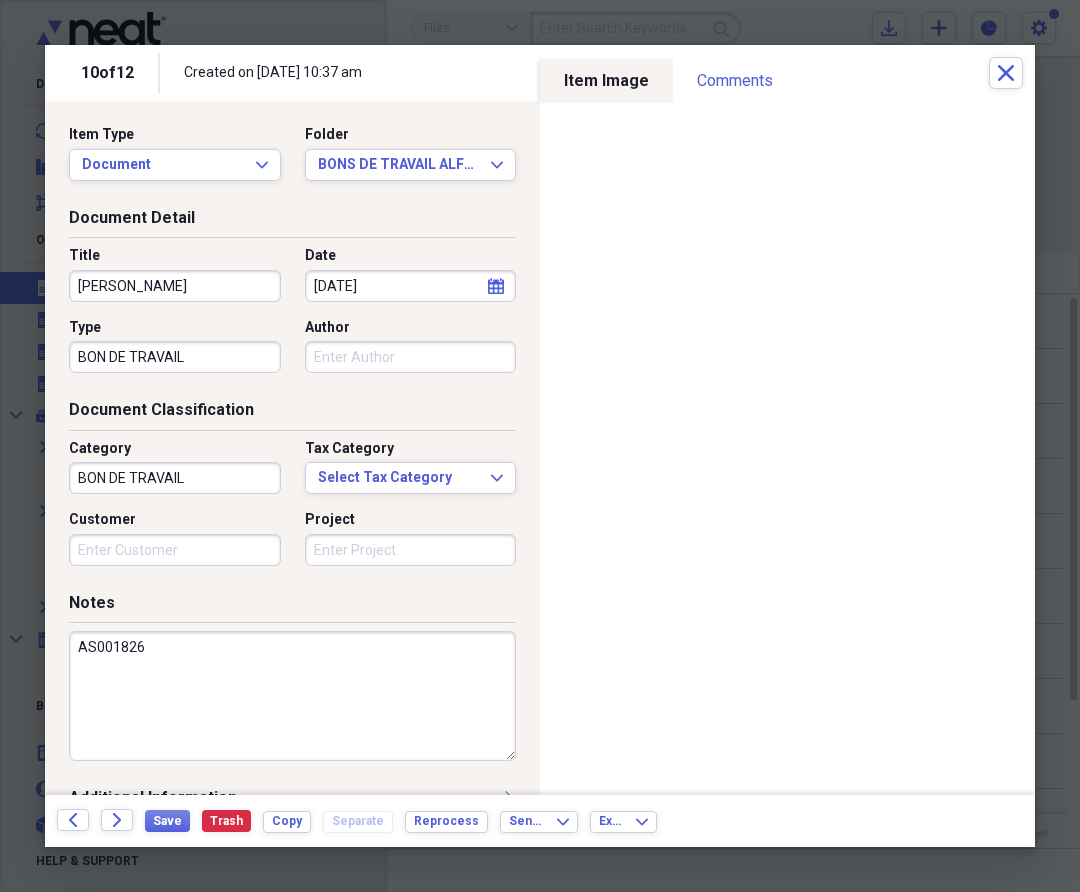 drag, startPoint x: 185, startPoint y: 652, endPoint x: 122, endPoint y: 642, distance: 63.788715 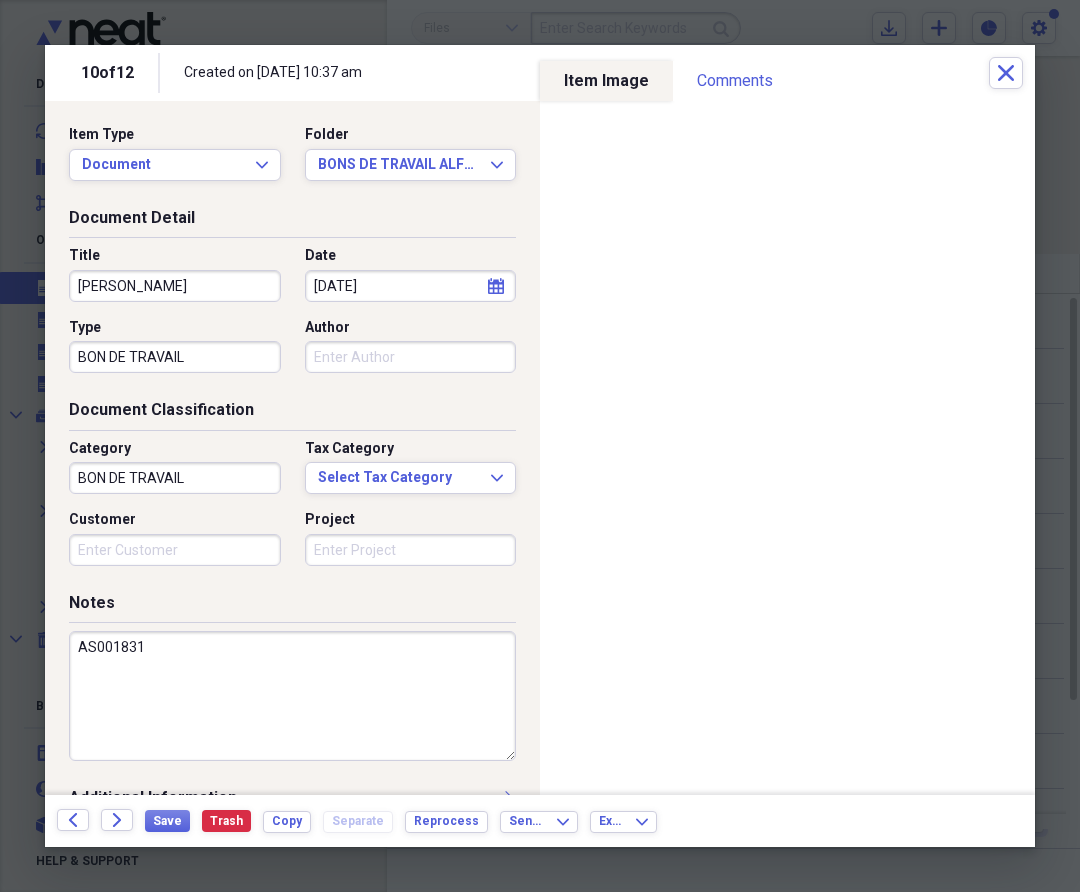 type on "AS001831" 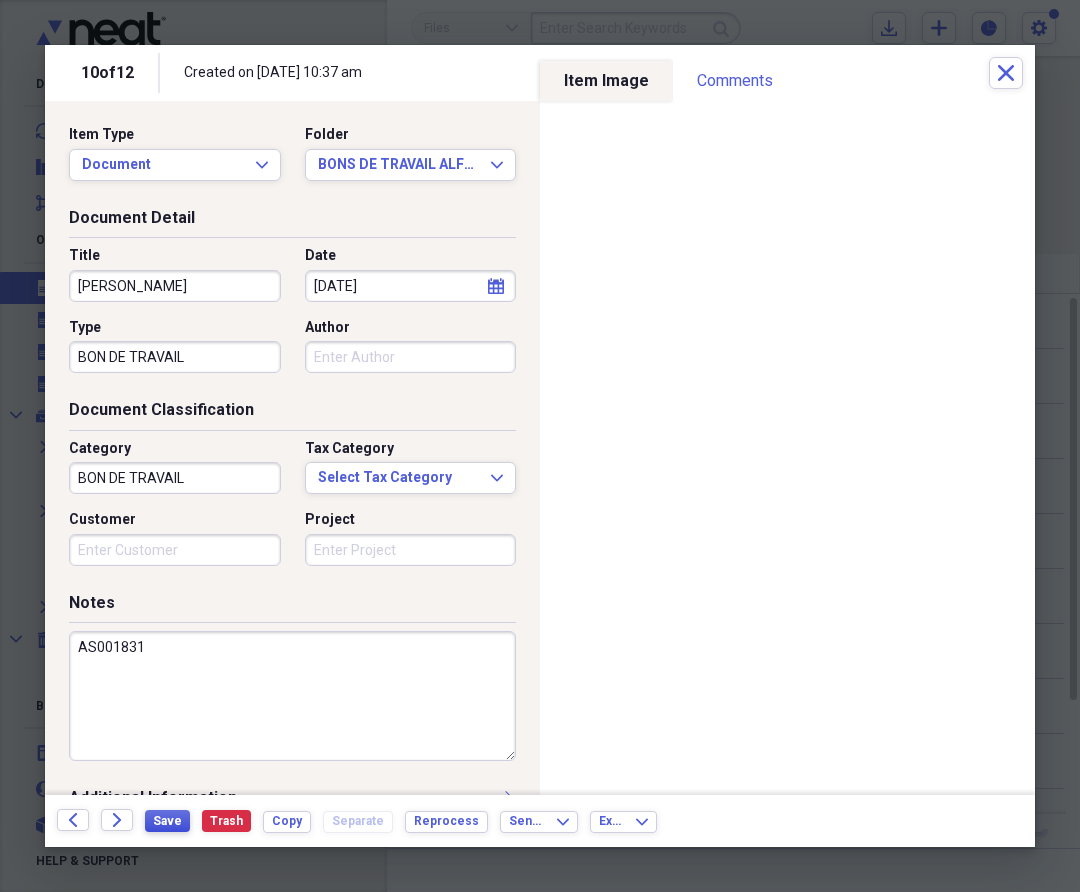 click on "Save" at bounding box center [167, 821] 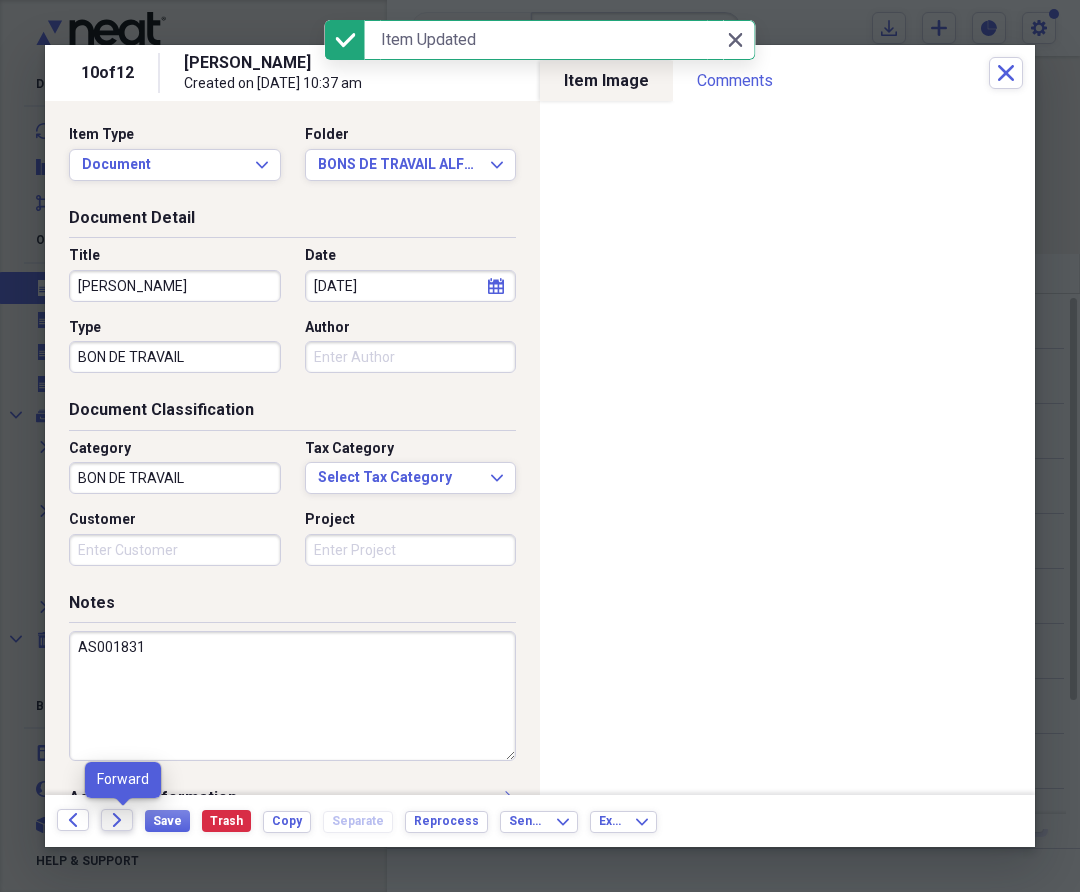 click 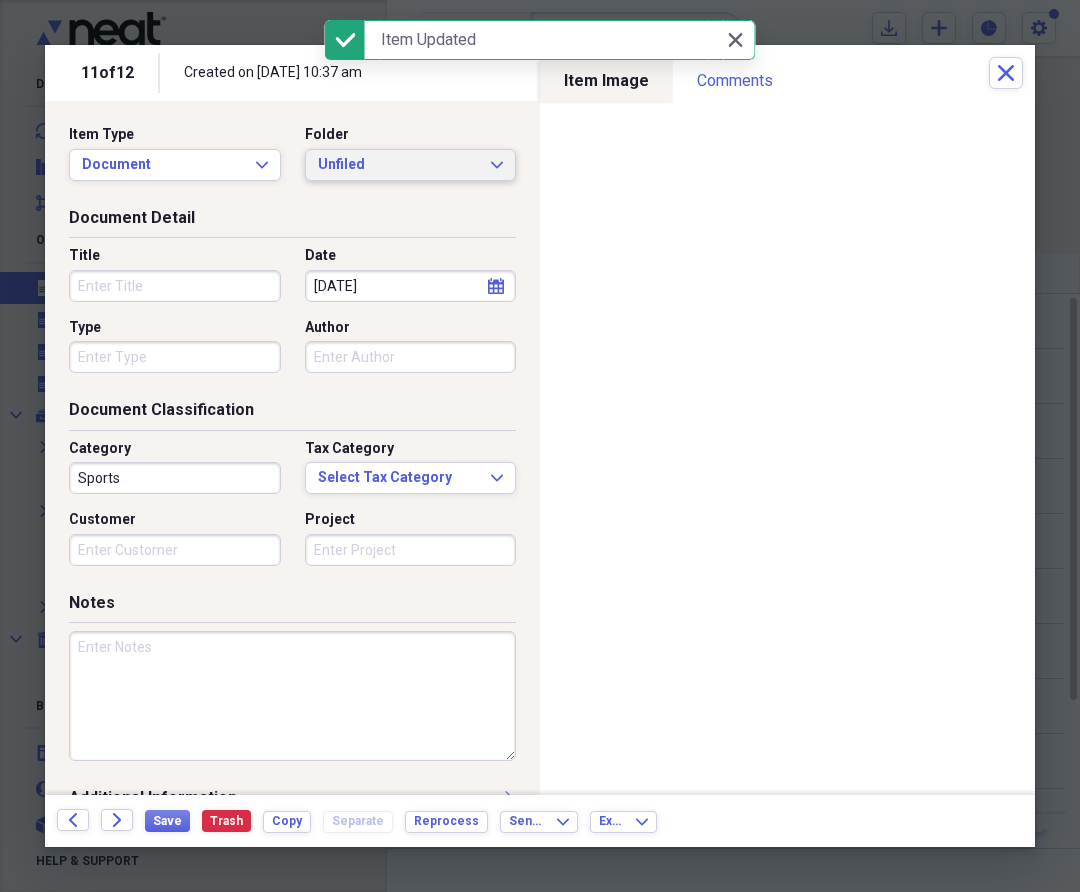 click on "Unfiled" at bounding box center (399, 165) 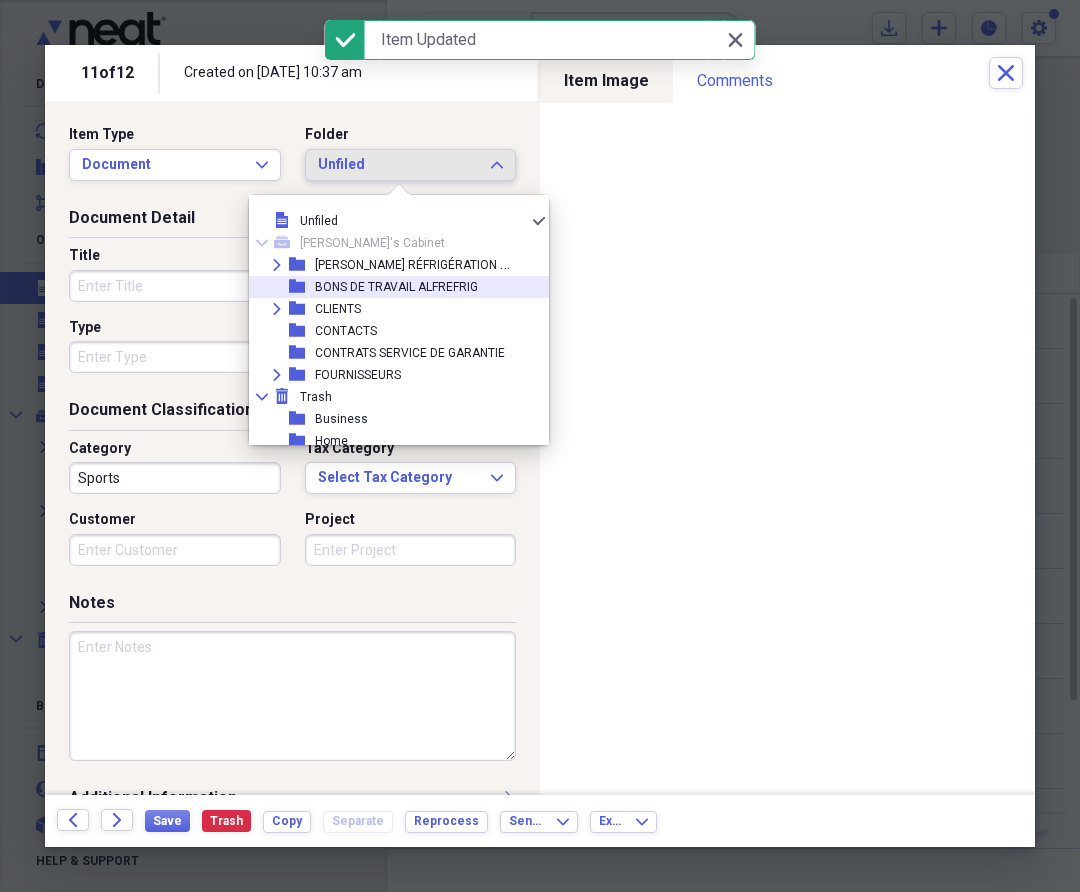click on "BONS DE TRAVAIL ALFREFRIG" at bounding box center (396, 287) 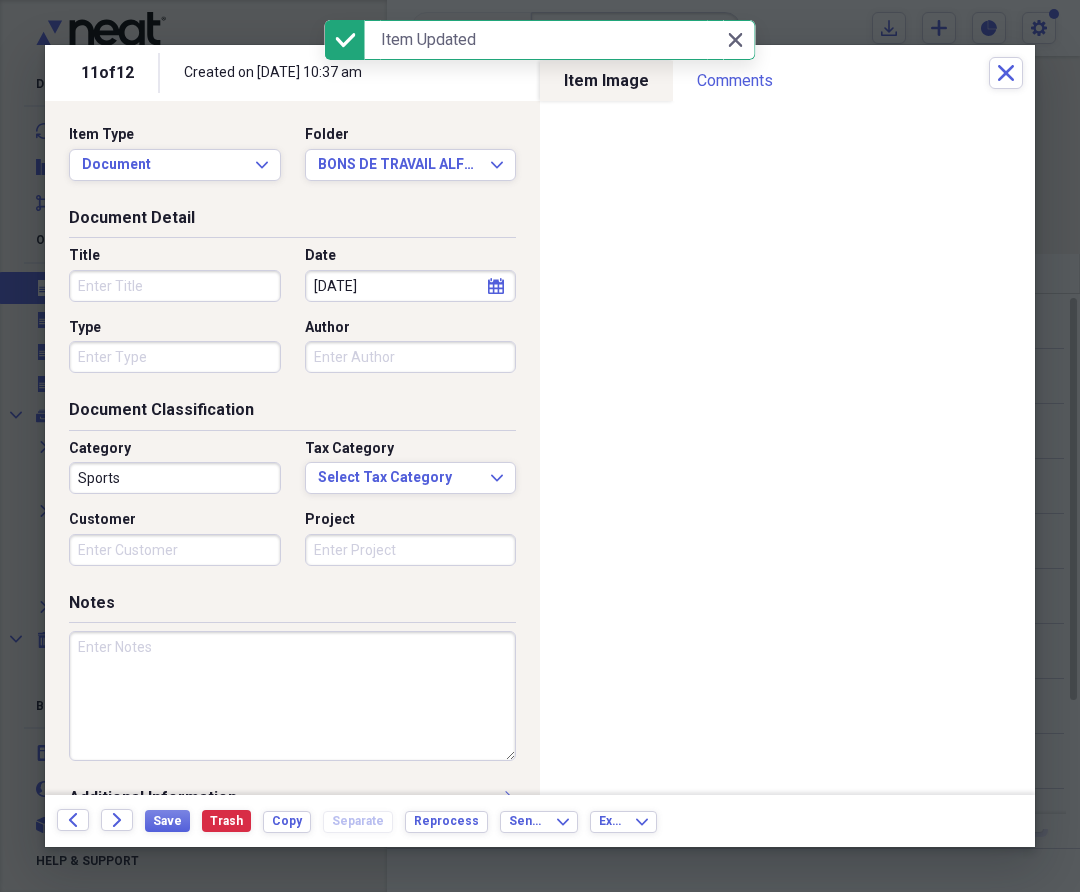 click on "Title" at bounding box center (175, 286) 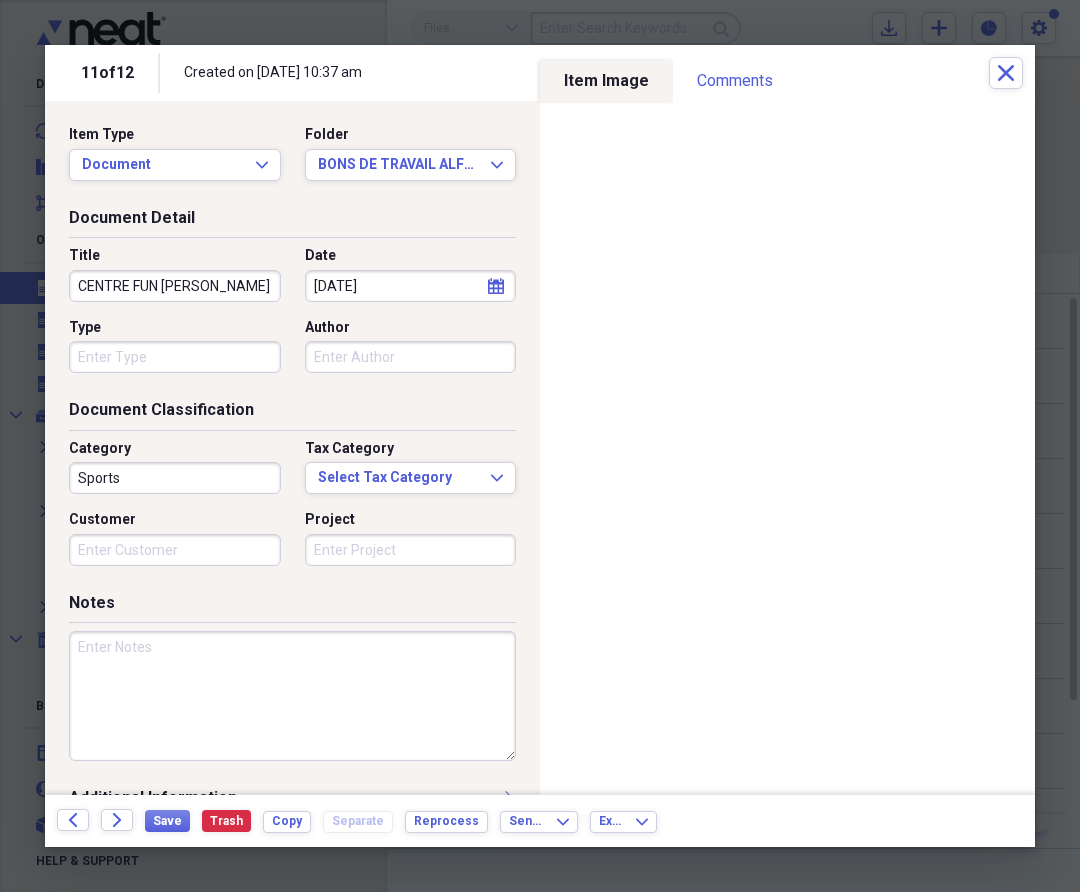 type on "CENTRE FUN [PERSON_NAME]" 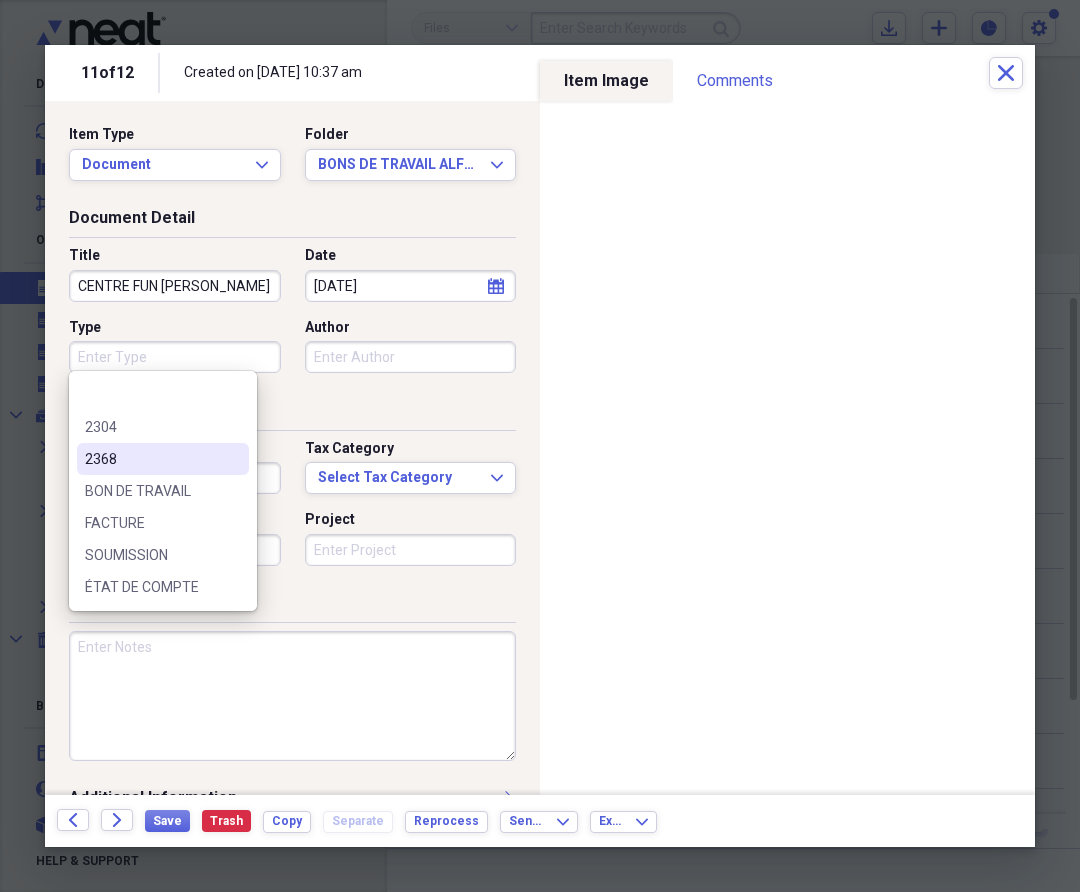 click on "BON DE TRAVAIL" at bounding box center (151, 491) 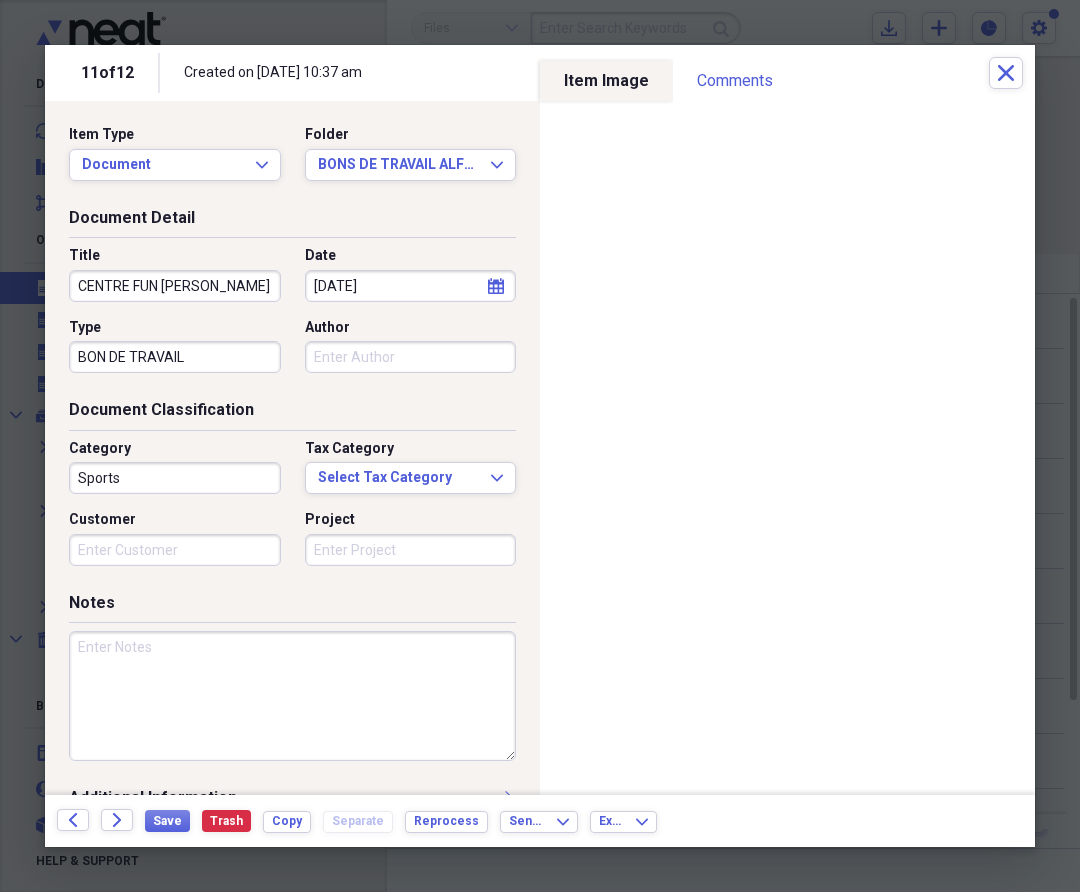 click on "Sports" at bounding box center [175, 478] 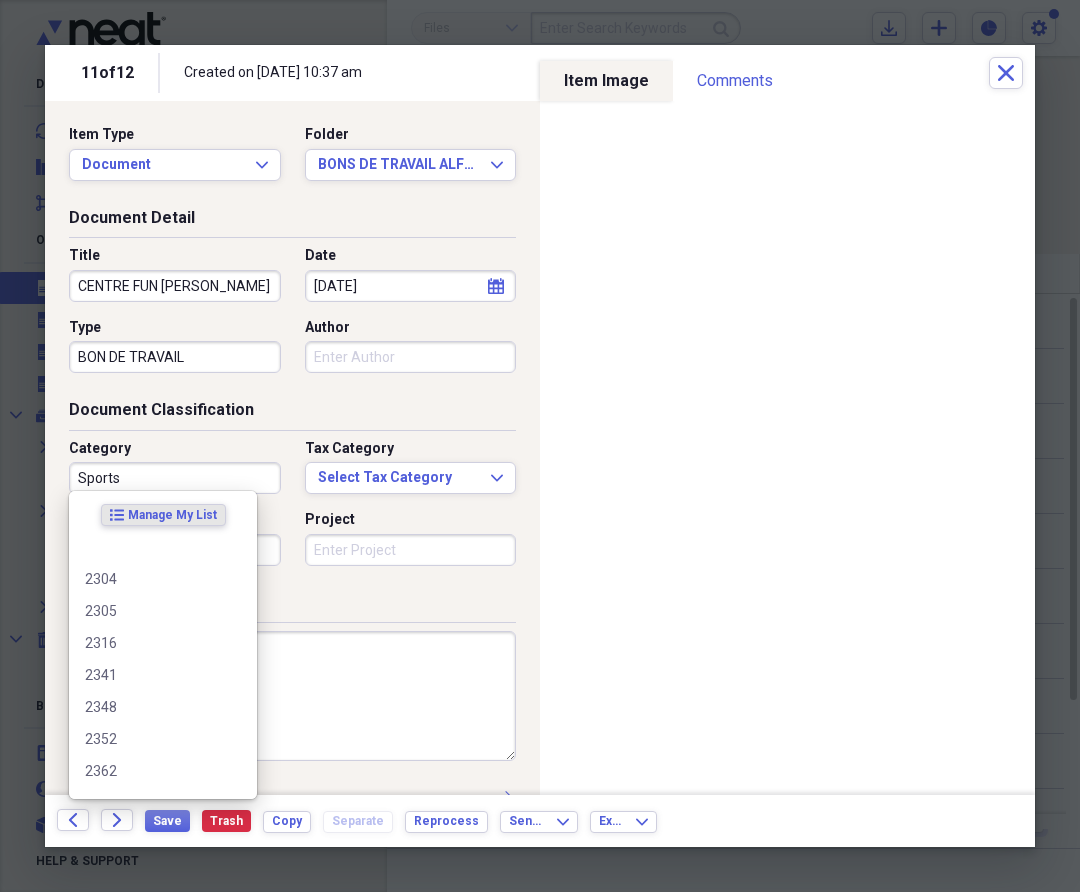 drag, startPoint x: 140, startPoint y: 476, endPoint x: 8, endPoint y: 460, distance: 132.96616 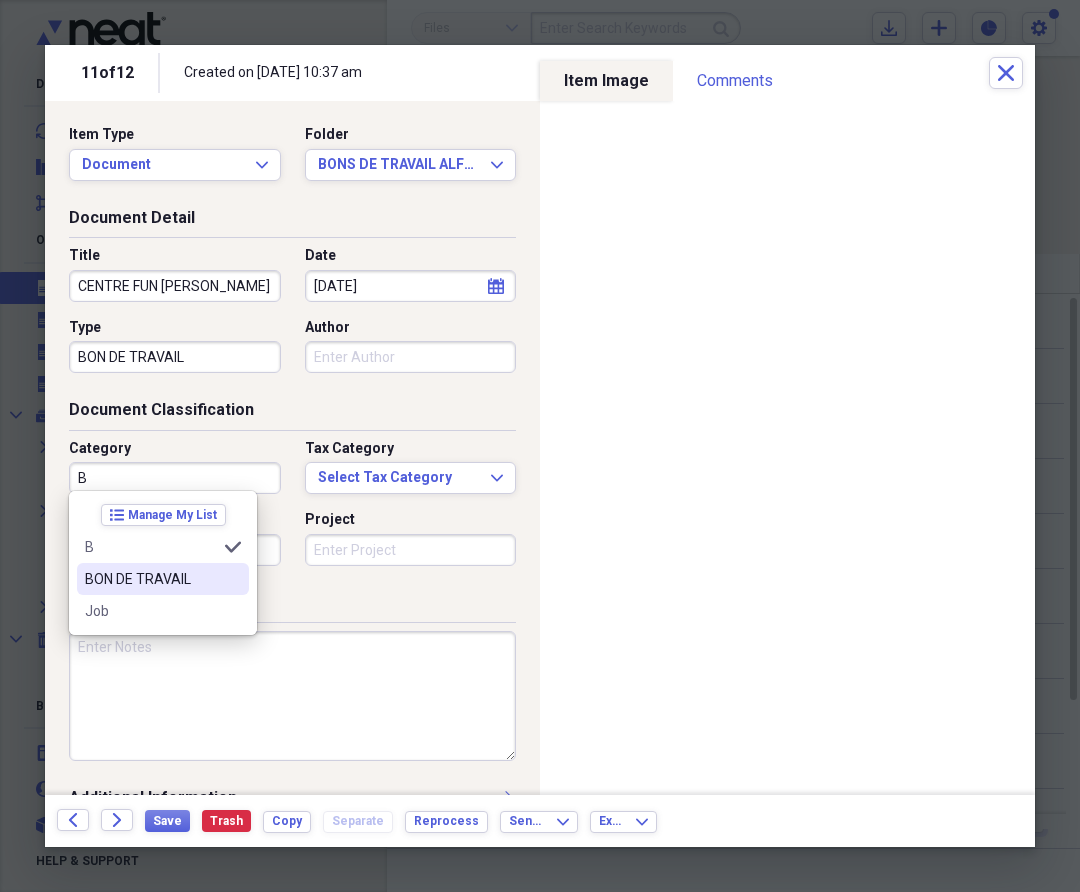 click on "BON DE TRAVAIL" at bounding box center (151, 579) 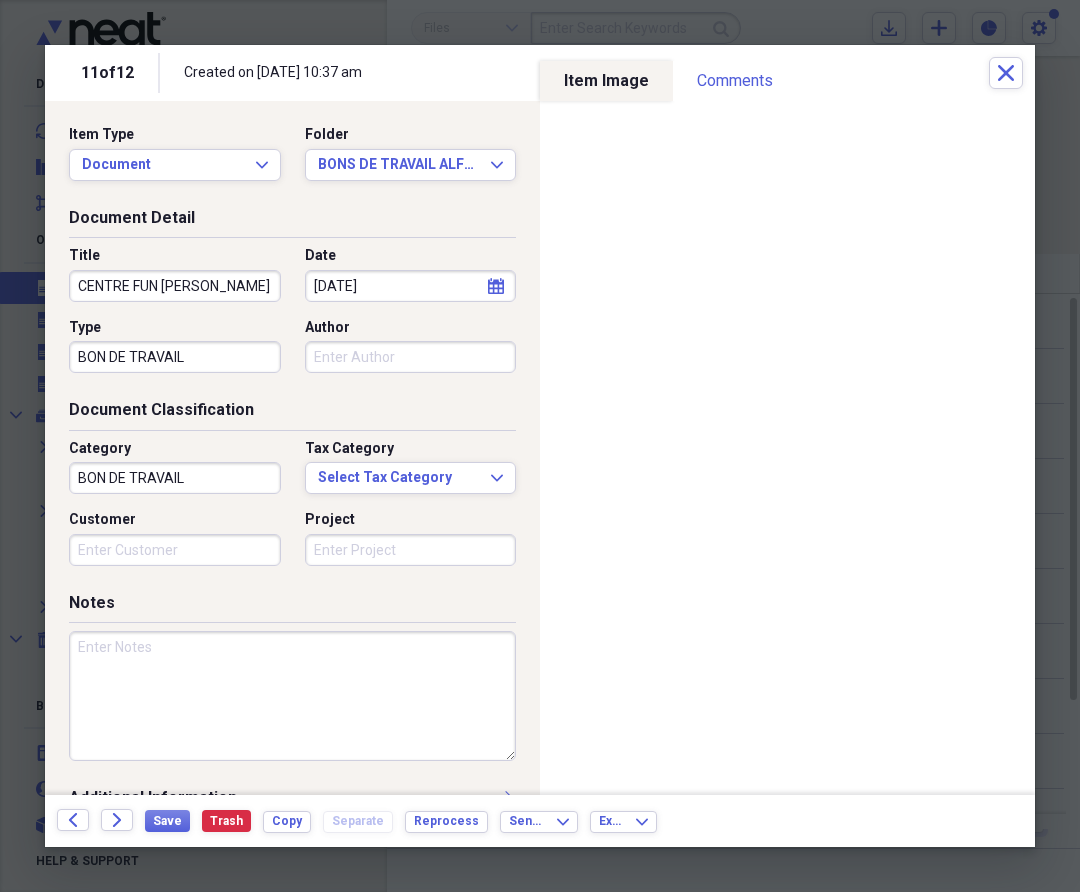 paste on "AS001826" 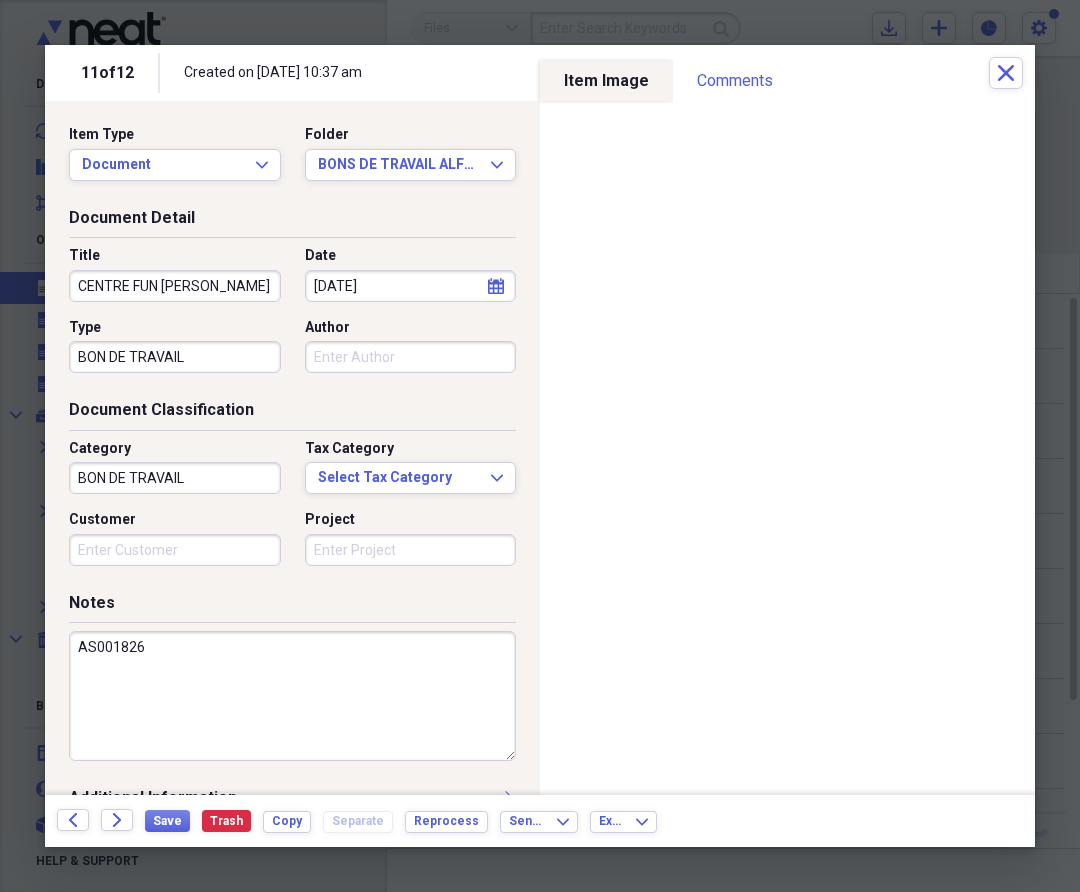 drag, startPoint x: 153, startPoint y: 648, endPoint x: 129, endPoint y: 641, distance: 25 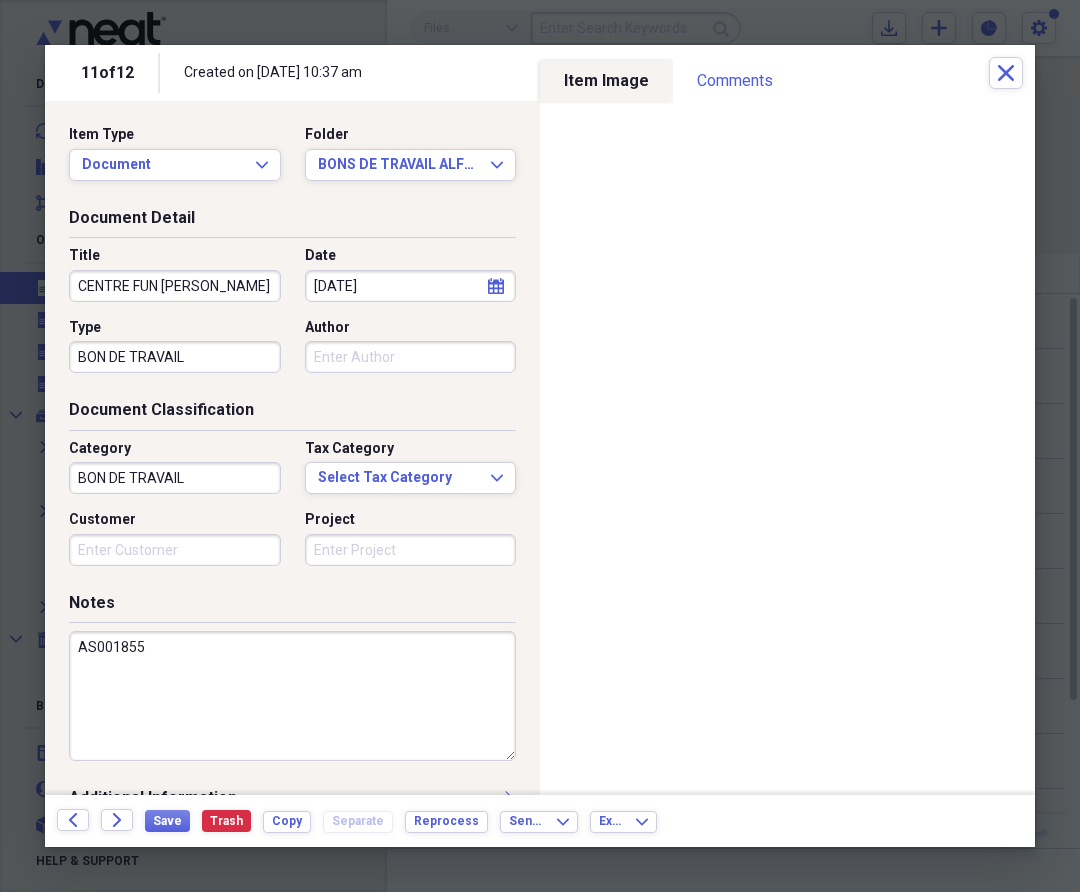 type on "AS001855" 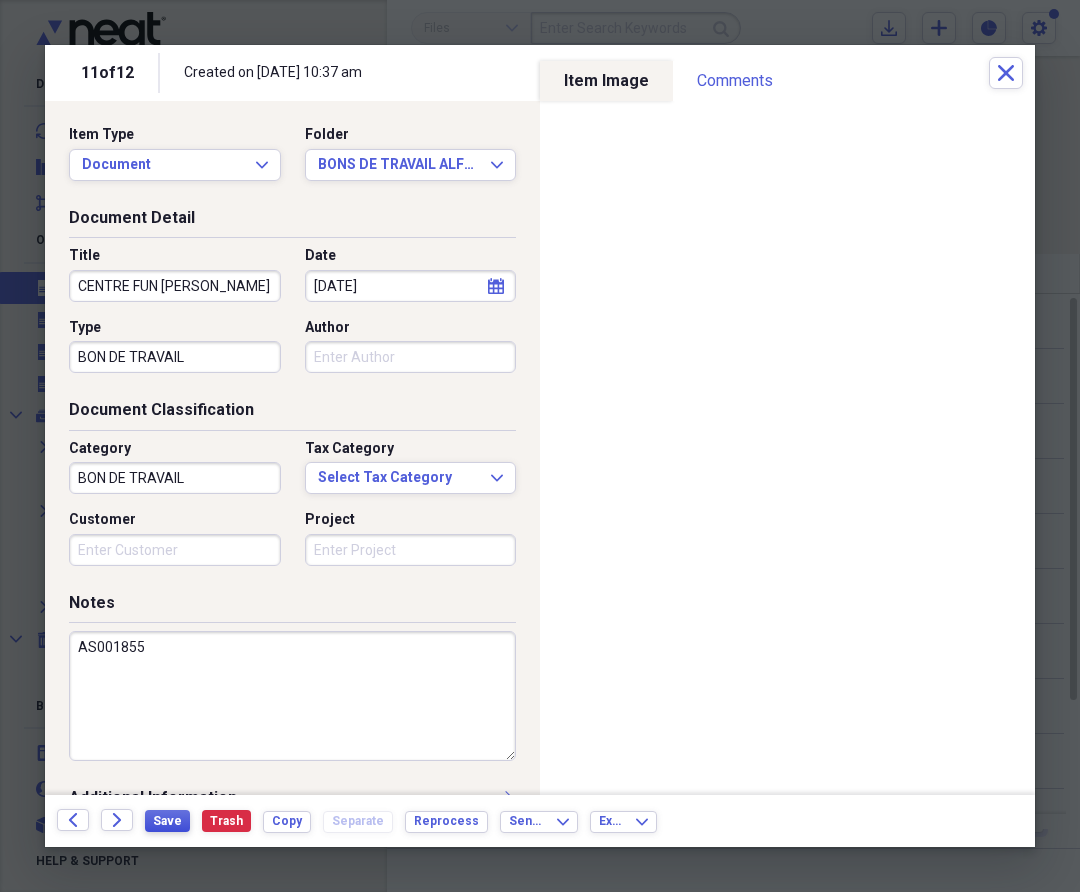 click on "Save" at bounding box center [167, 821] 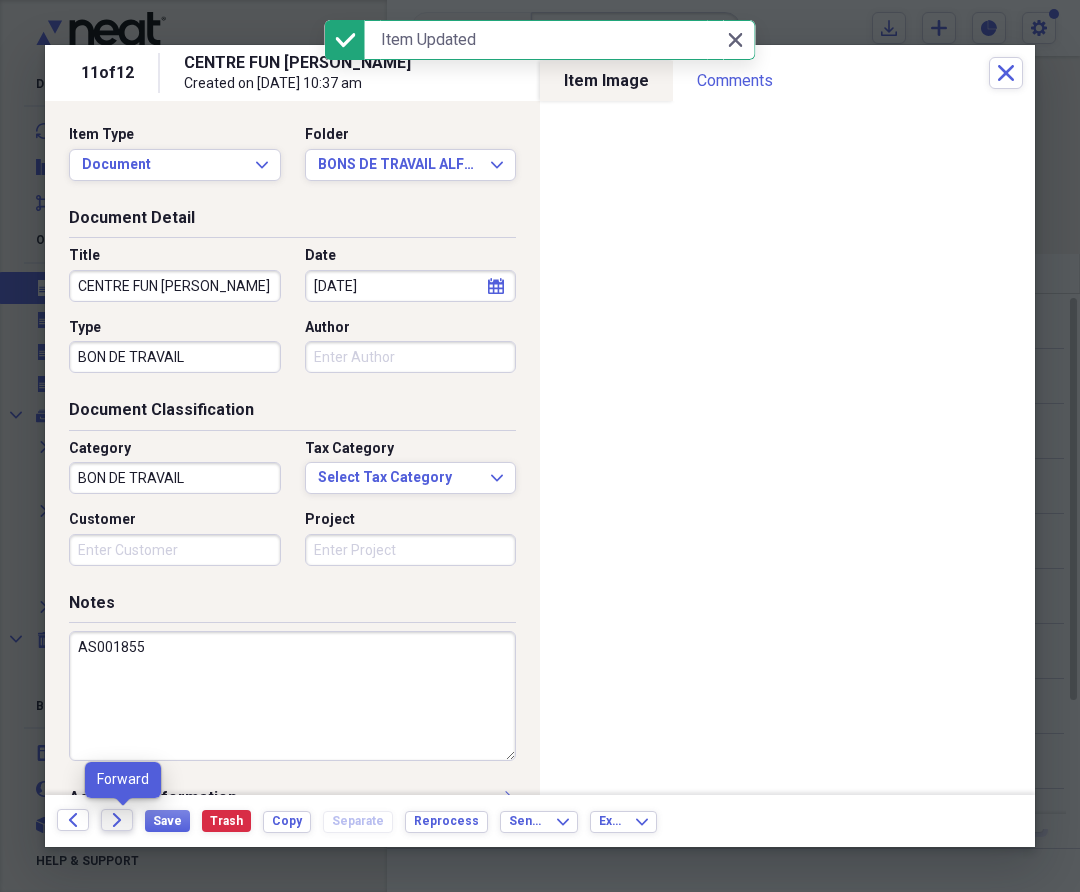 click 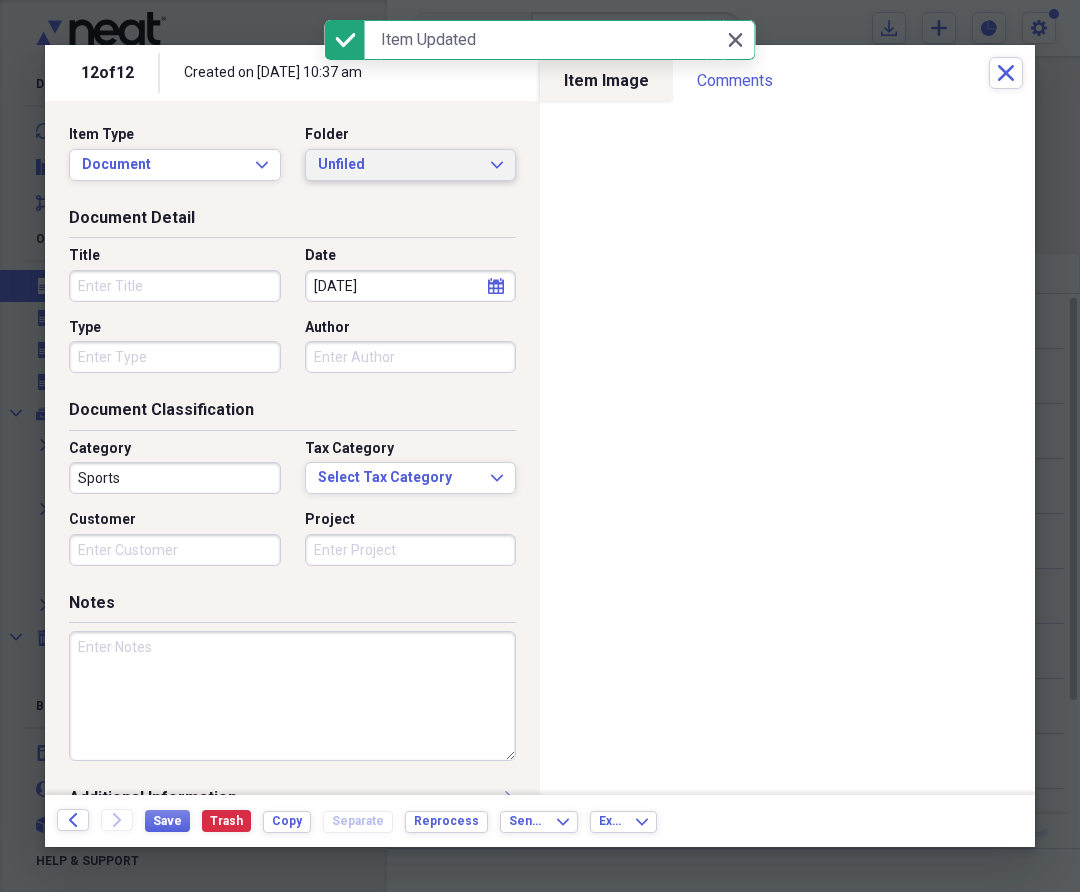 click on "Unfiled" at bounding box center (399, 165) 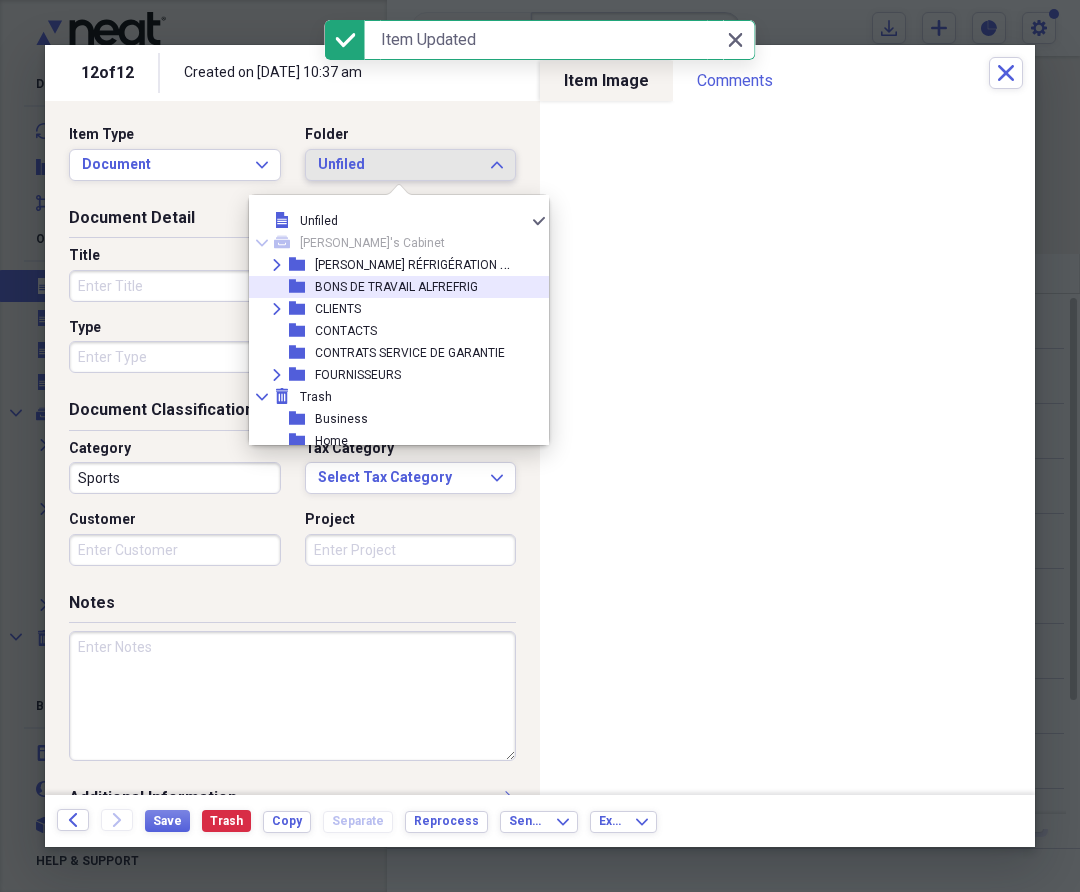 click on "BONS DE TRAVAIL ALFREFRIG" at bounding box center [396, 287] 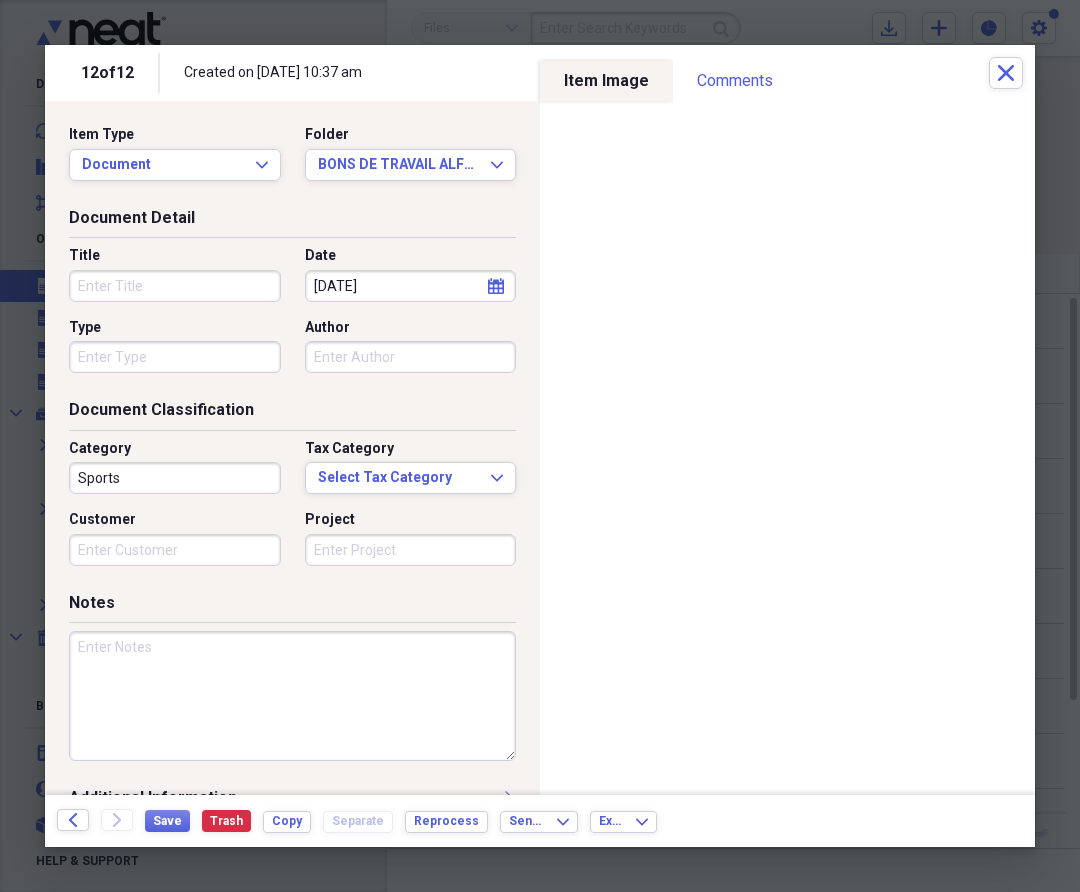 click on "Title" at bounding box center (175, 286) 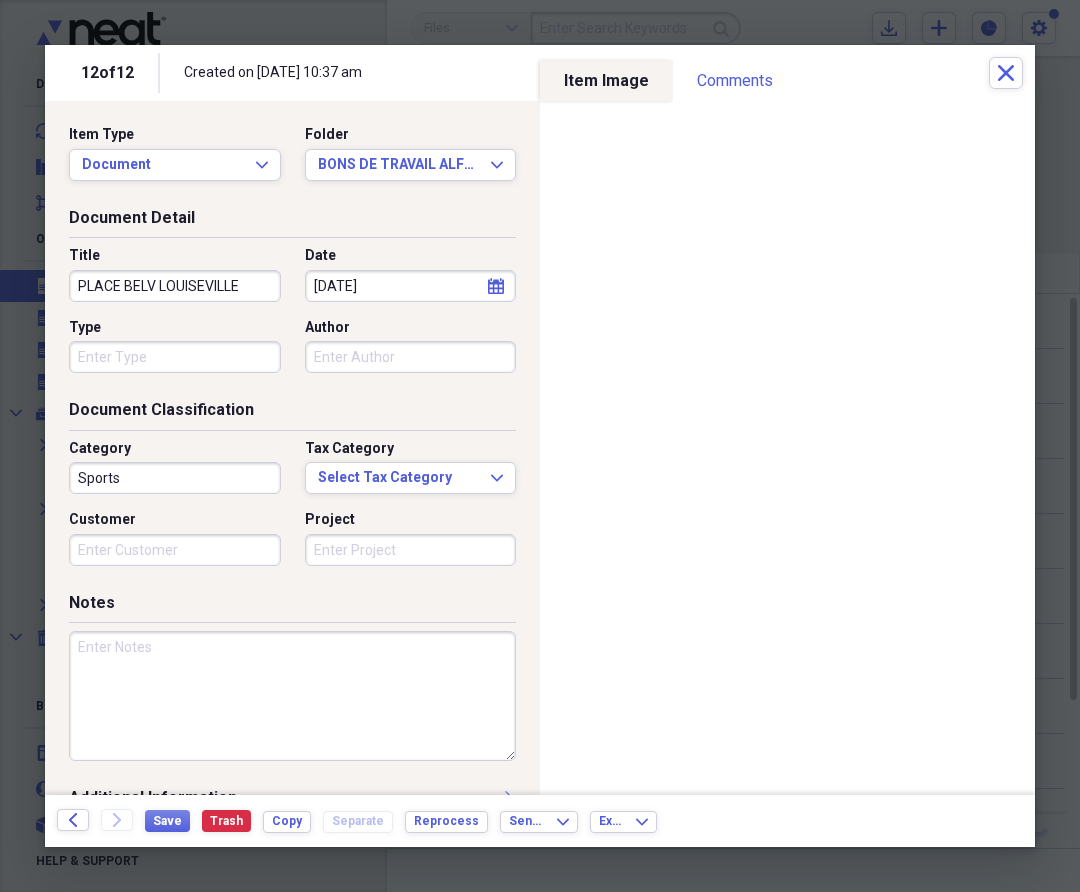 type on "PLACE BELV LOUISEVILLE" 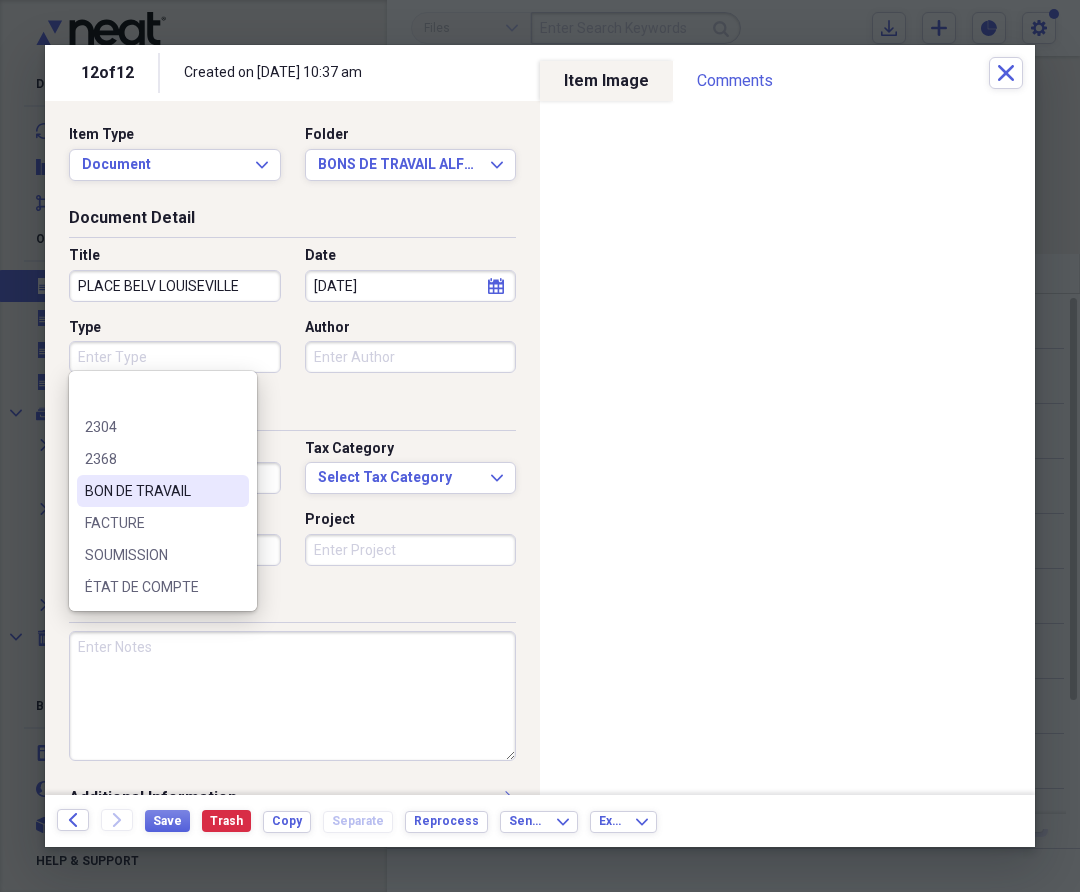 click on "BON DE TRAVAIL" at bounding box center (151, 491) 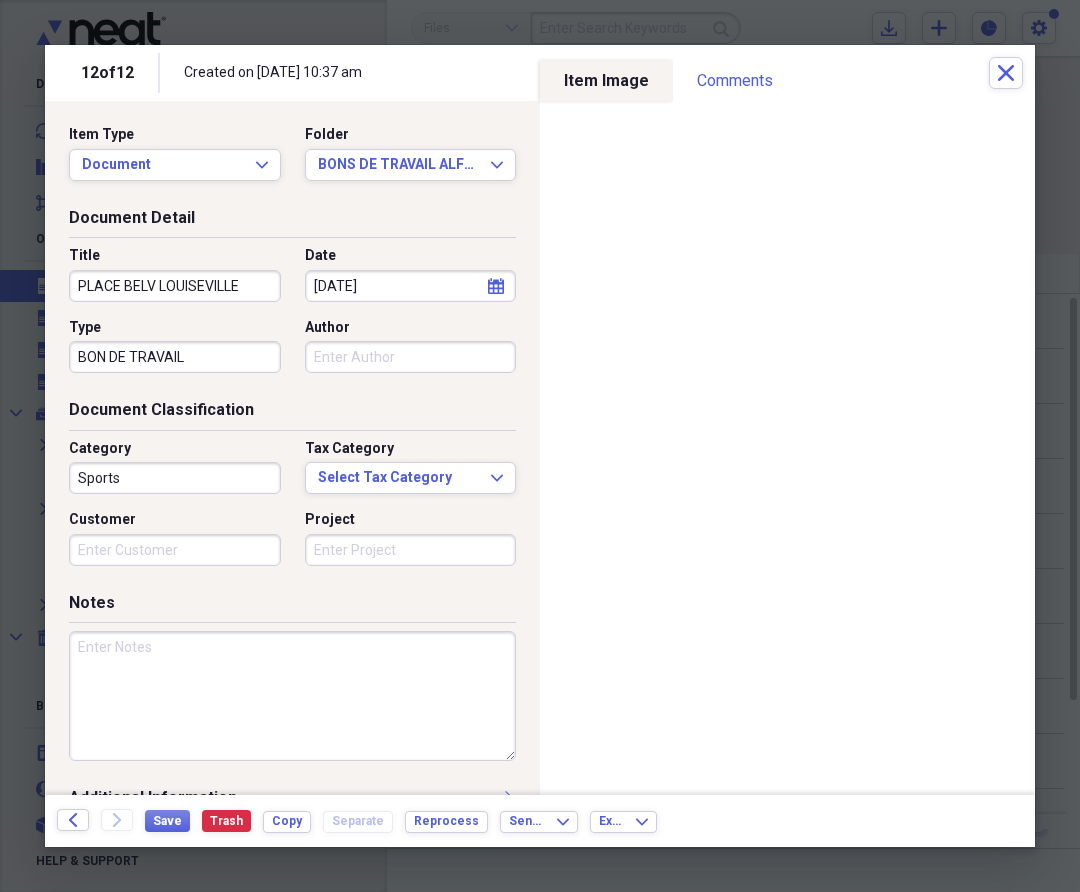 click on "Sports" at bounding box center [175, 478] 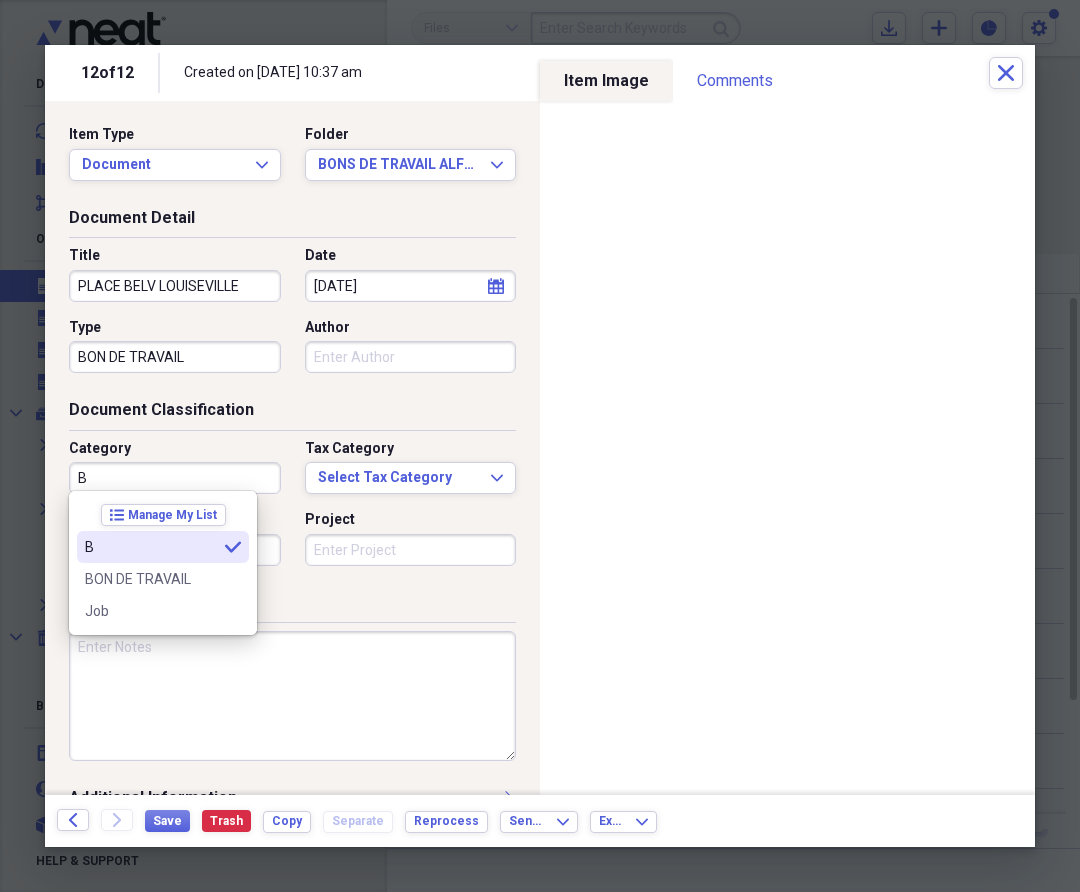 click on "BON DE TRAVAIL" at bounding box center [151, 579] 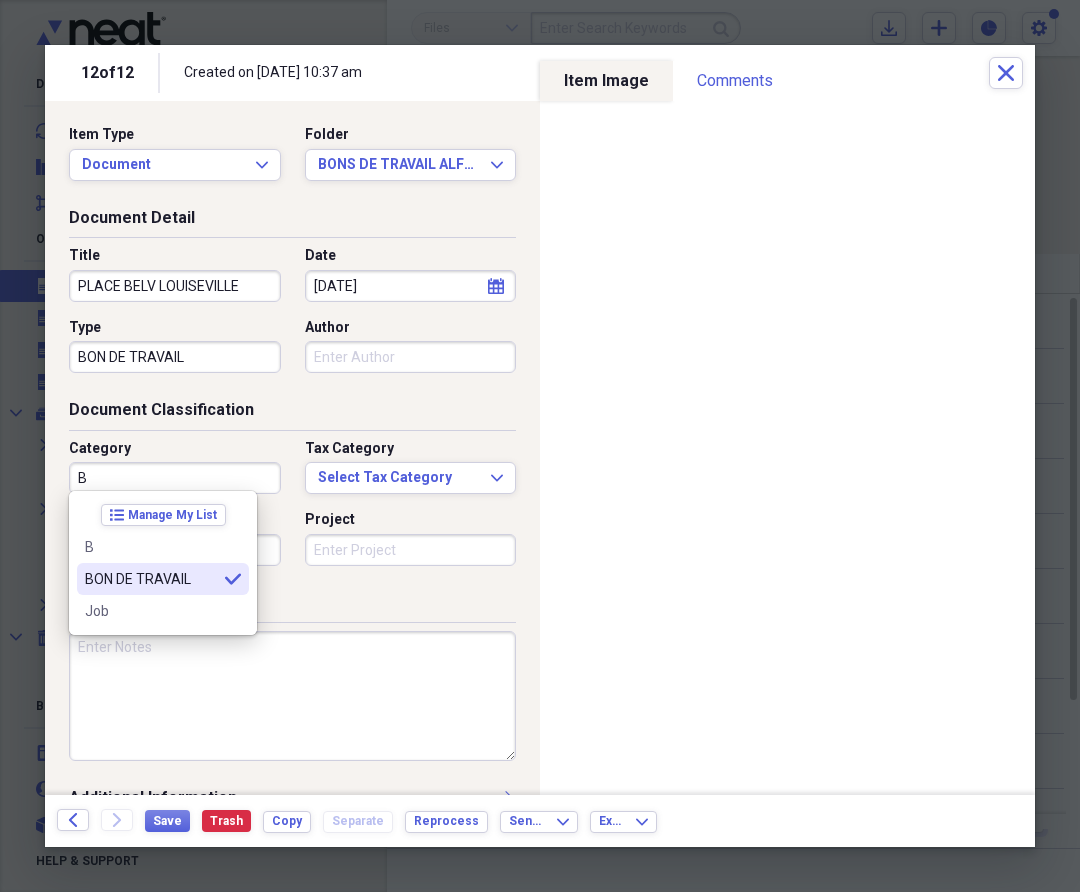 type on "BON DE TRAVAIL" 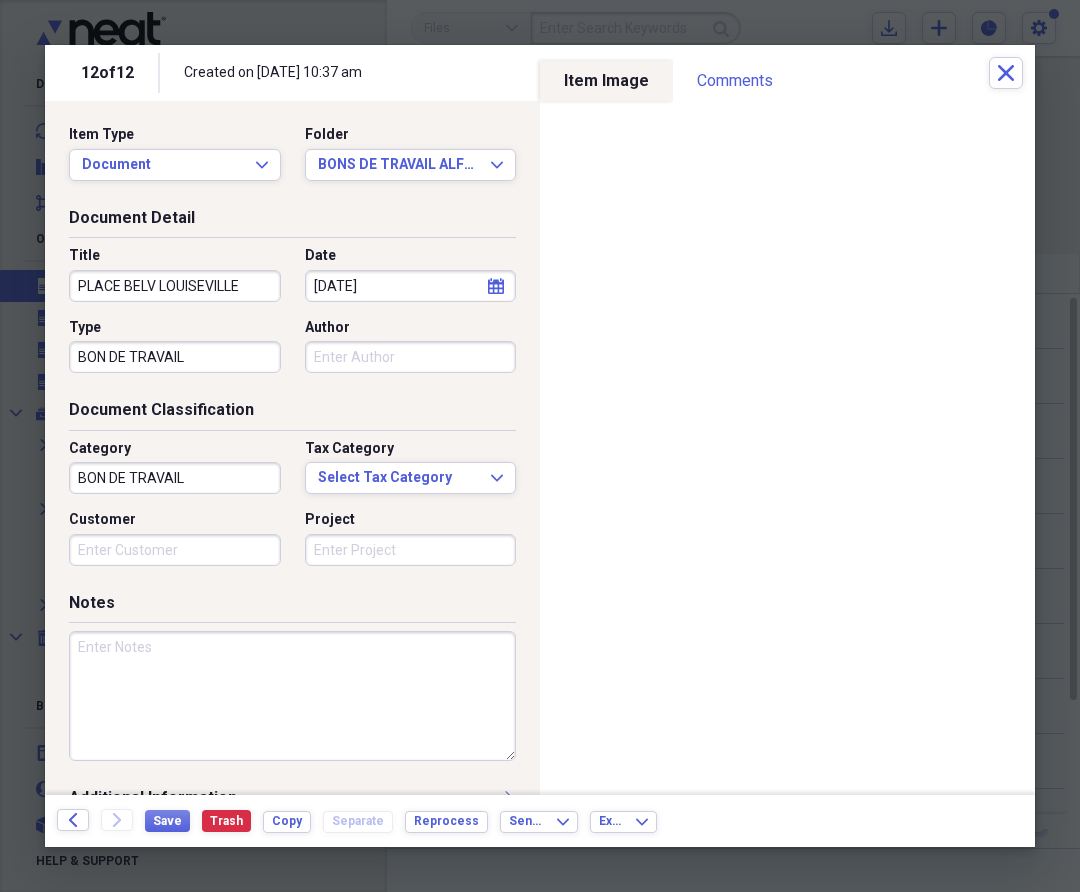 click at bounding box center [292, 696] 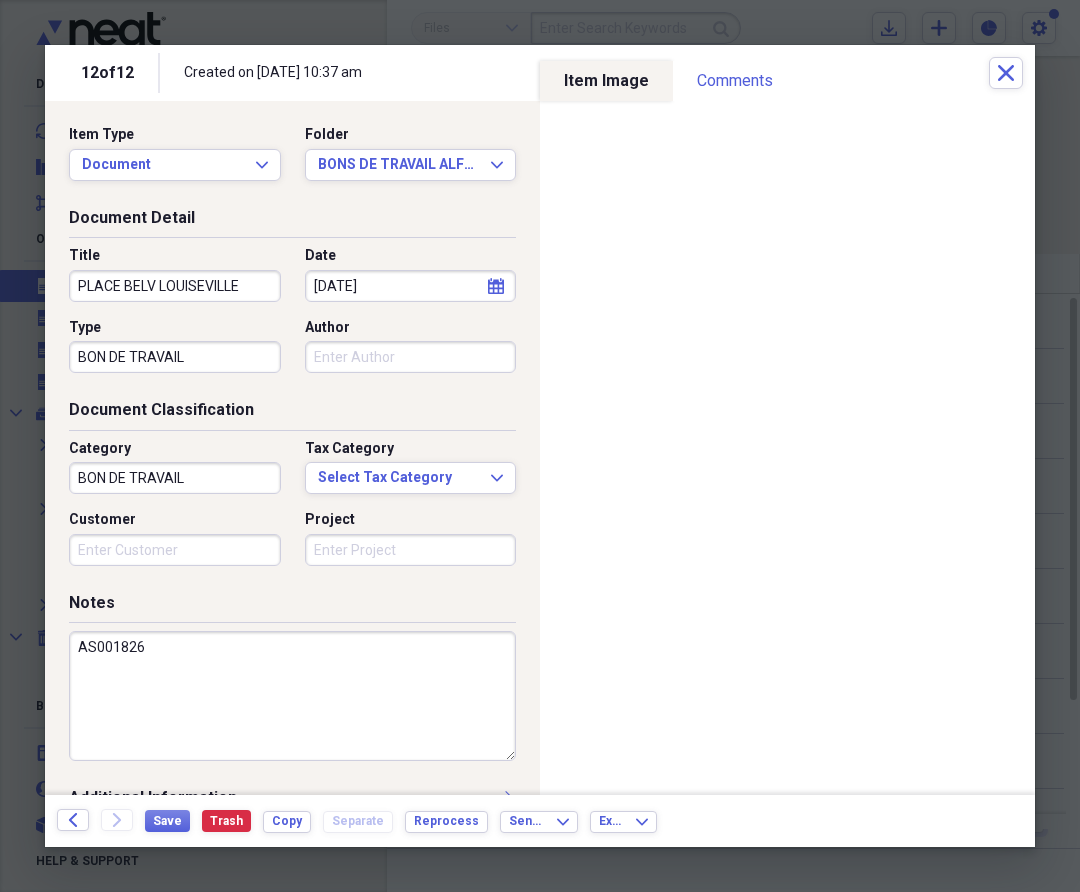drag, startPoint x: 169, startPoint y: 648, endPoint x: 129, endPoint y: 645, distance: 40.112343 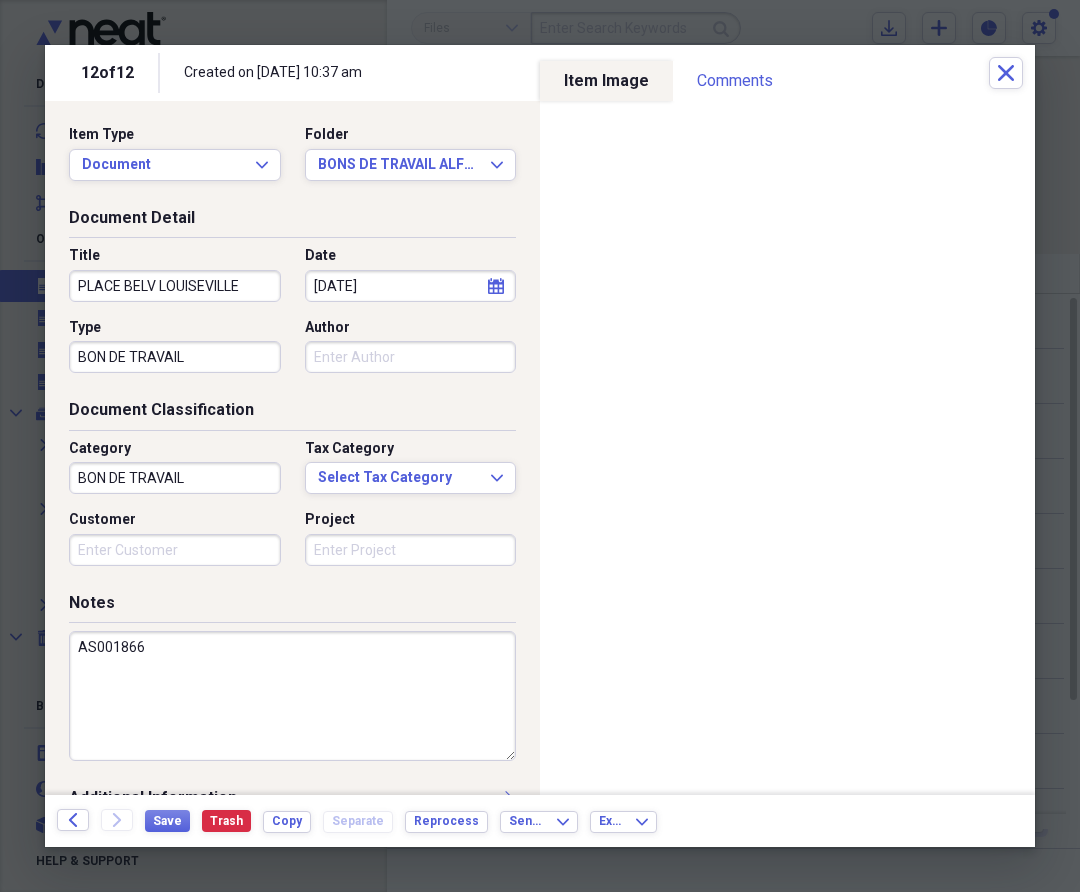 type on "AS001866" 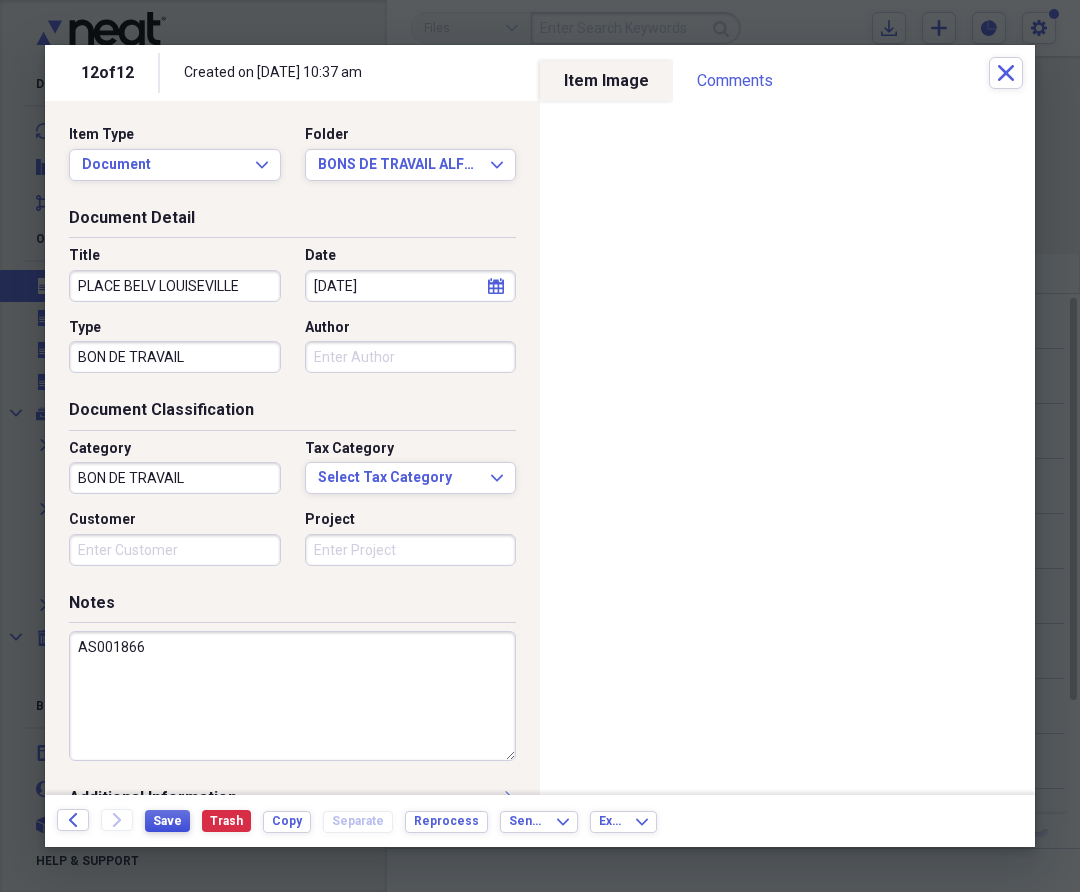 click on "Save" at bounding box center (167, 821) 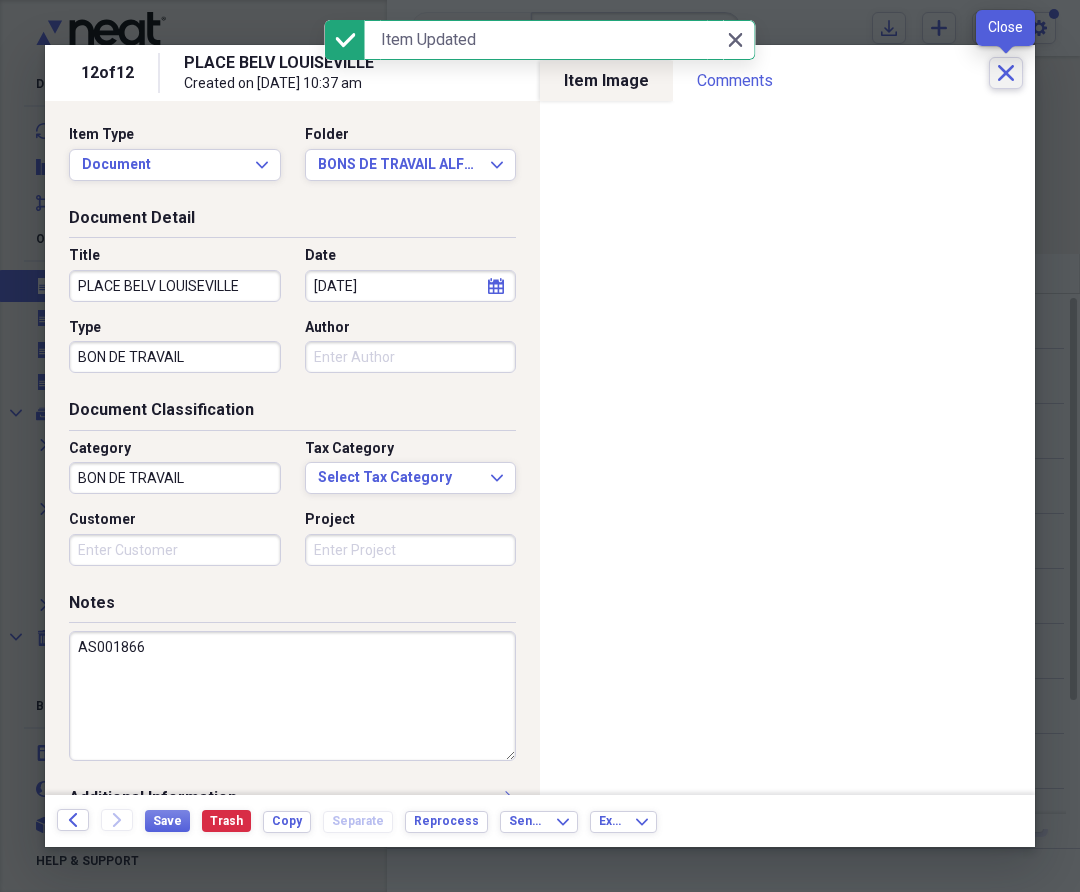 click 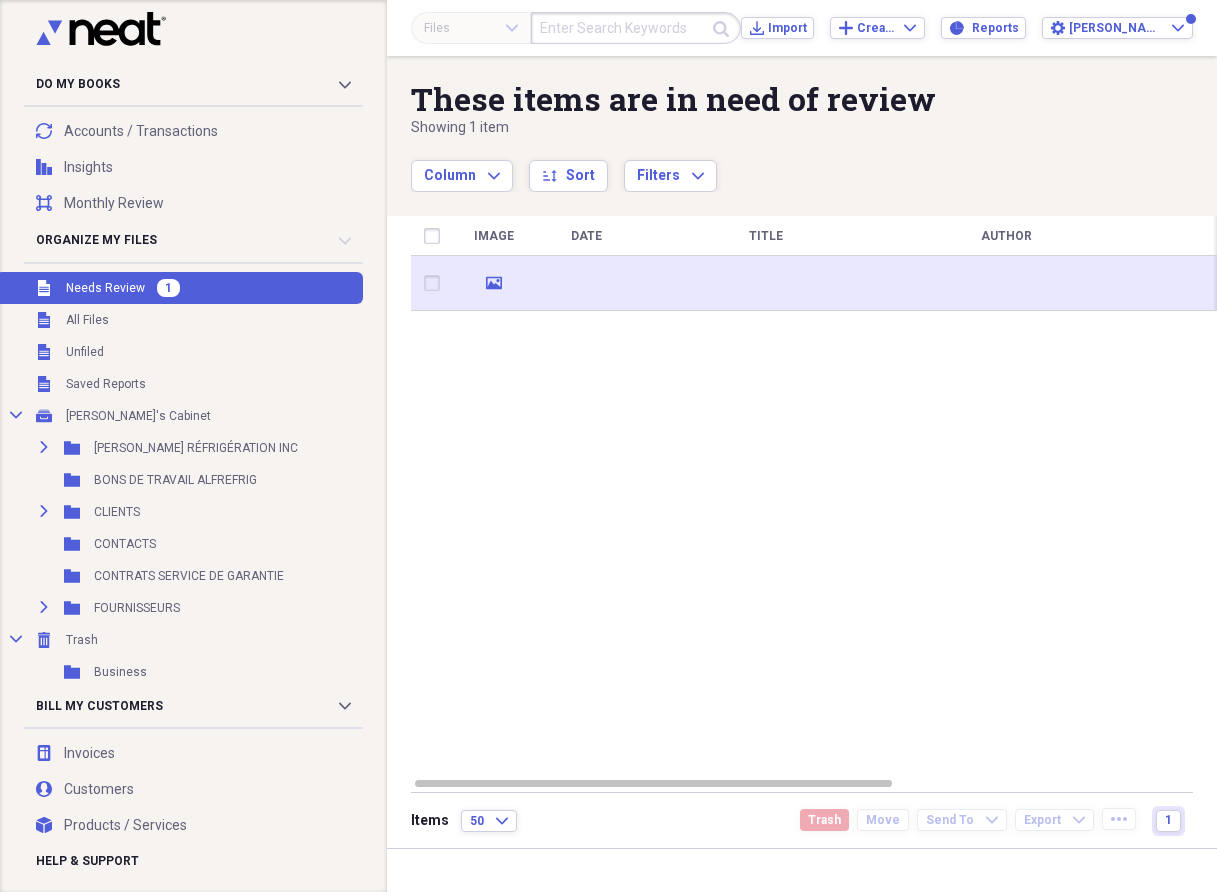 click at bounding box center (436, 283) 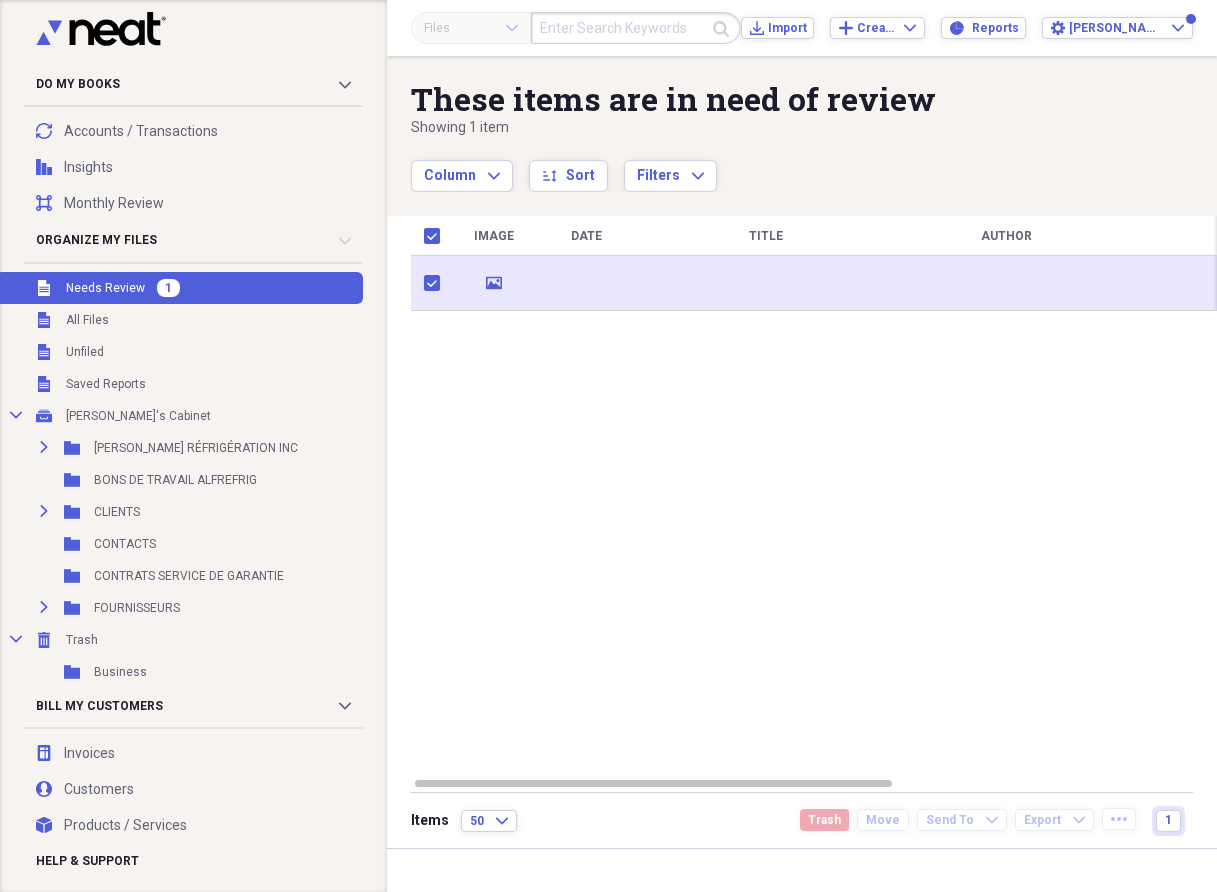 checkbox on "true" 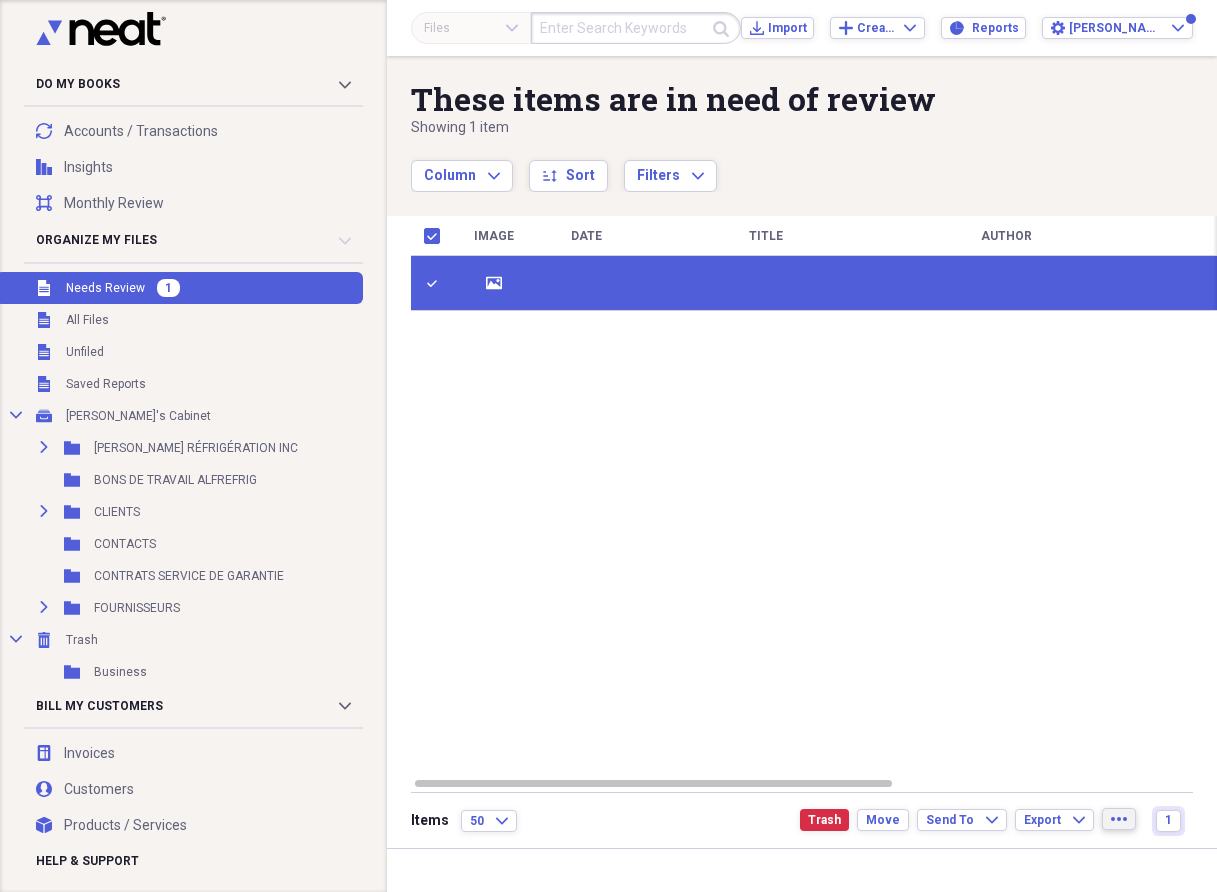 click on "more" at bounding box center [1119, 819] 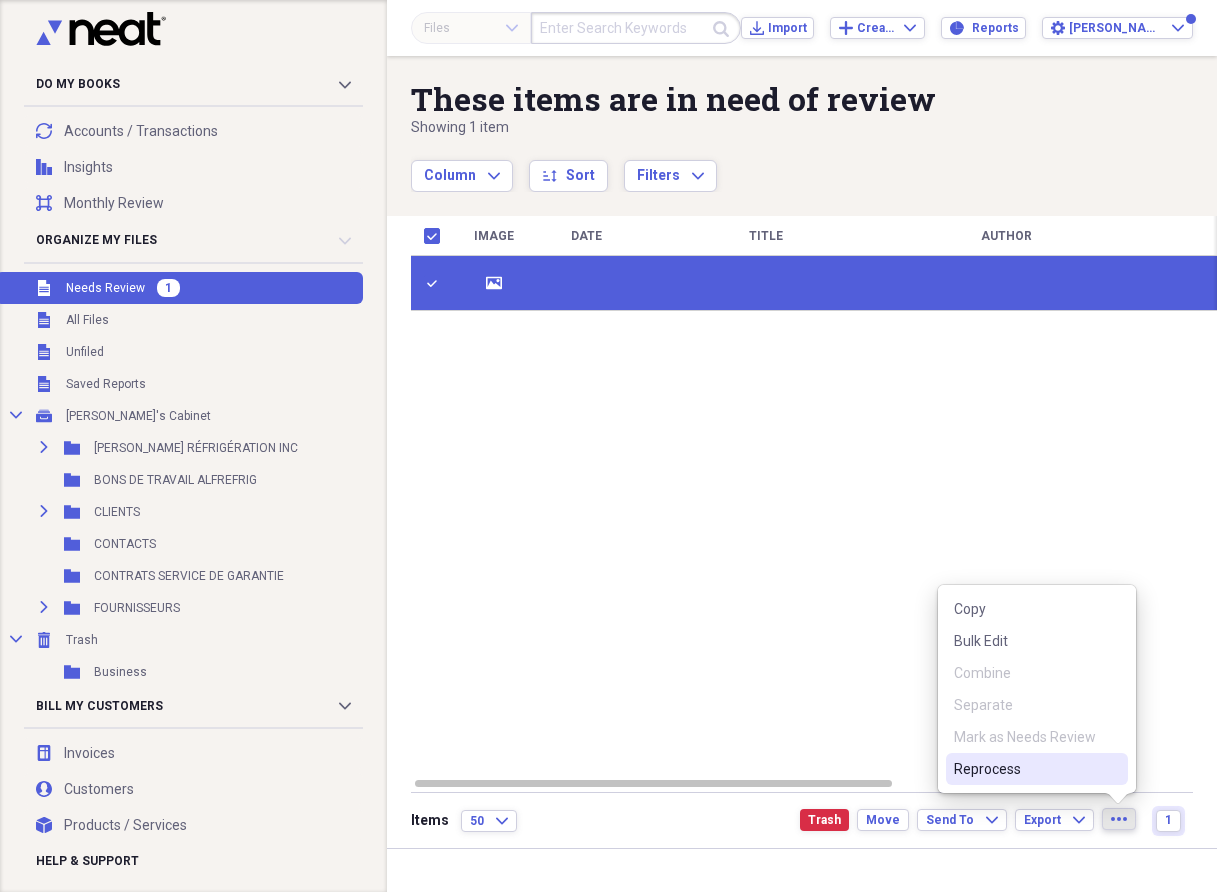 click on "Reprocess" at bounding box center (1025, 769) 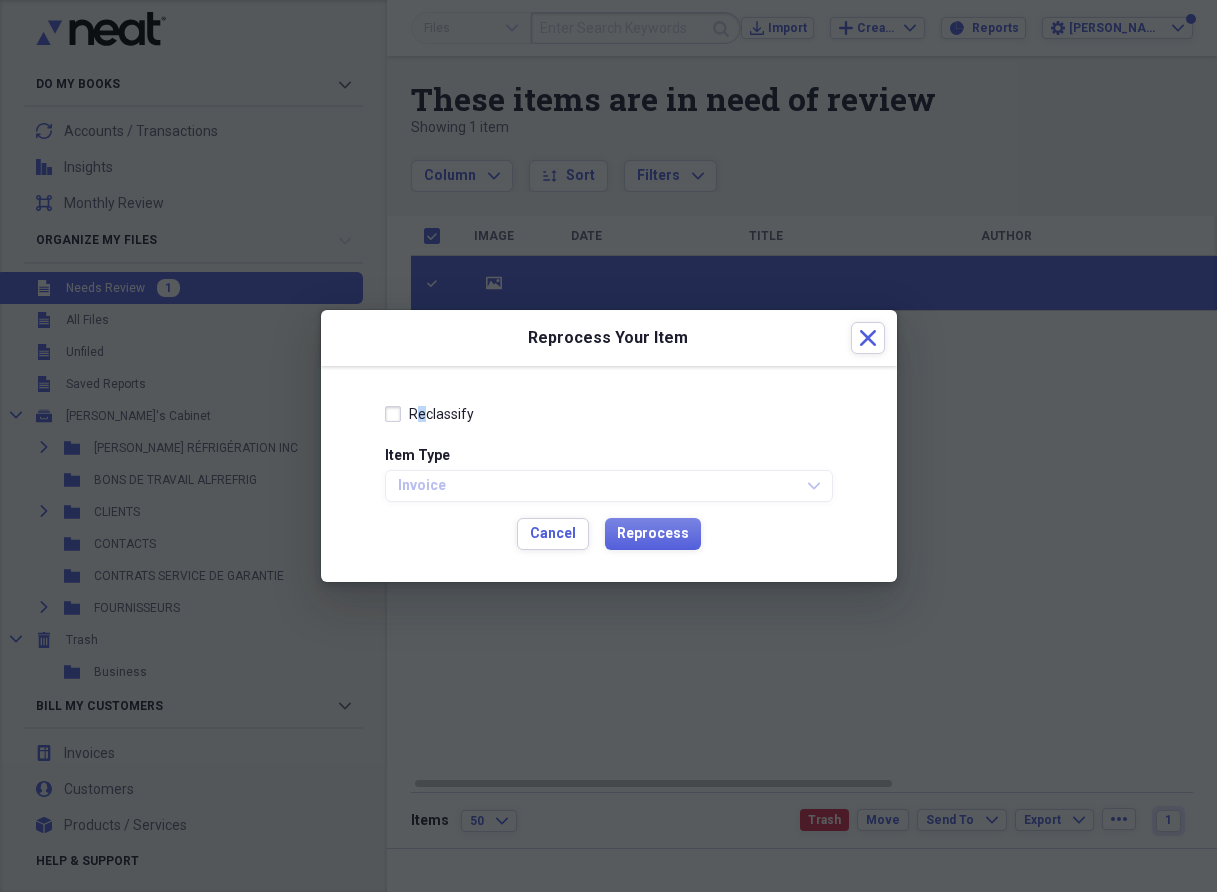 click on "Reclassify" at bounding box center [441, 414] 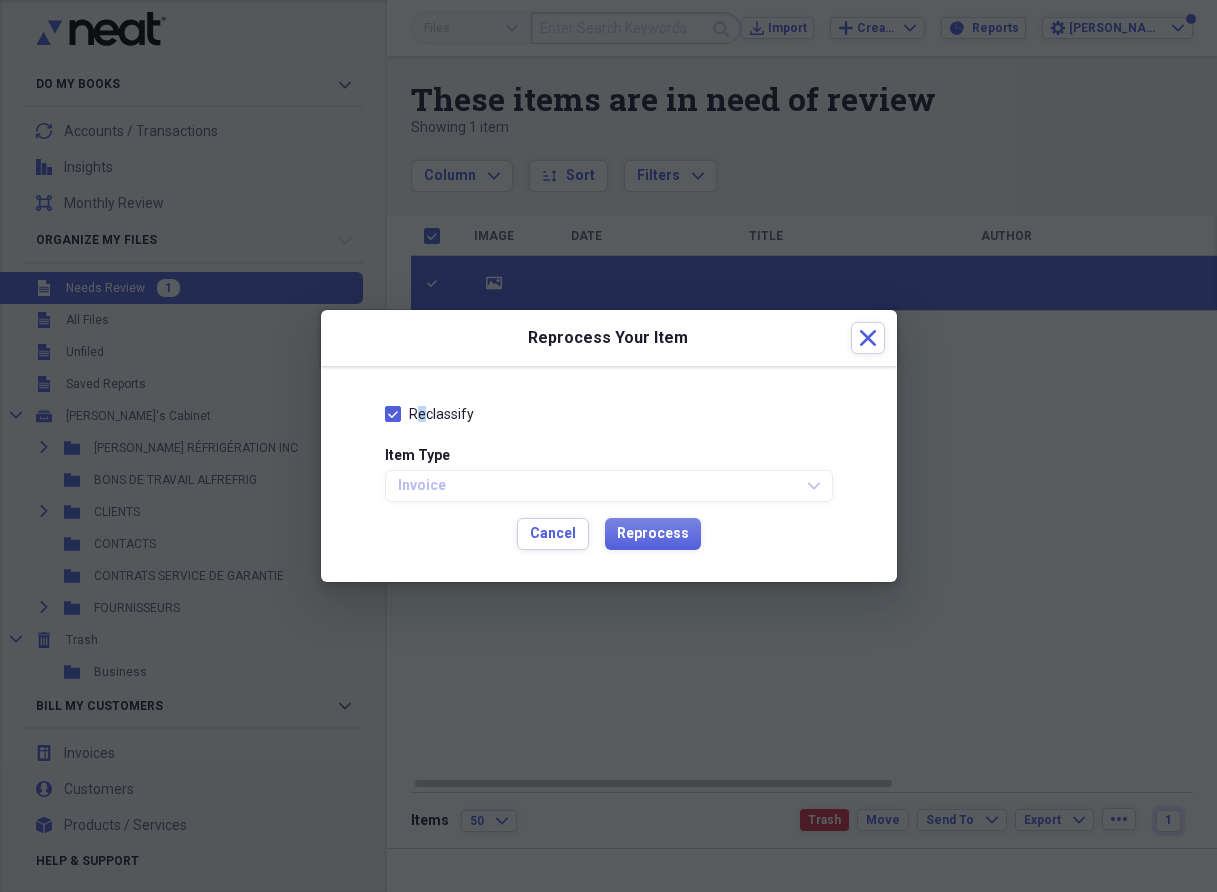 checkbox on "true" 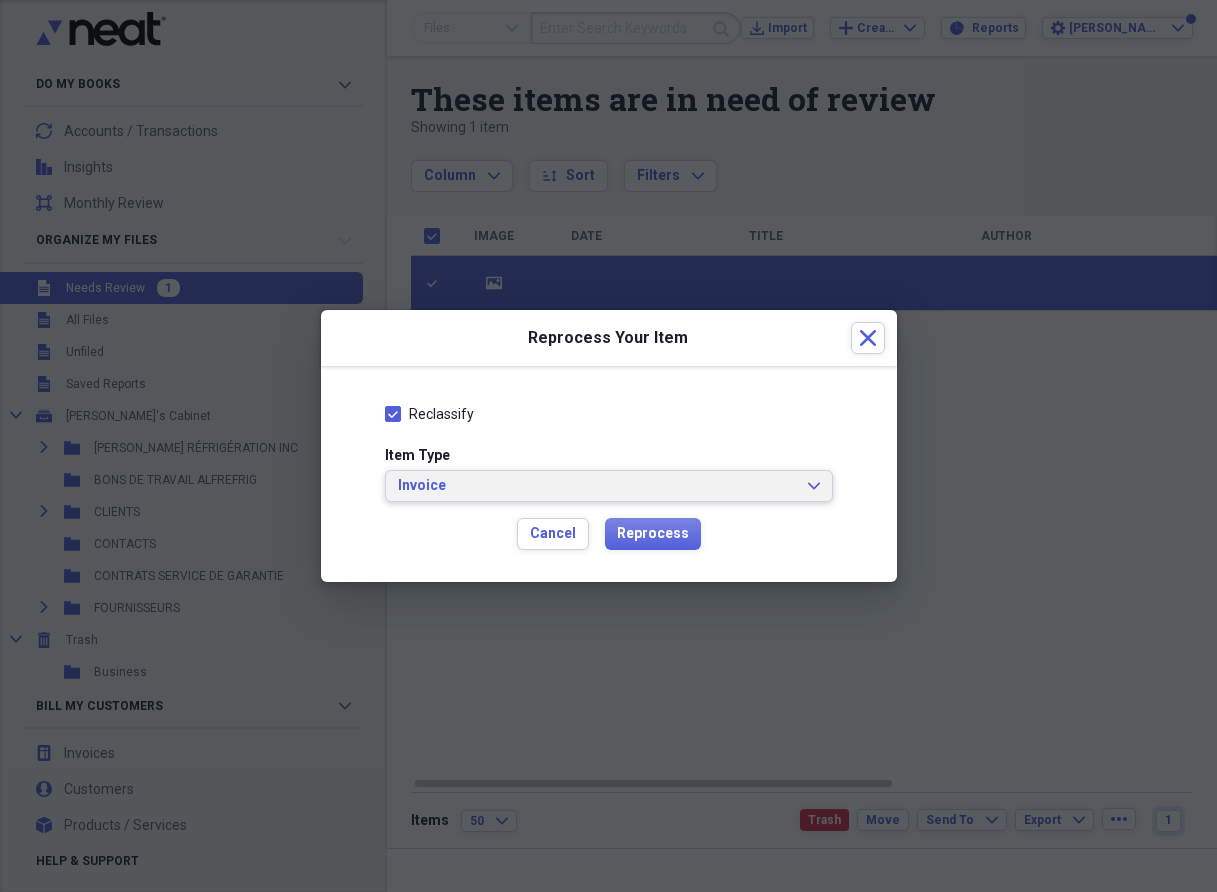 click on "Invoice" at bounding box center (597, 486) 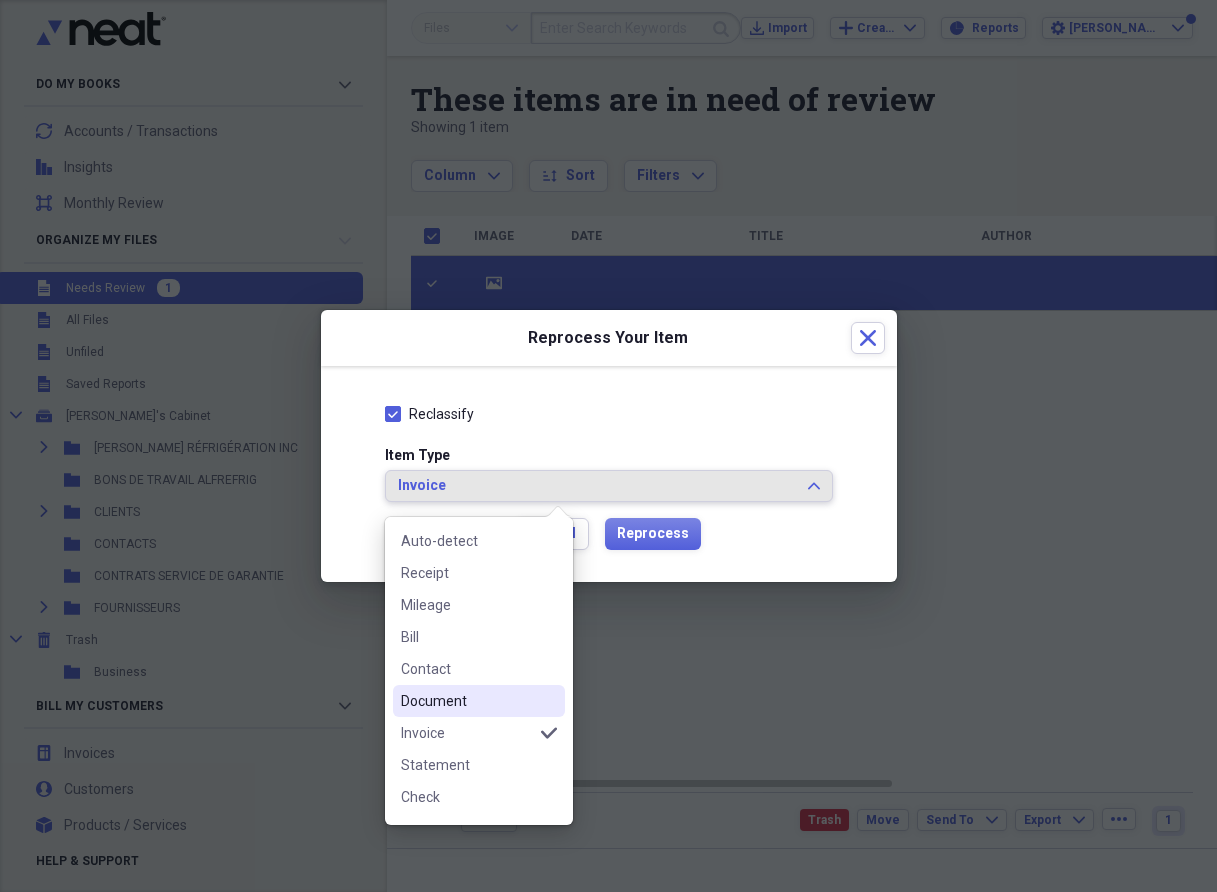 click on "Document" at bounding box center (467, 701) 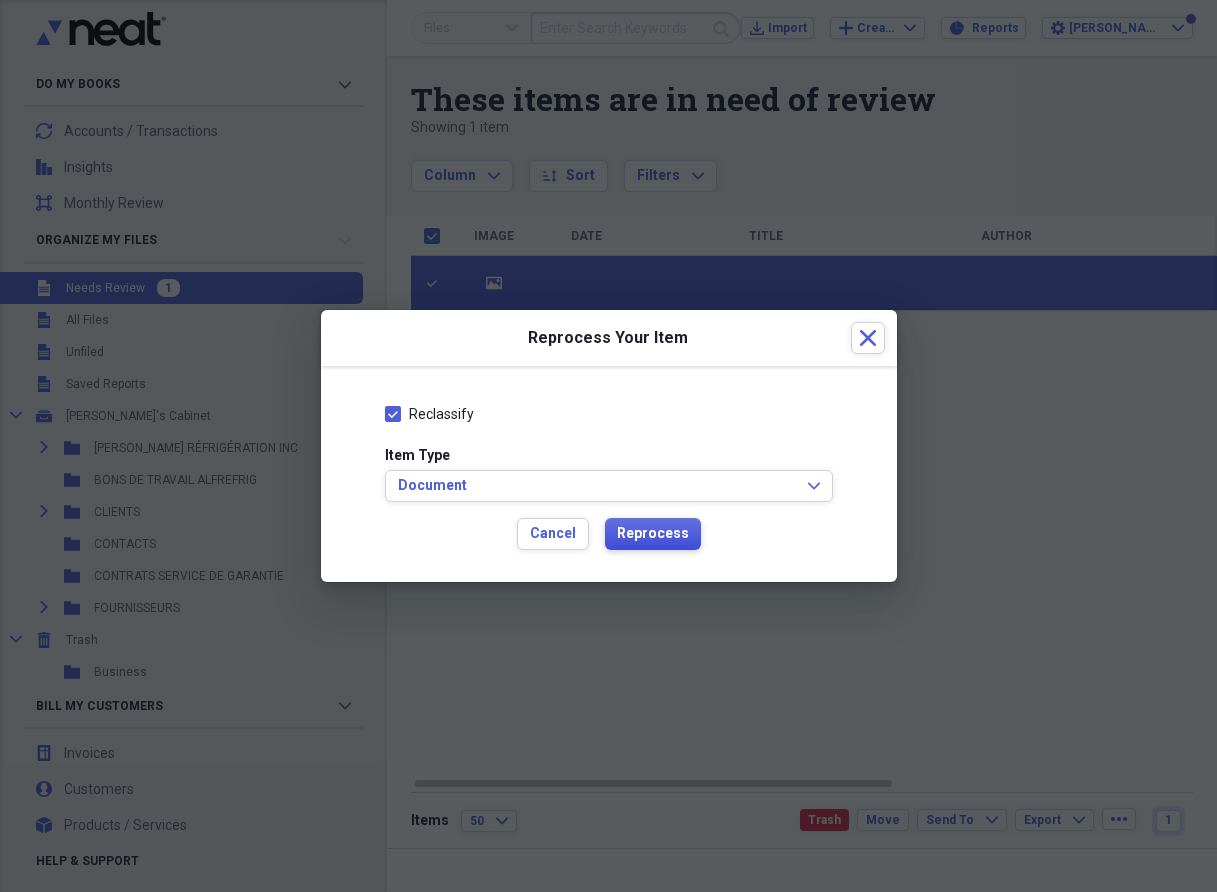 click on "Reprocess" at bounding box center (653, 534) 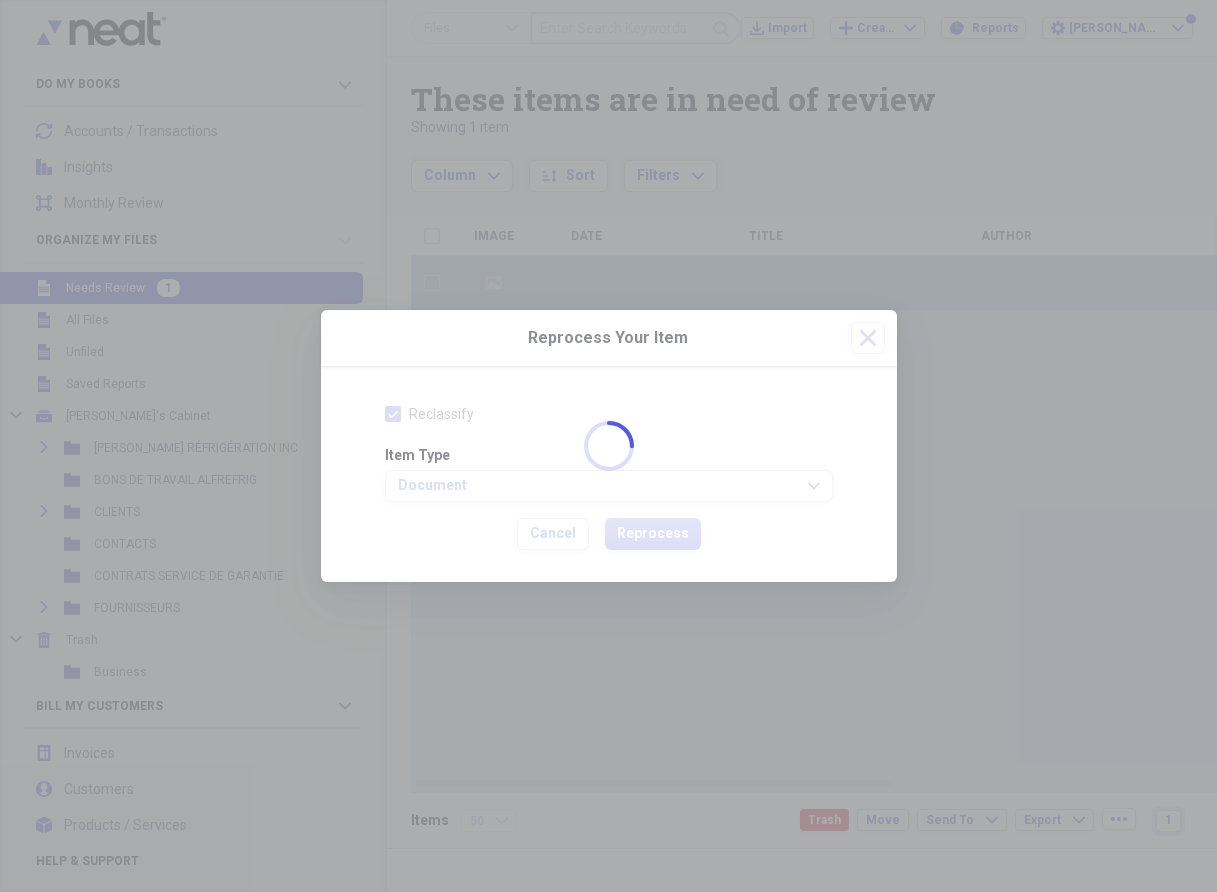 checkbox on "false" 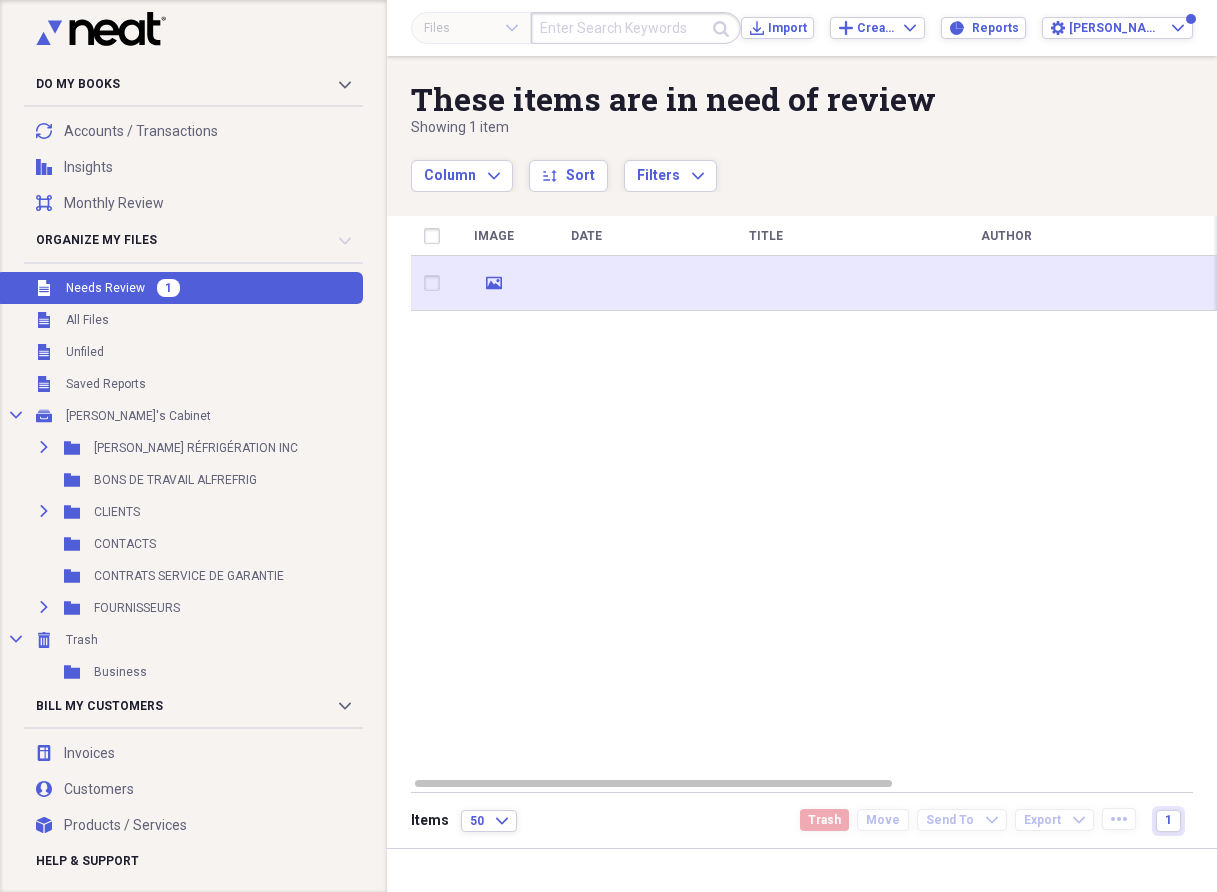 click at bounding box center [766, 283] 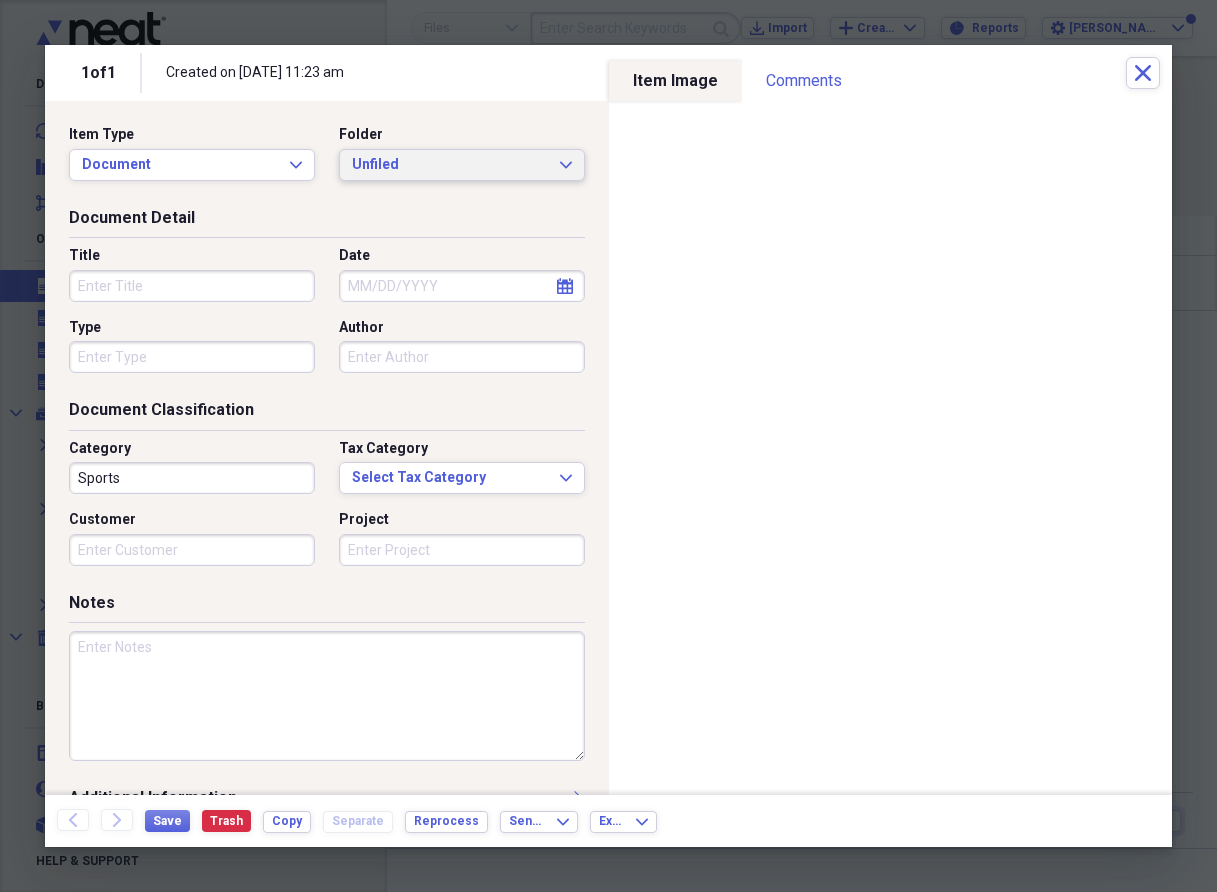 click on "Unfiled" at bounding box center (450, 165) 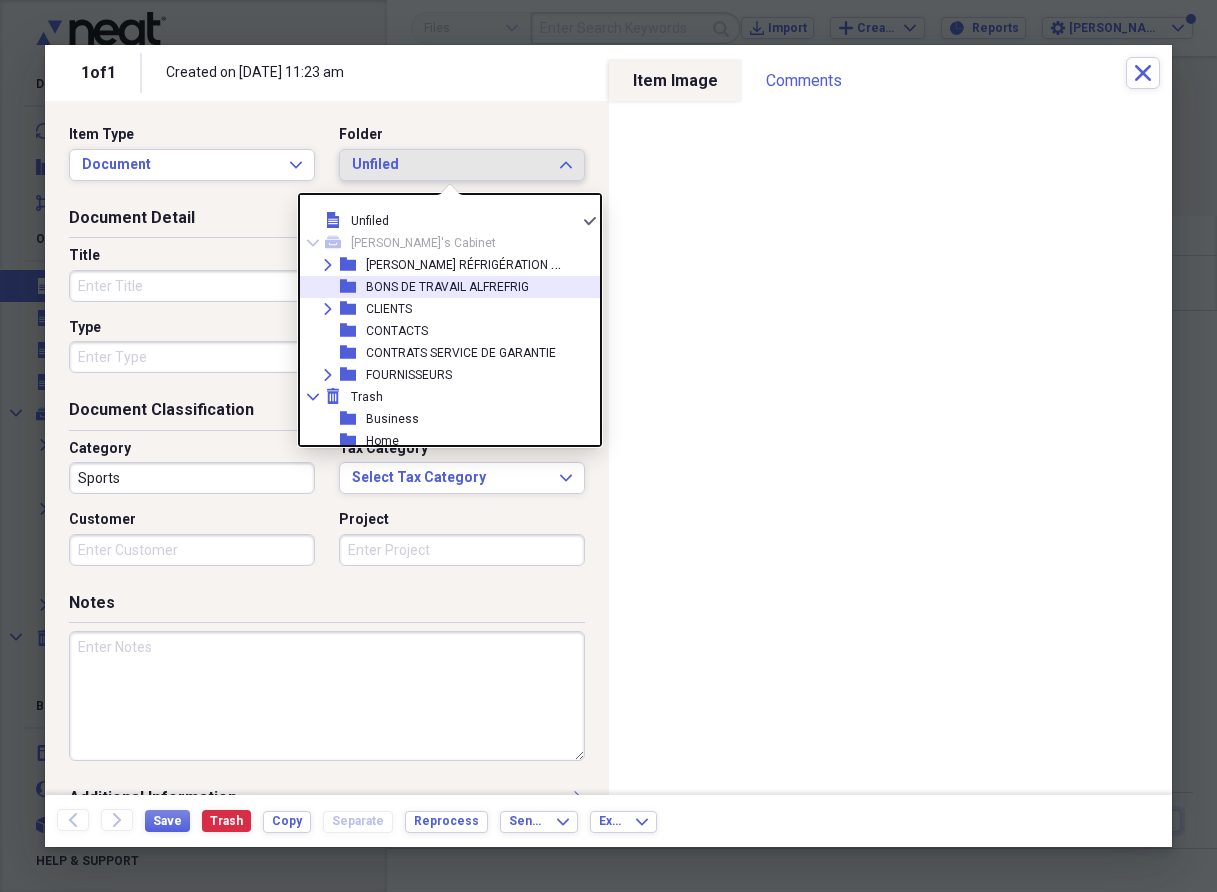 click on "BONS DE TRAVAIL ALFREFRIG" at bounding box center (447, 287) 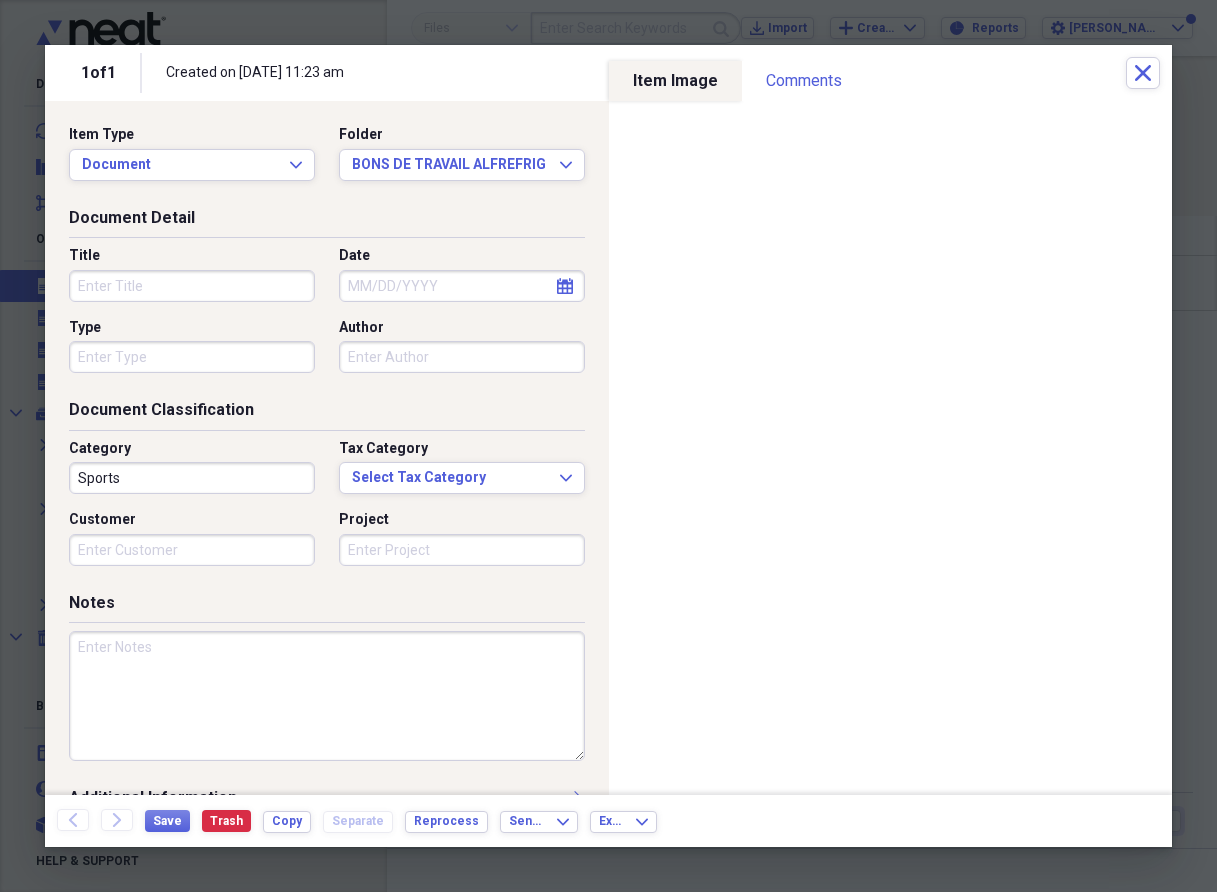 click on "Title" at bounding box center (192, 286) 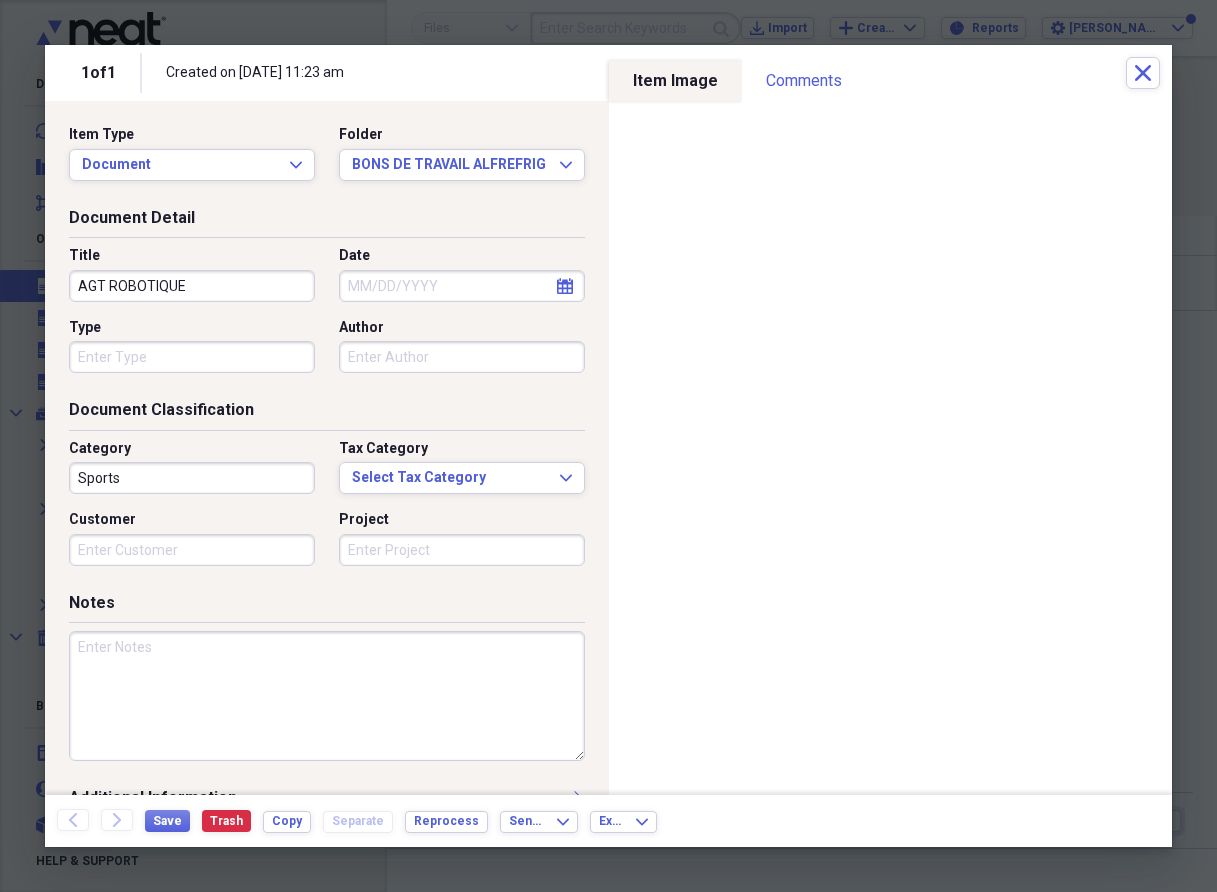 type on "AGT ROBOTIQUE" 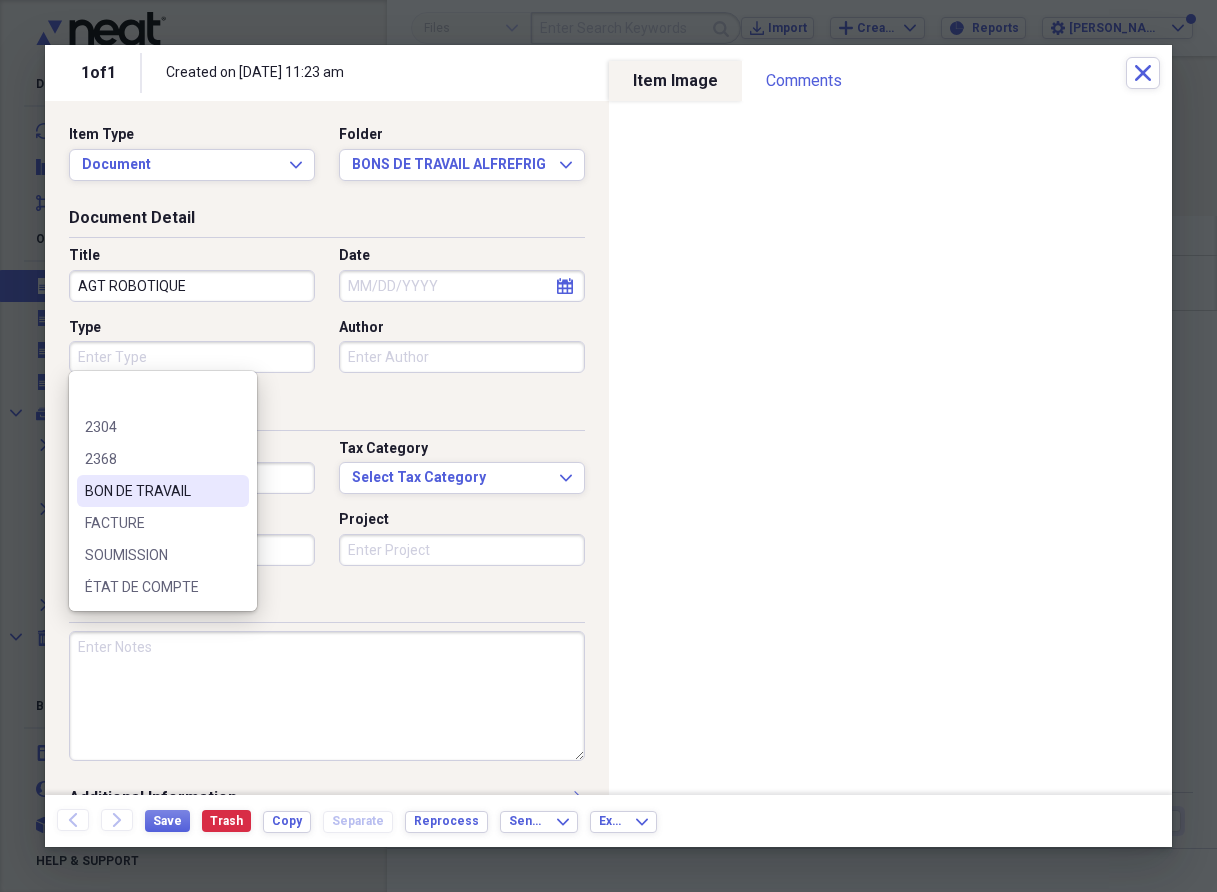 click on "BON DE TRAVAIL" at bounding box center [151, 491] 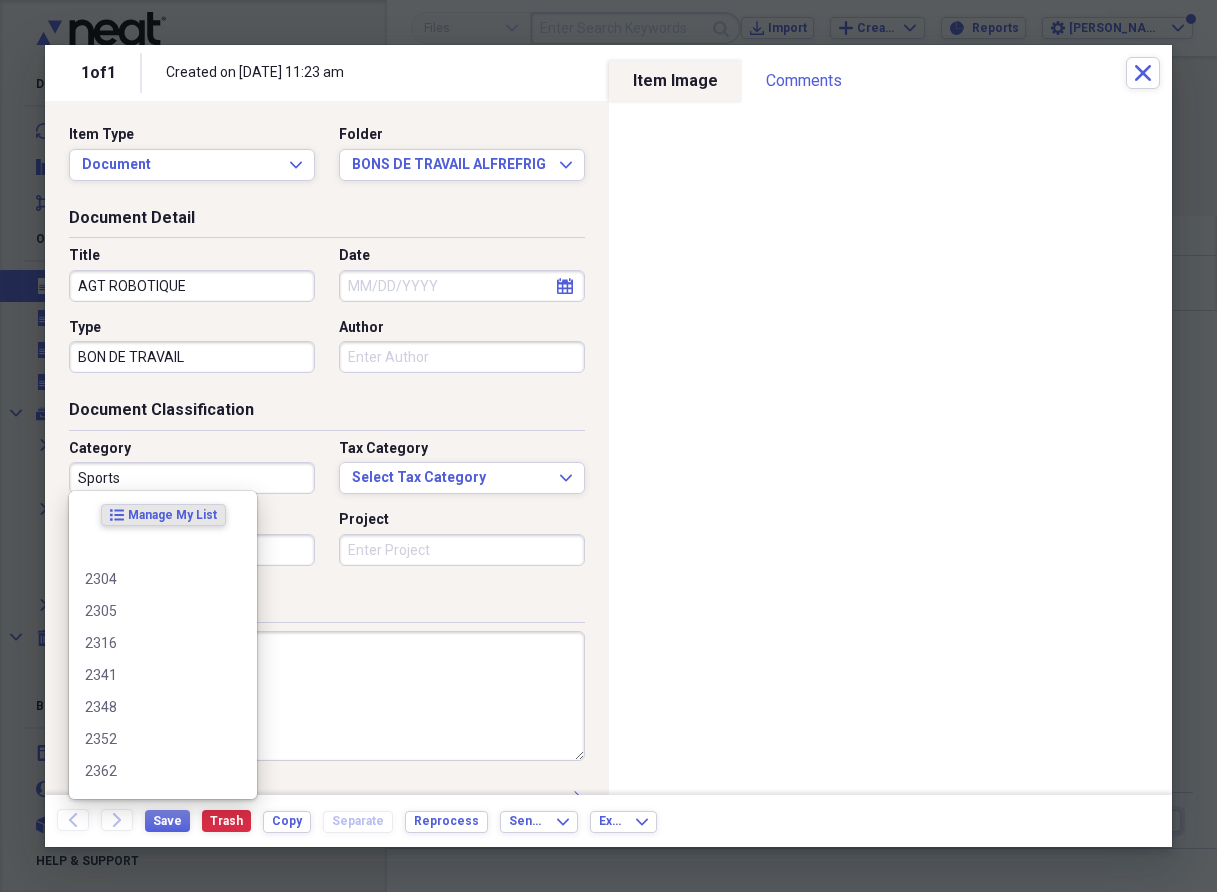 click on "Sports" at bounding box center [192, 478] 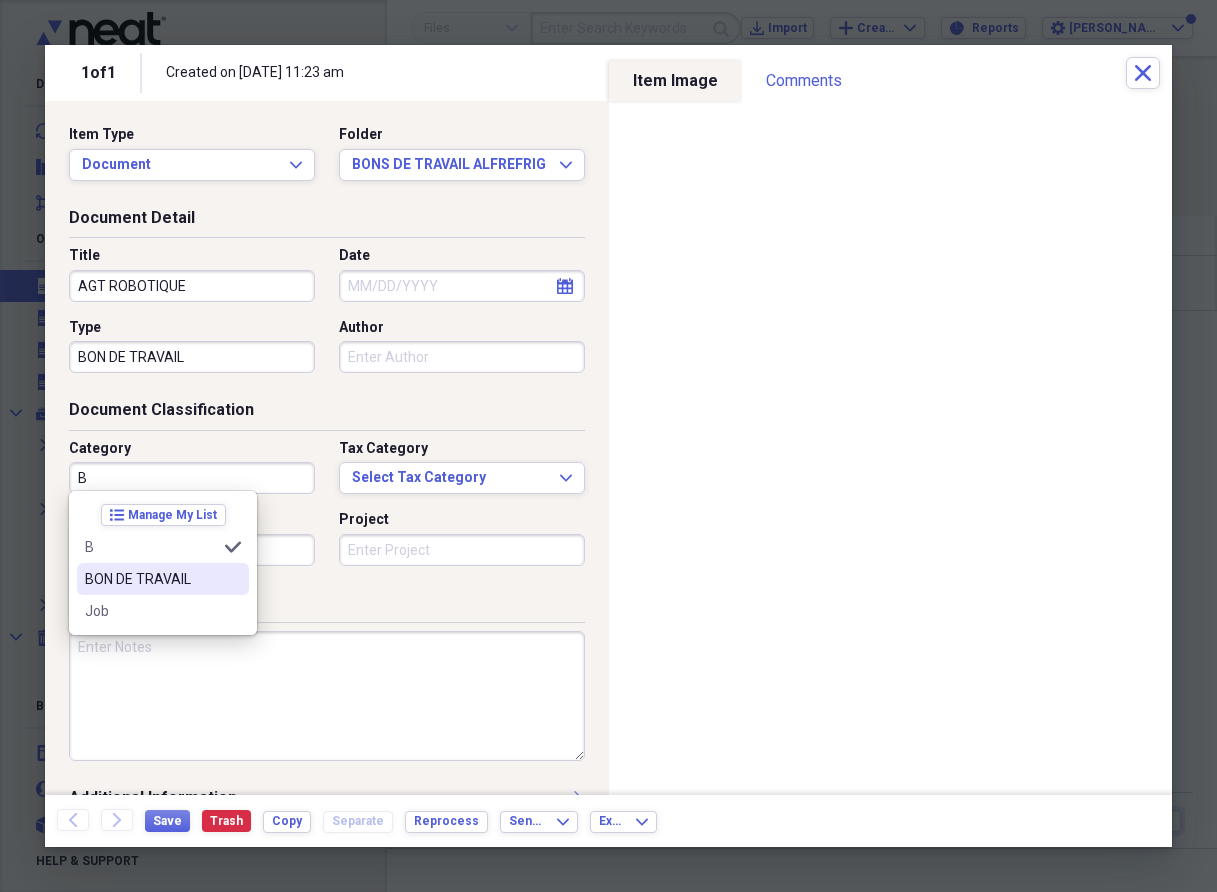 click on "BON DE TRAVAIL" at bounding box center (151, 579) 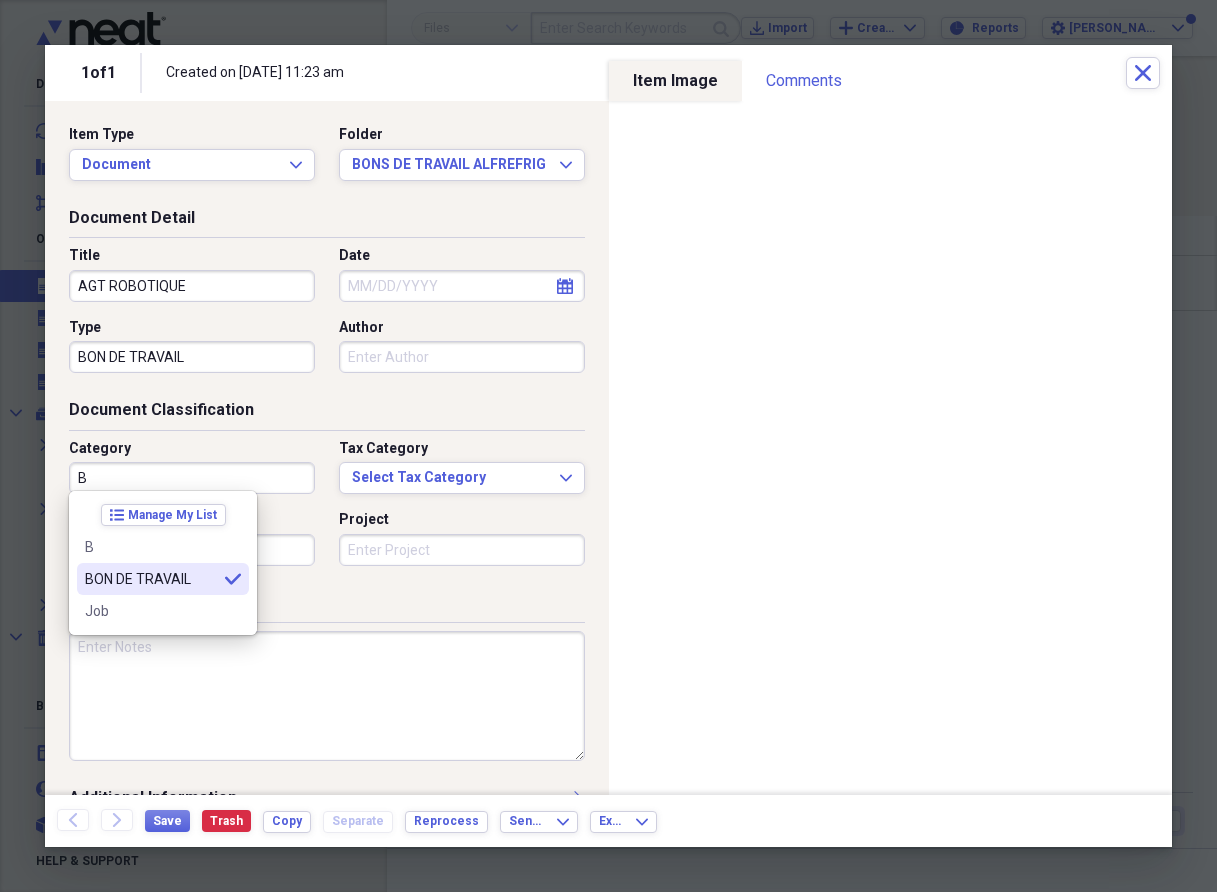 type on "BON DE TRAVAIL" 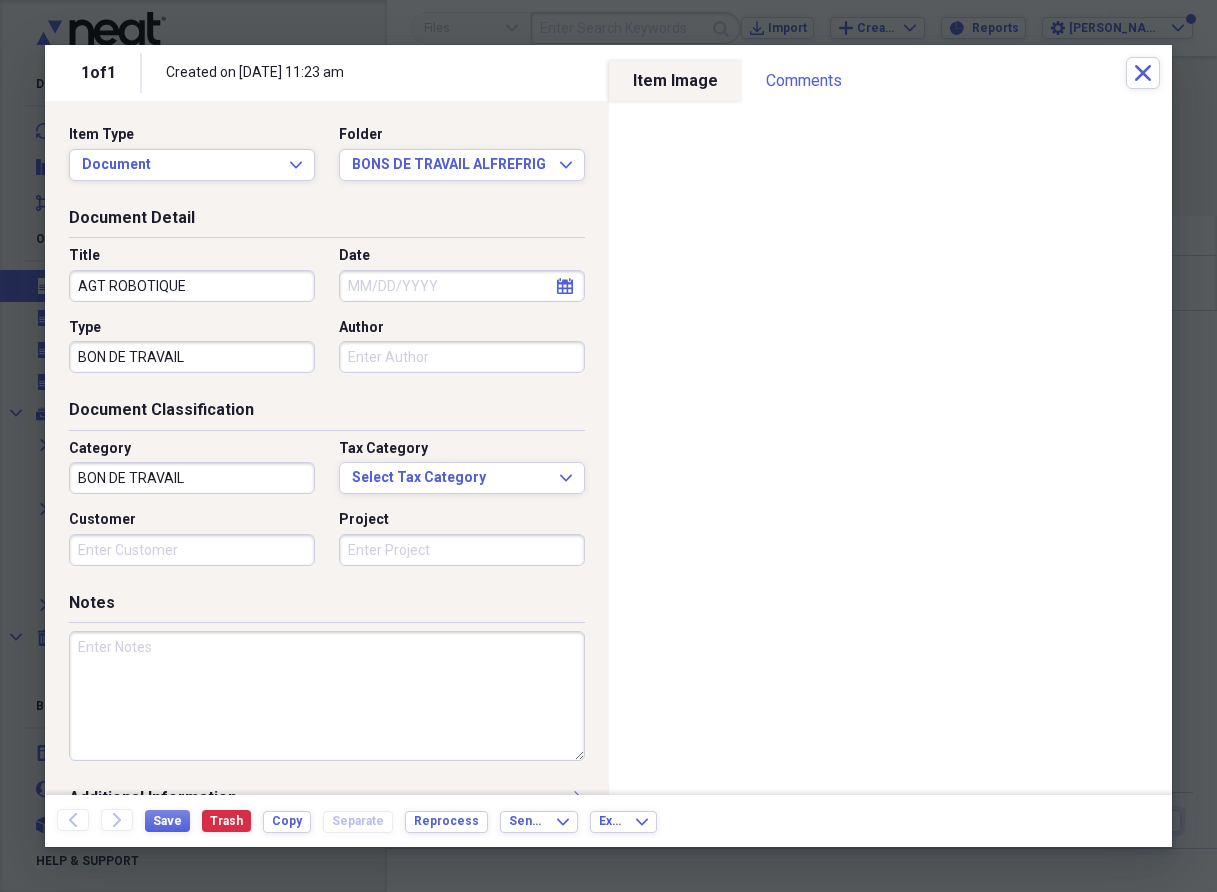 click at bounding box center [327, 696] 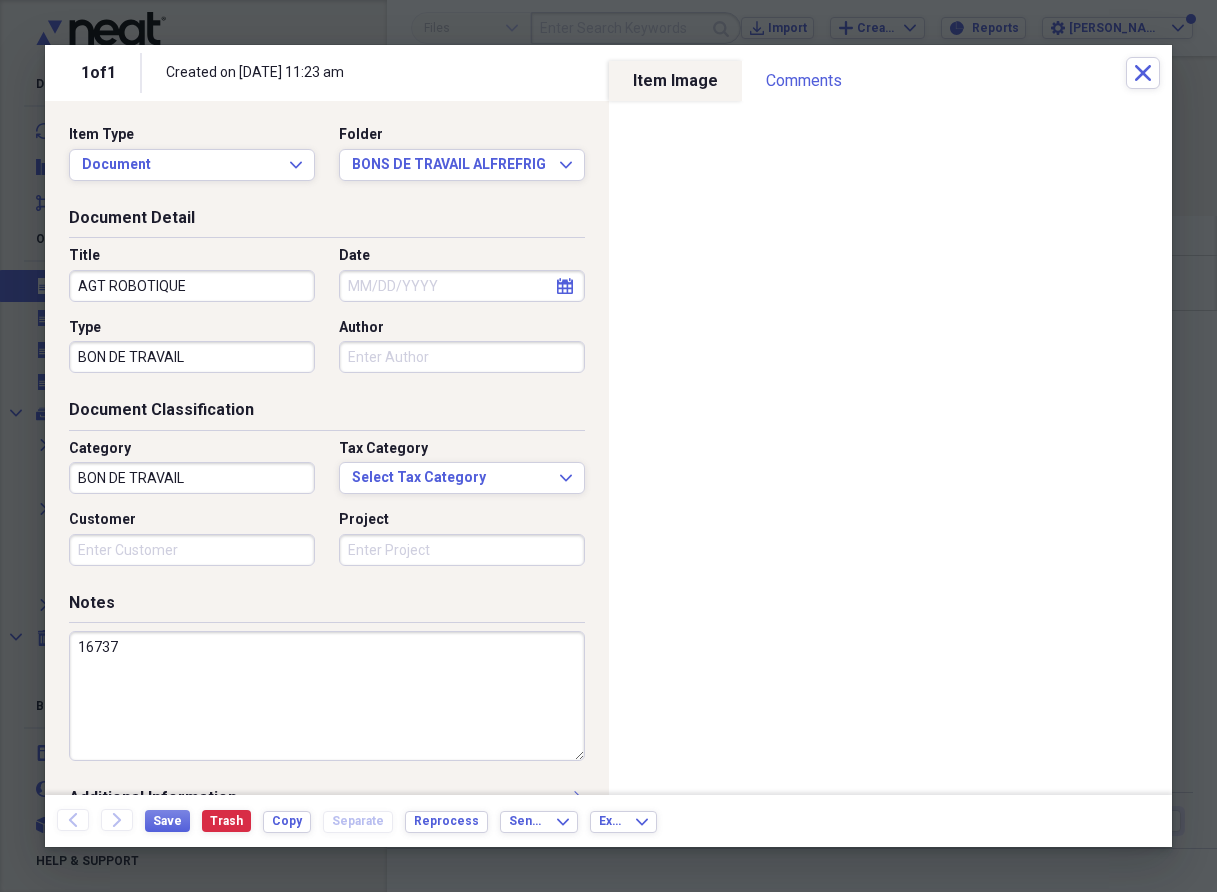 type on "16737" 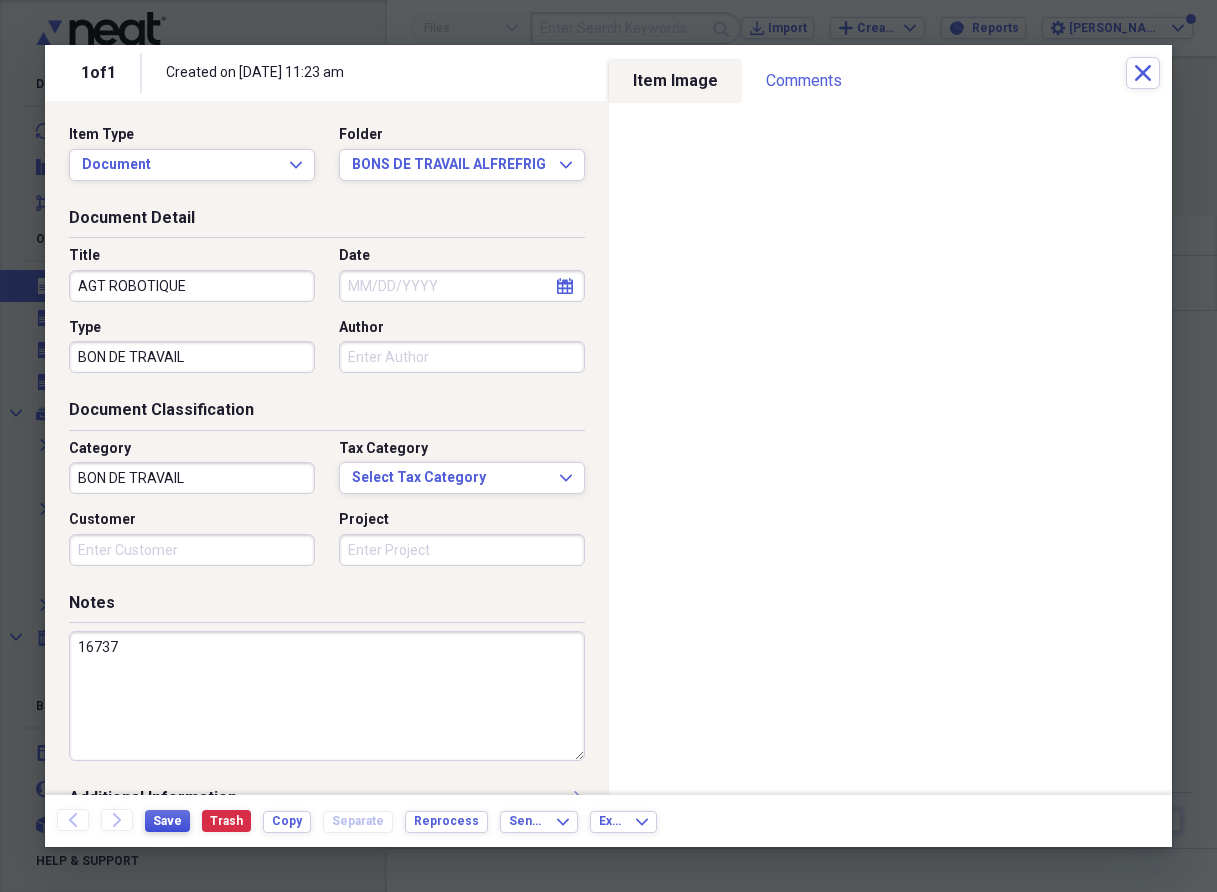 click on "Save" at bounding box center (167, 821) 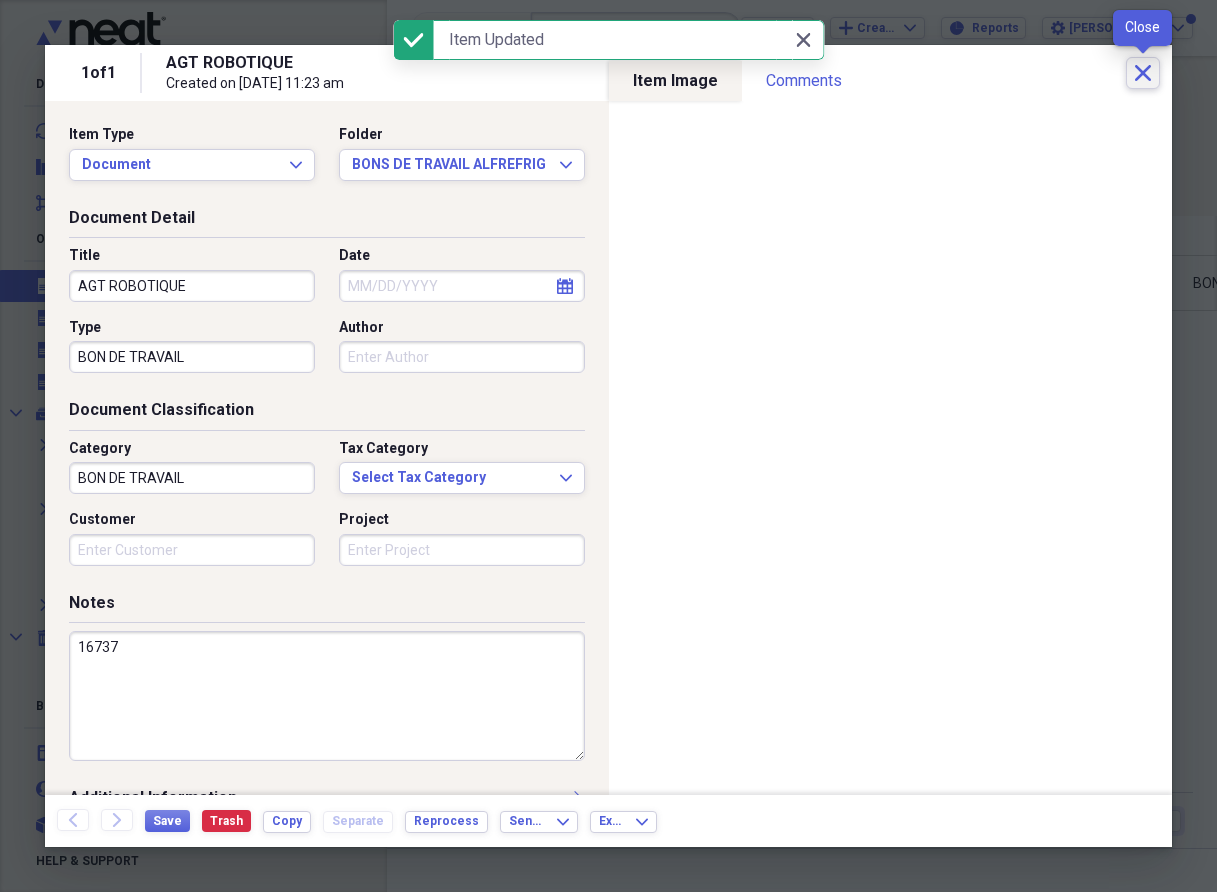 click on "Close" 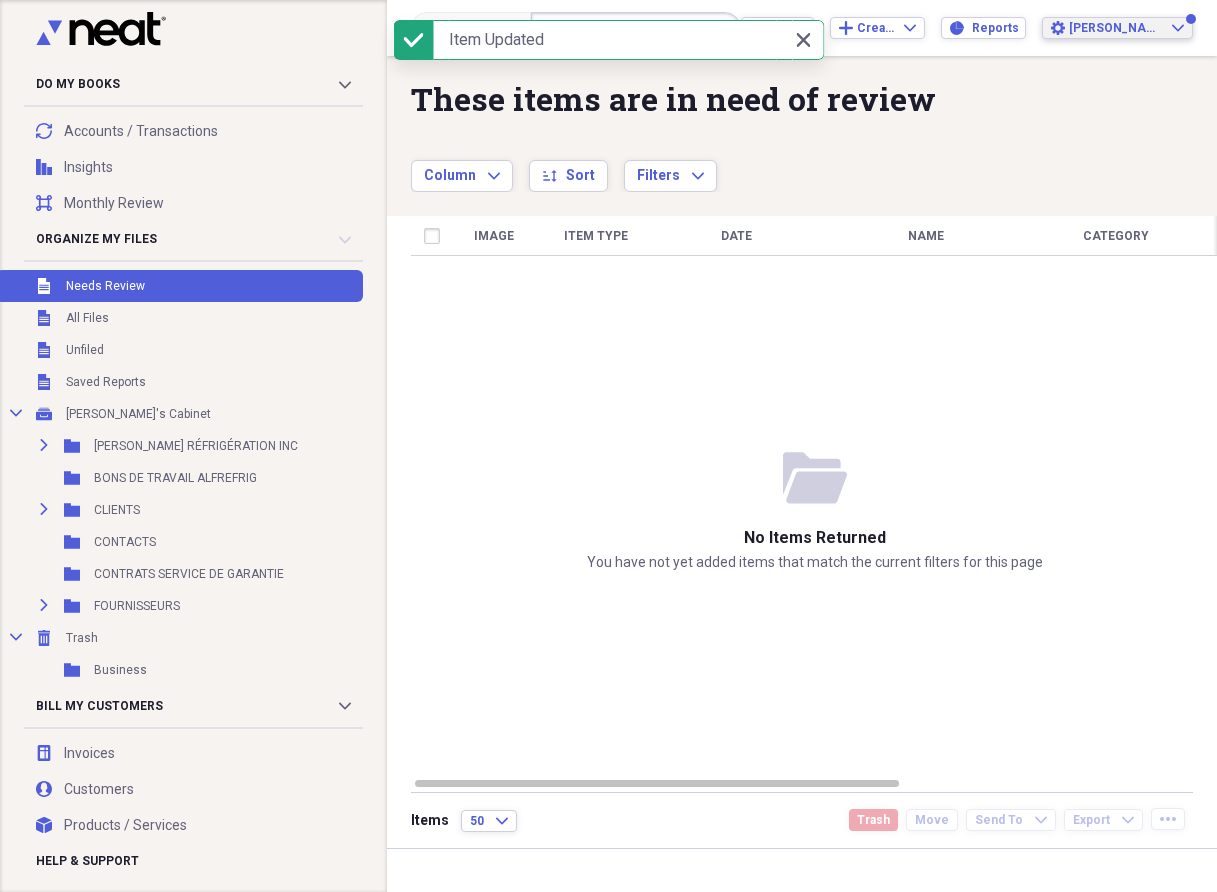 click on "[PERSON_NAME]" at bounding box center [1116, 28] 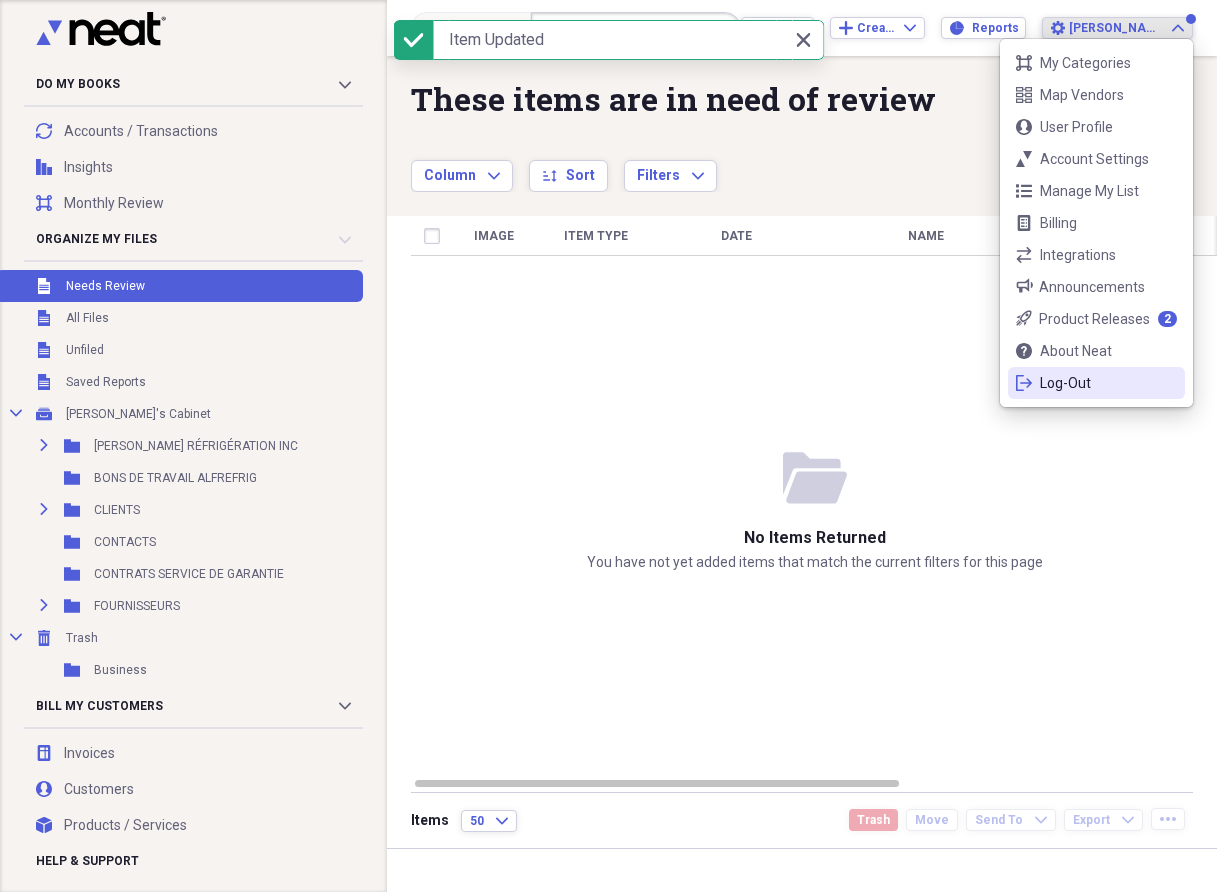 click on "Log-Out" at bounding box center [1096, 383] 